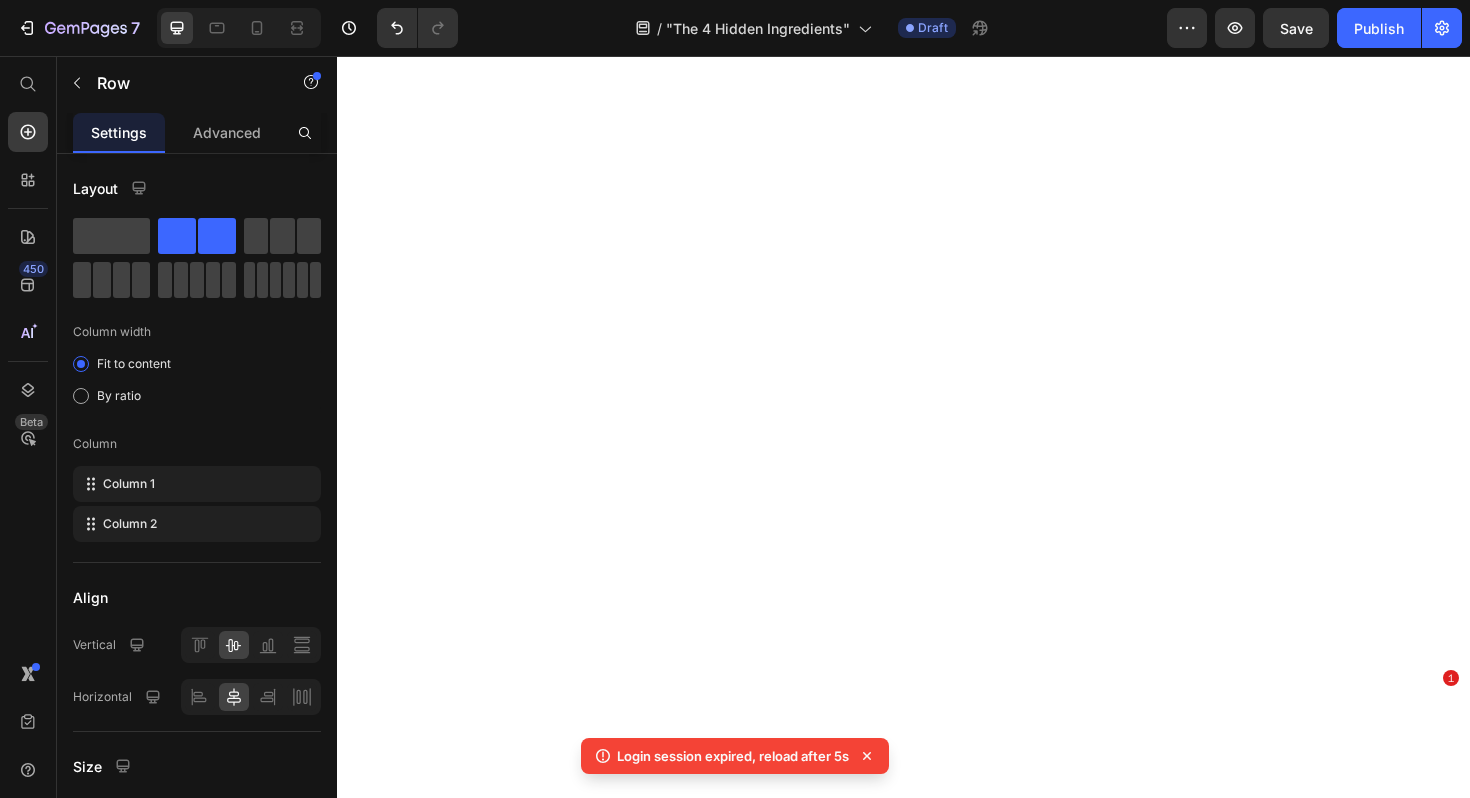 scroll, scrollTop: 0, scrollLeft: 0, axis: both 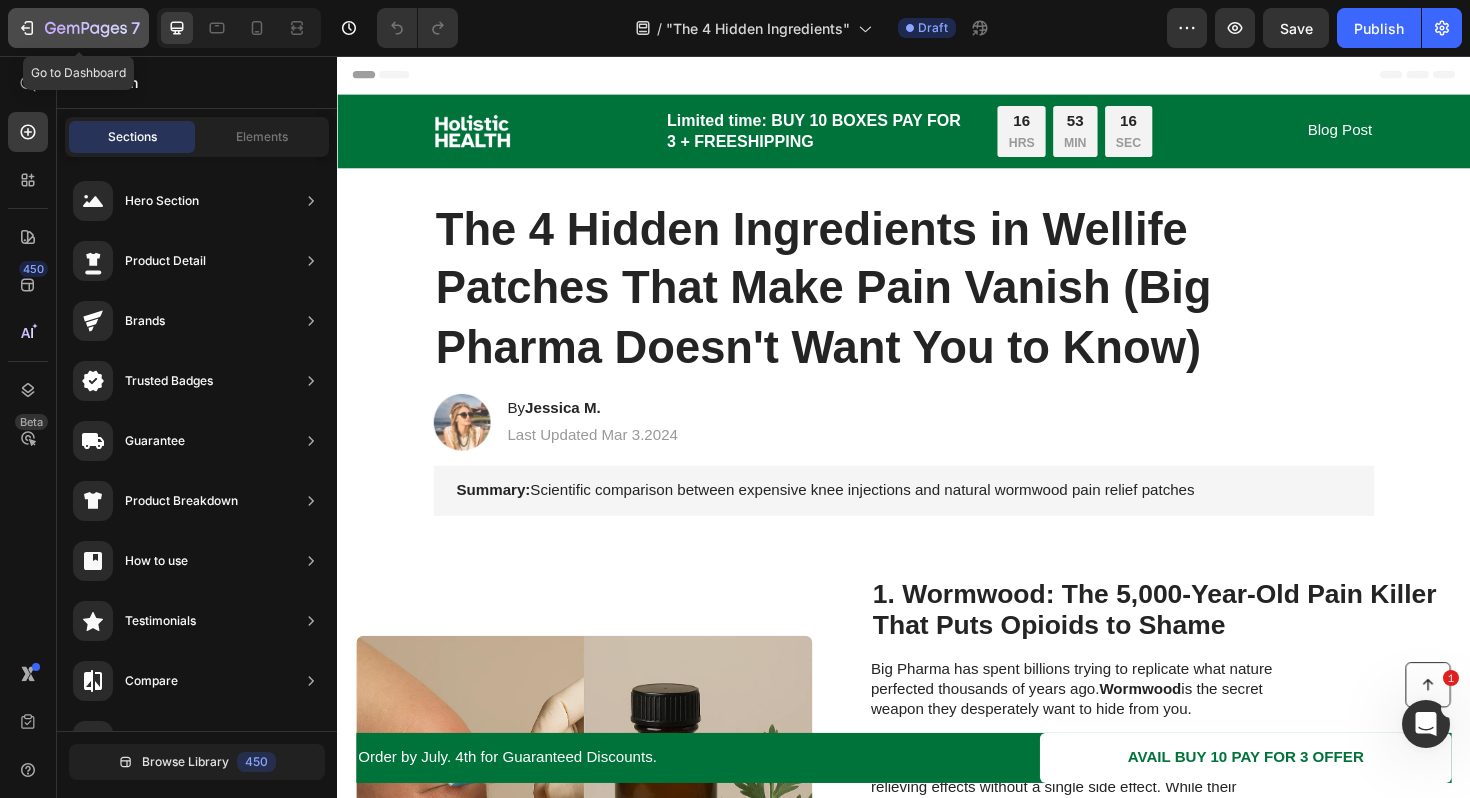 click 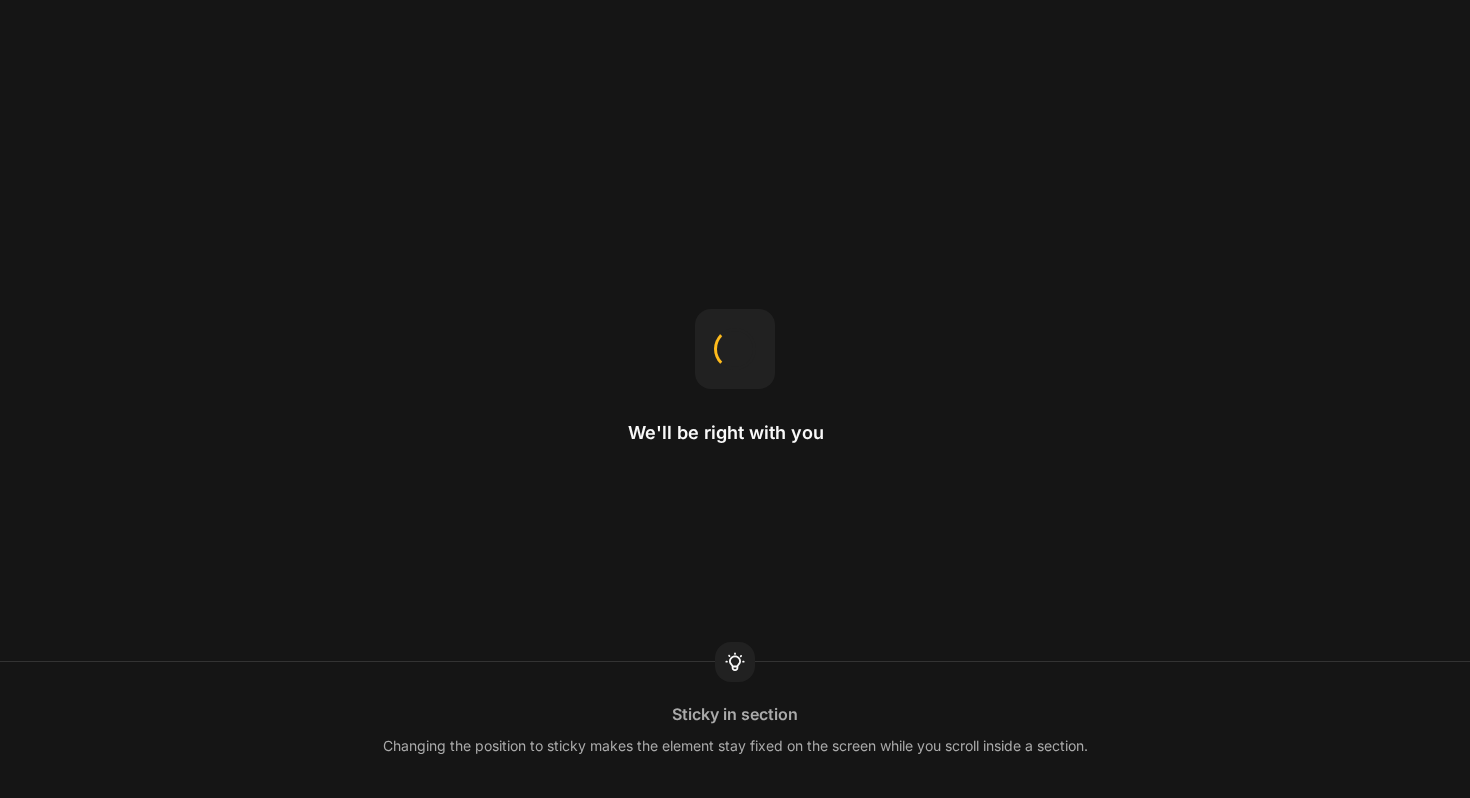 scroll, scrollTop: 0, scrollLeft: 0, axis: both 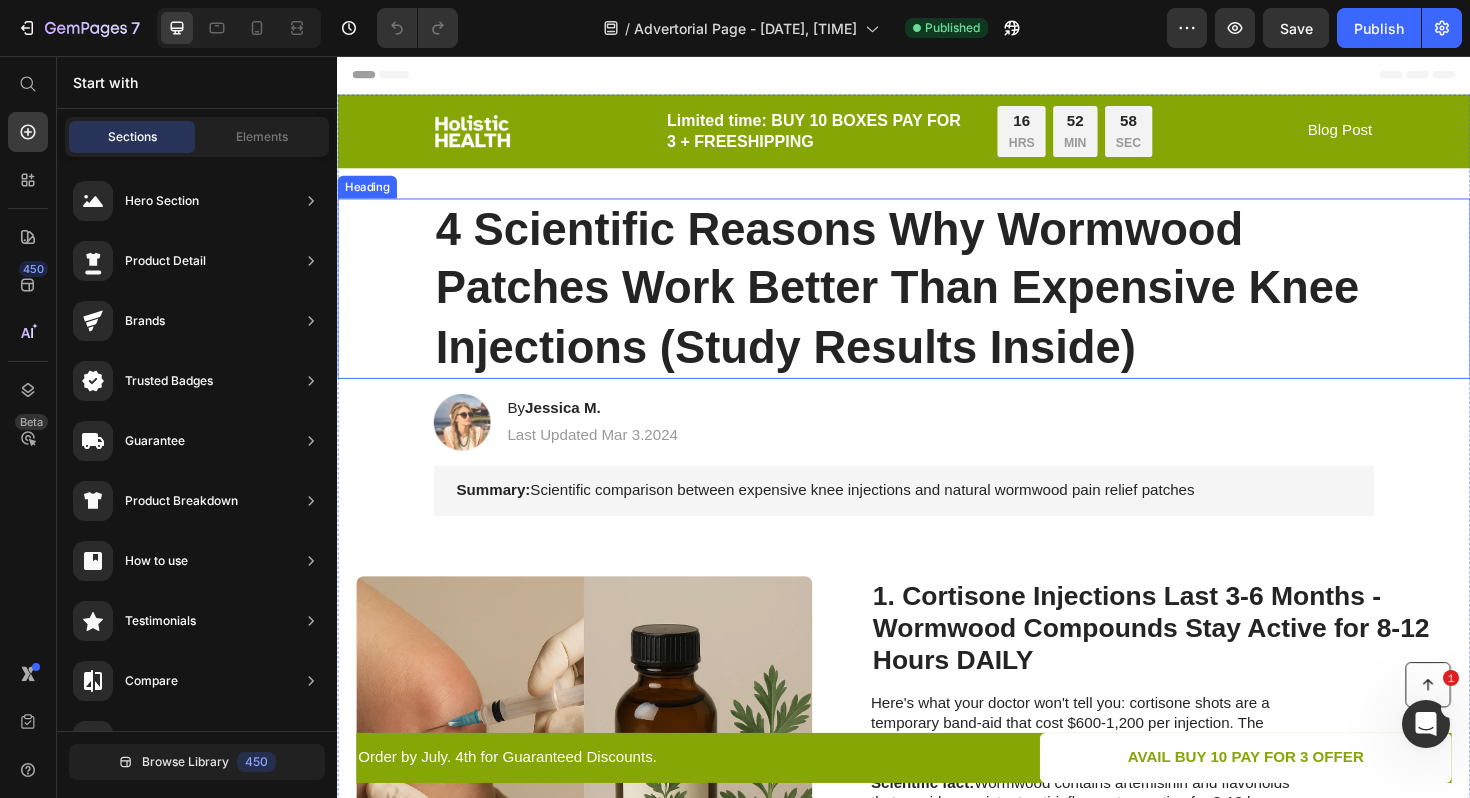 click on "4 Scientific Reasons Why Wormwood Patches Work Better Than Expensive Knee Injections (Study Results Inside)" at bounding box center (937, 302) 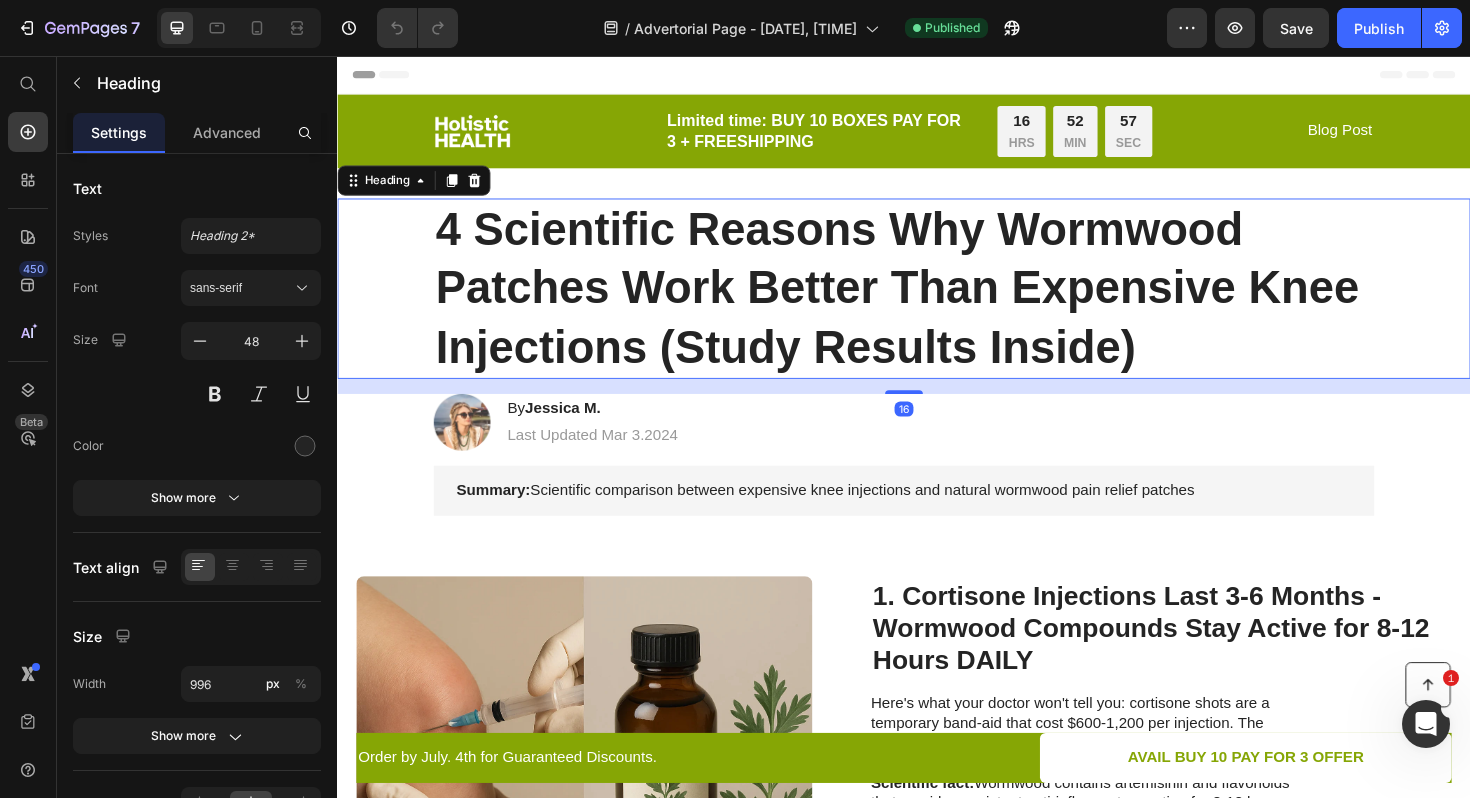 click on "4 Scientific Reasons Why Wormwood Patches Work Better Than Expensive Knee Injections (Study Results Inside)" at bounding box center (937, 302) 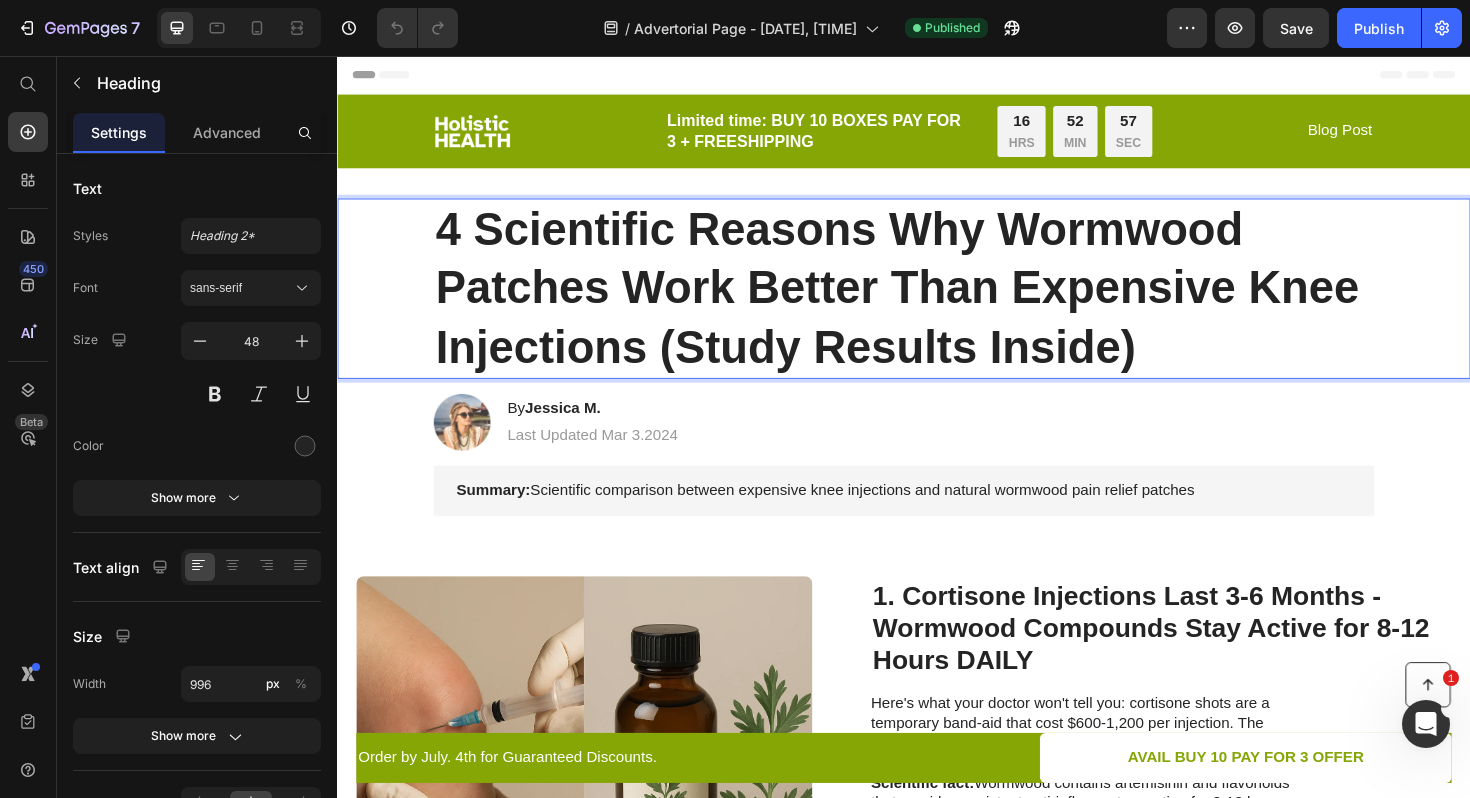 click on "4 Scientific Reasons Why Wormwood Patches Work Better Than Expensive Knee Injections (Study Results Inside)" at bounding box center [937, 302] 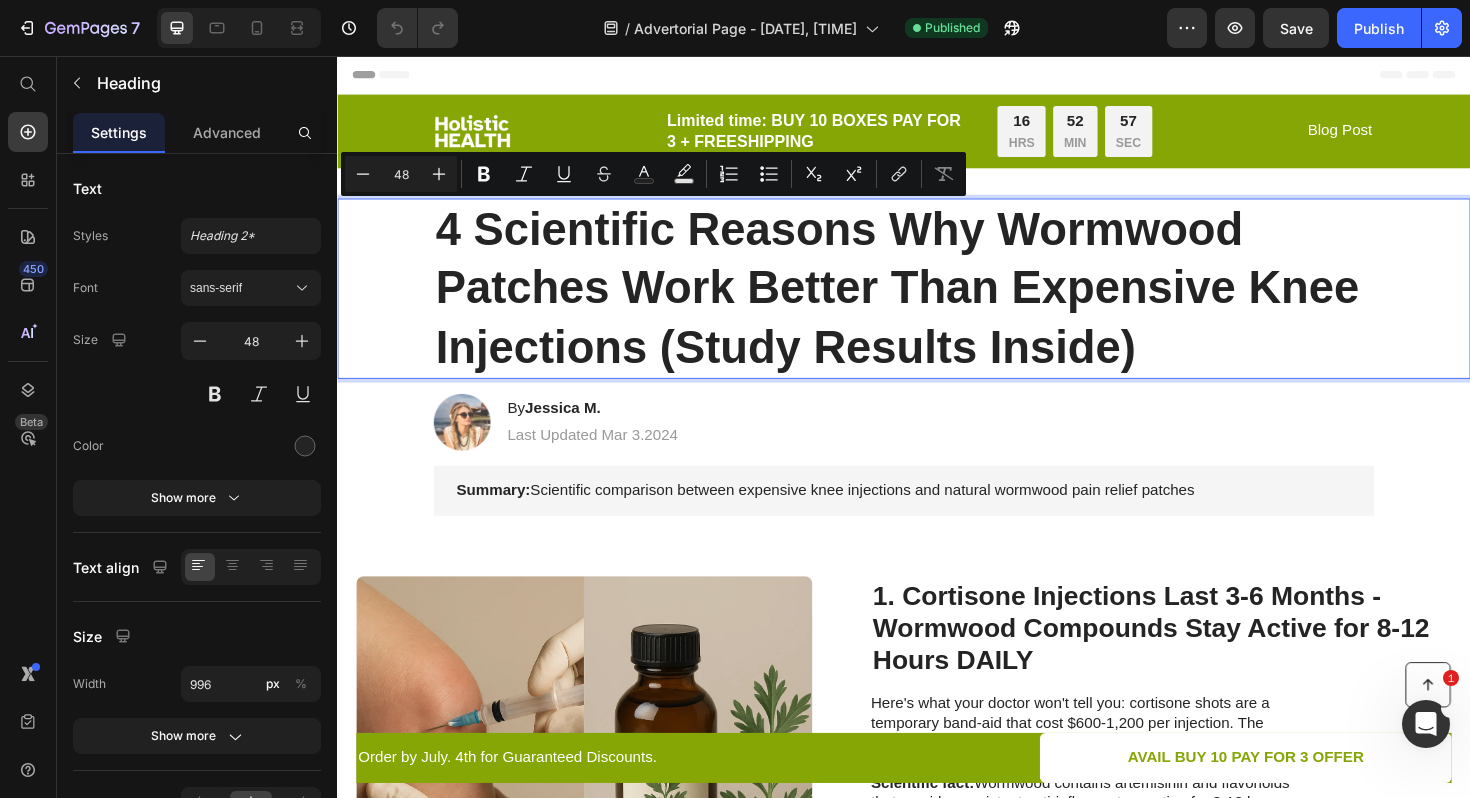 click on "4 Scientific Reasons Why Wormwood Patches Work Better Than Expensive Knee Injections (Study Results Inside)" at bounding box center (937, 302) 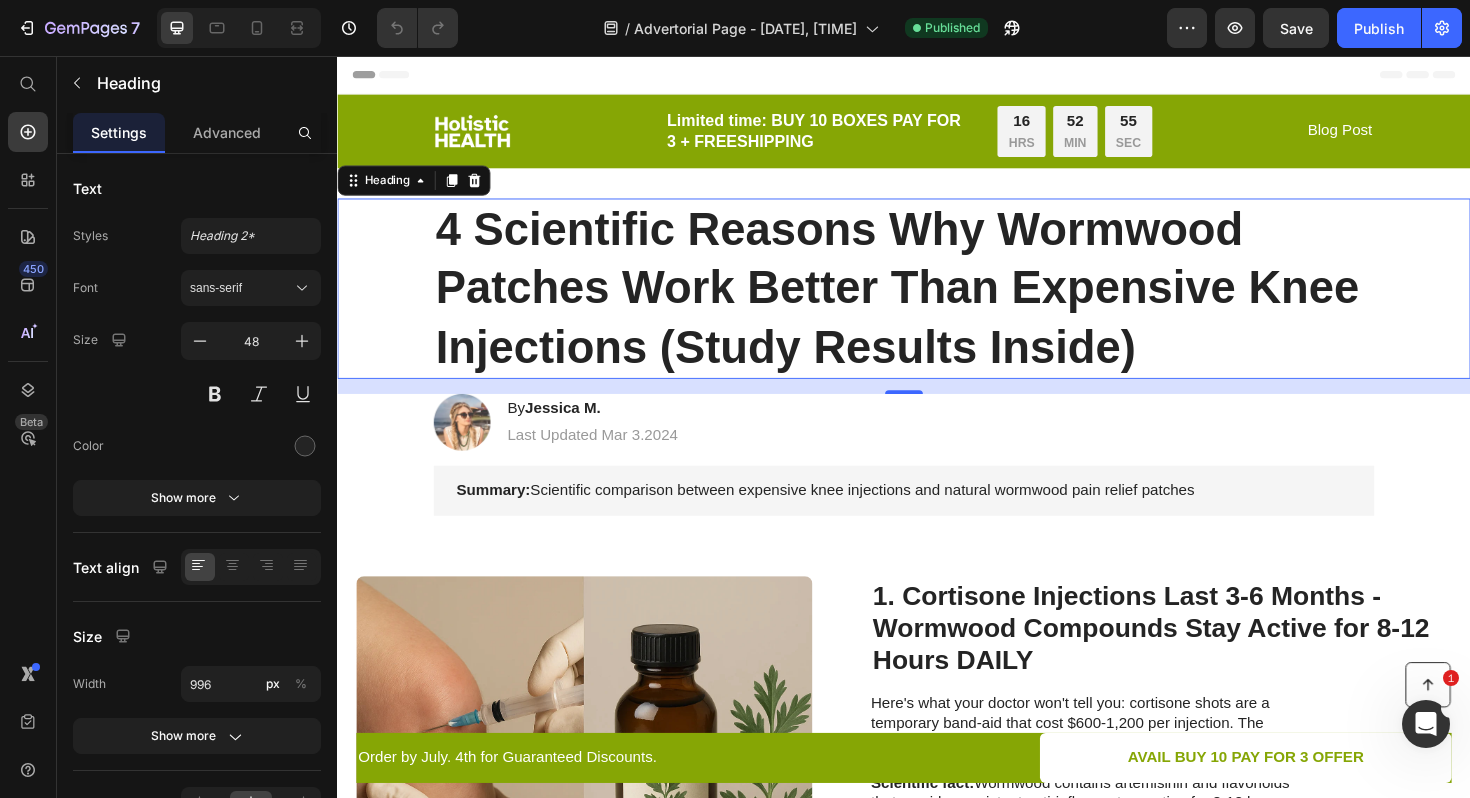drag, startPoint x: 433, startPoint y: 242, endPoint x: 830, endPoint y: 310, distance: 402.7816 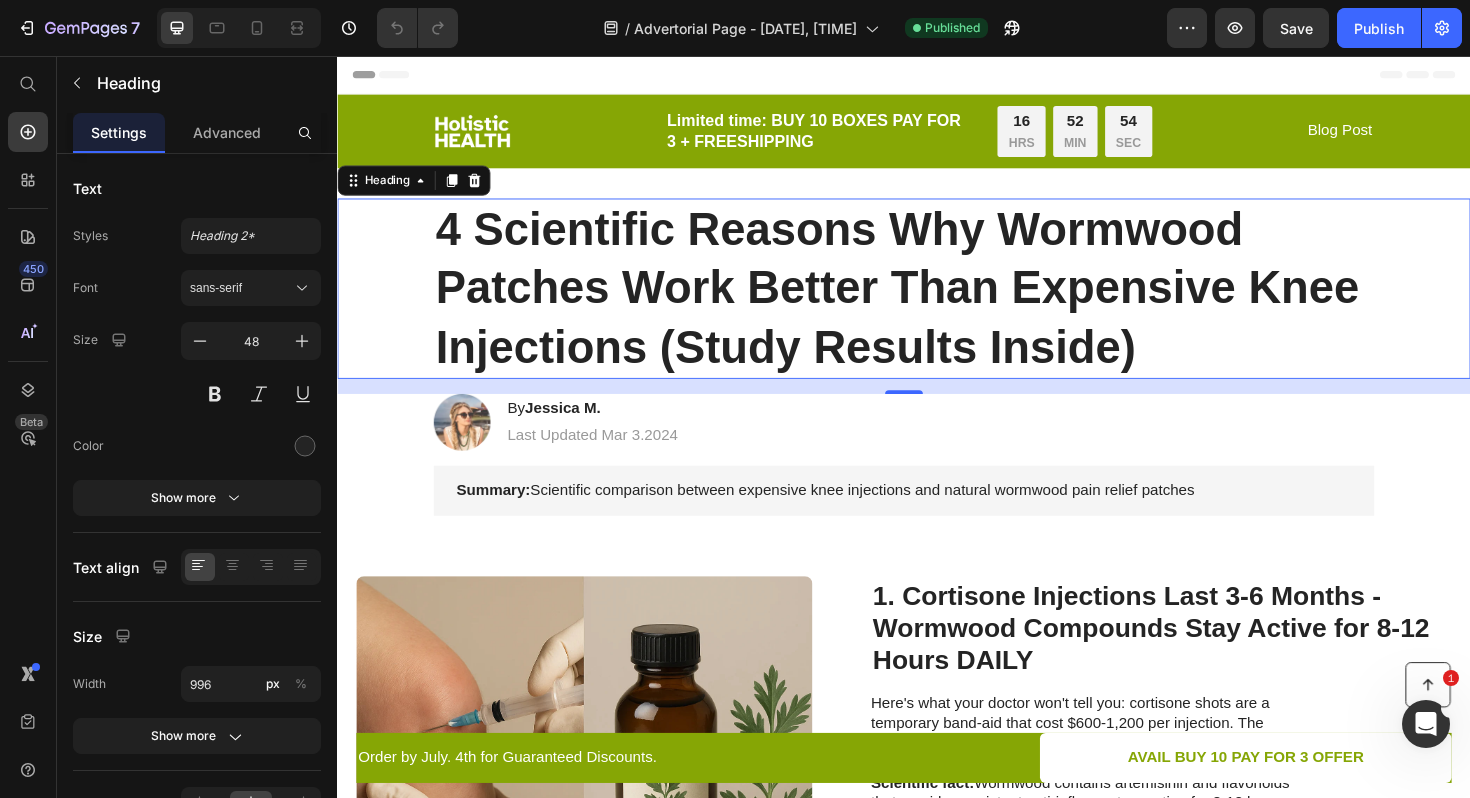 click on "4 Scientific Reasons Why Wormwood Patches Work Better Than Expensive Knee Injections (Study Results Inside)" at bounding box center [937, 302] 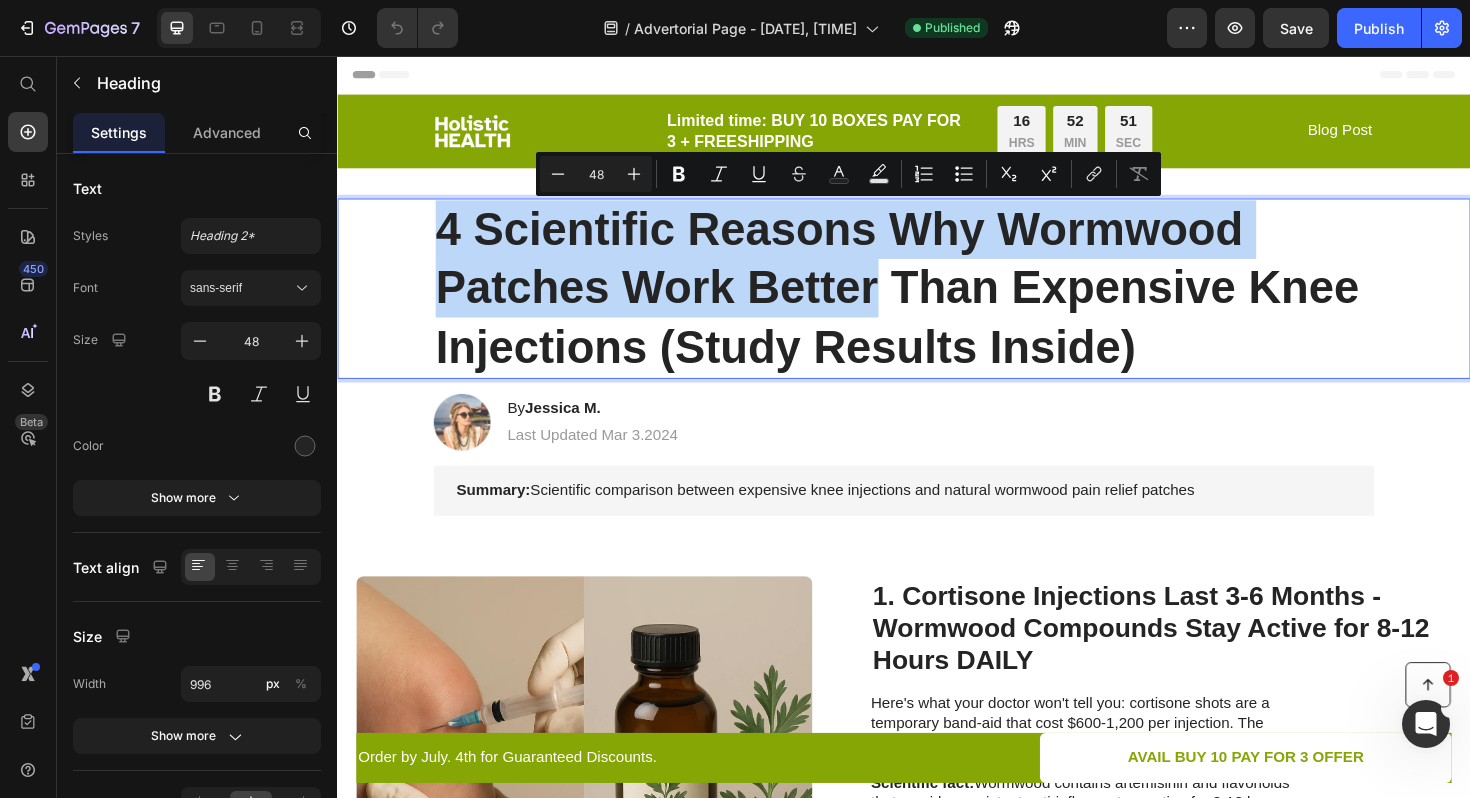 drag, startPoint x: 435, startPoint y: 244, endPoint x: 894, endPoint y: 315, distance: 464.45883 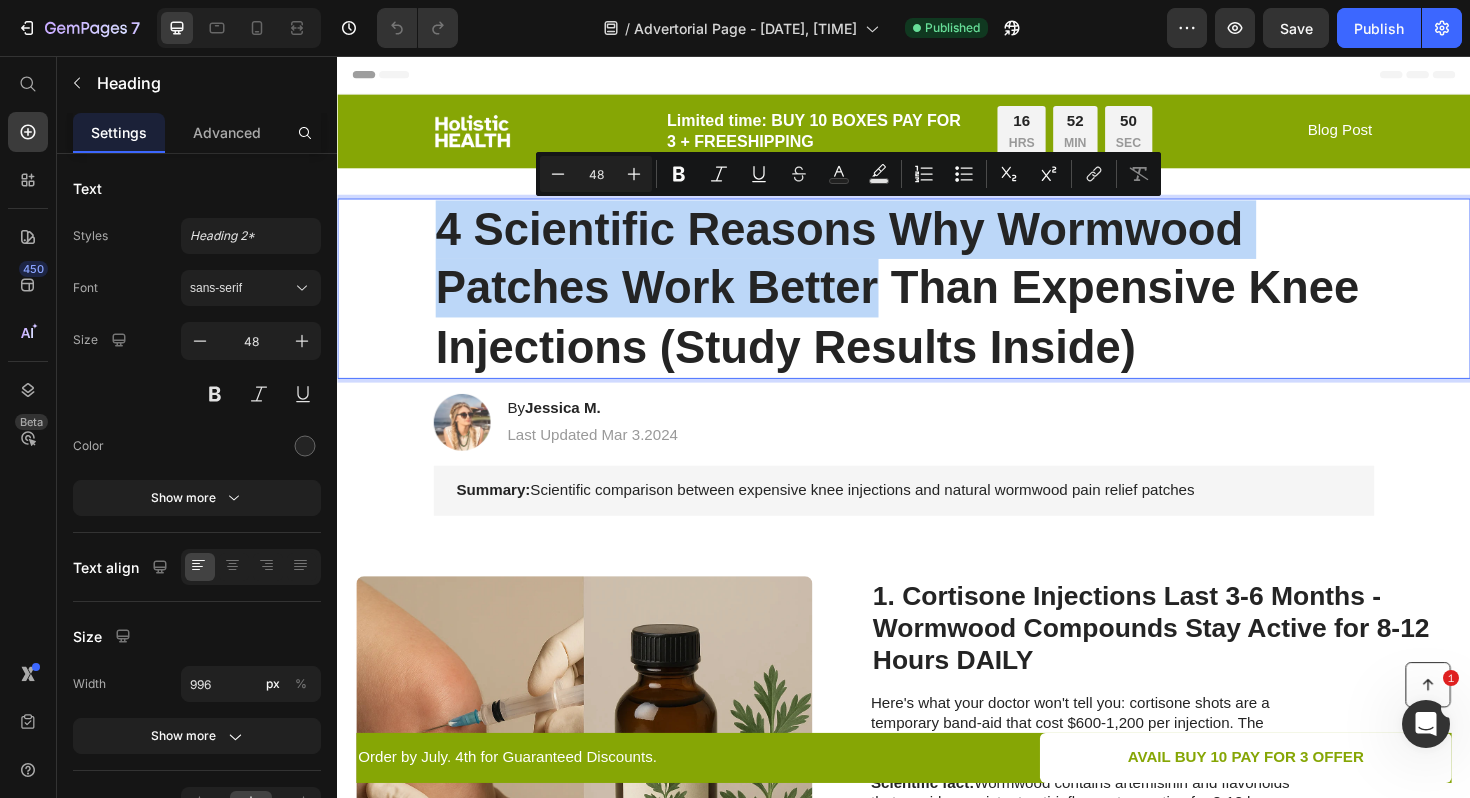 copy on "4 Scientific Reasons Why Wormwood Patches Work Better" 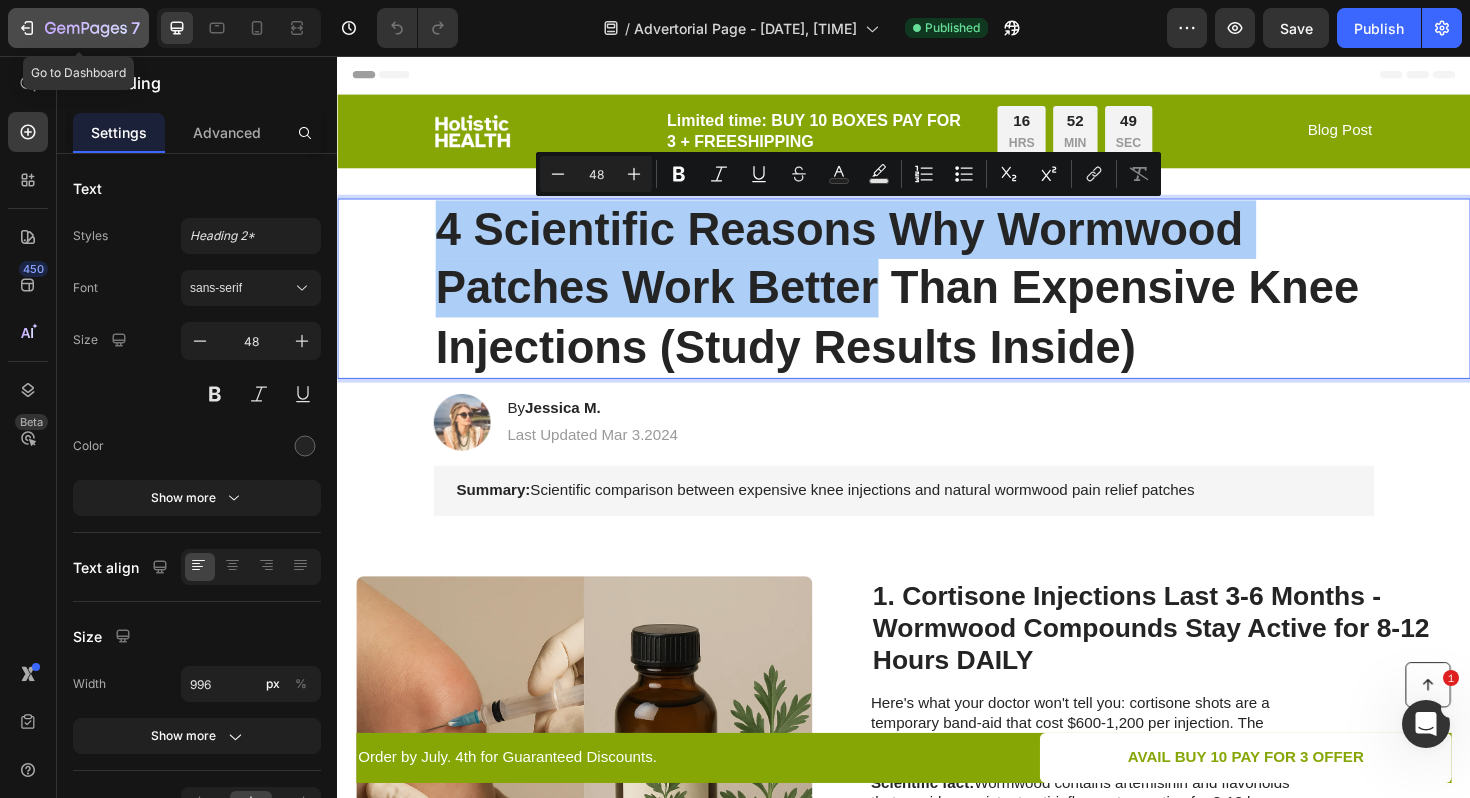 click 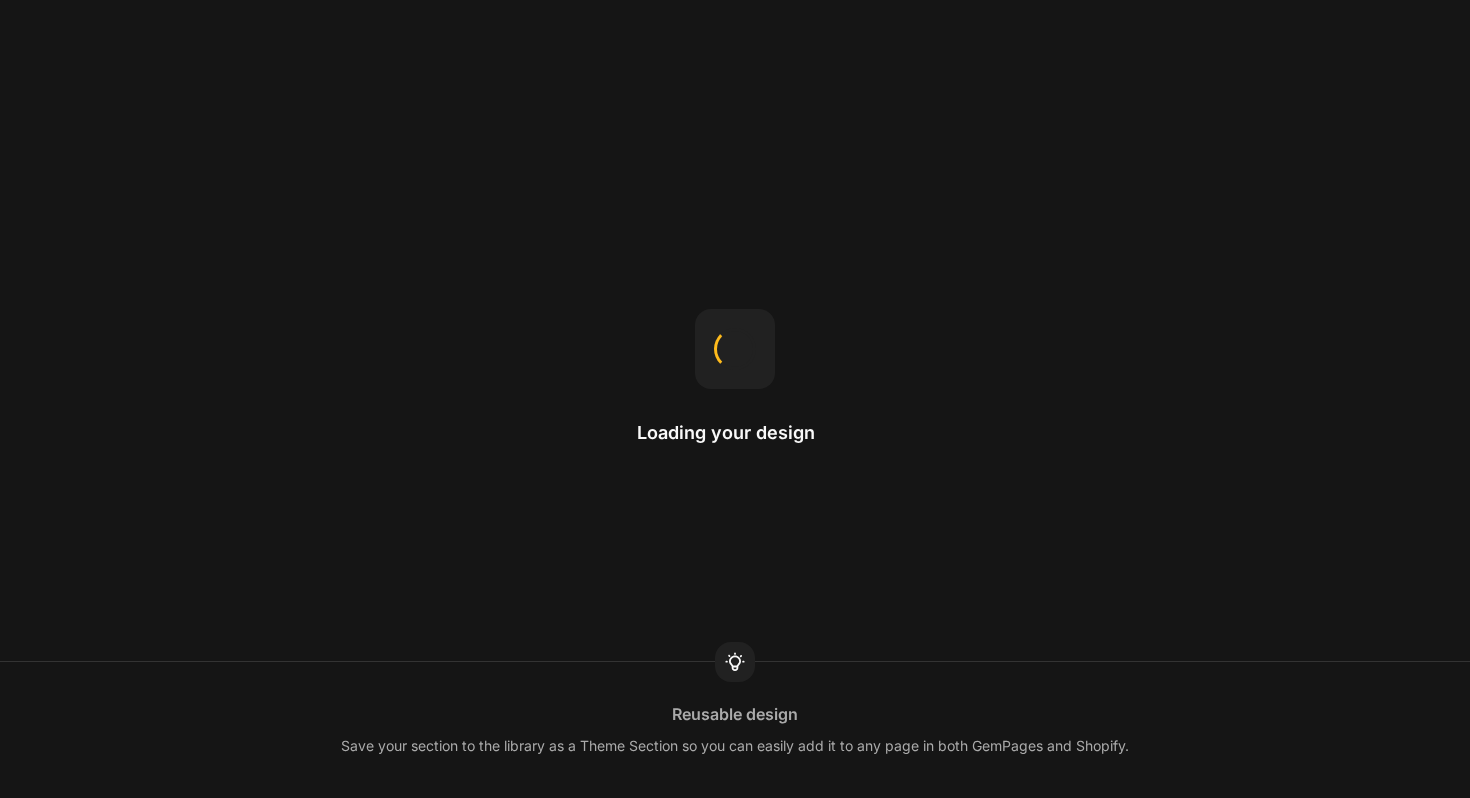 scroll, scrollTop: 0, scrollLeft: 0, axis: both 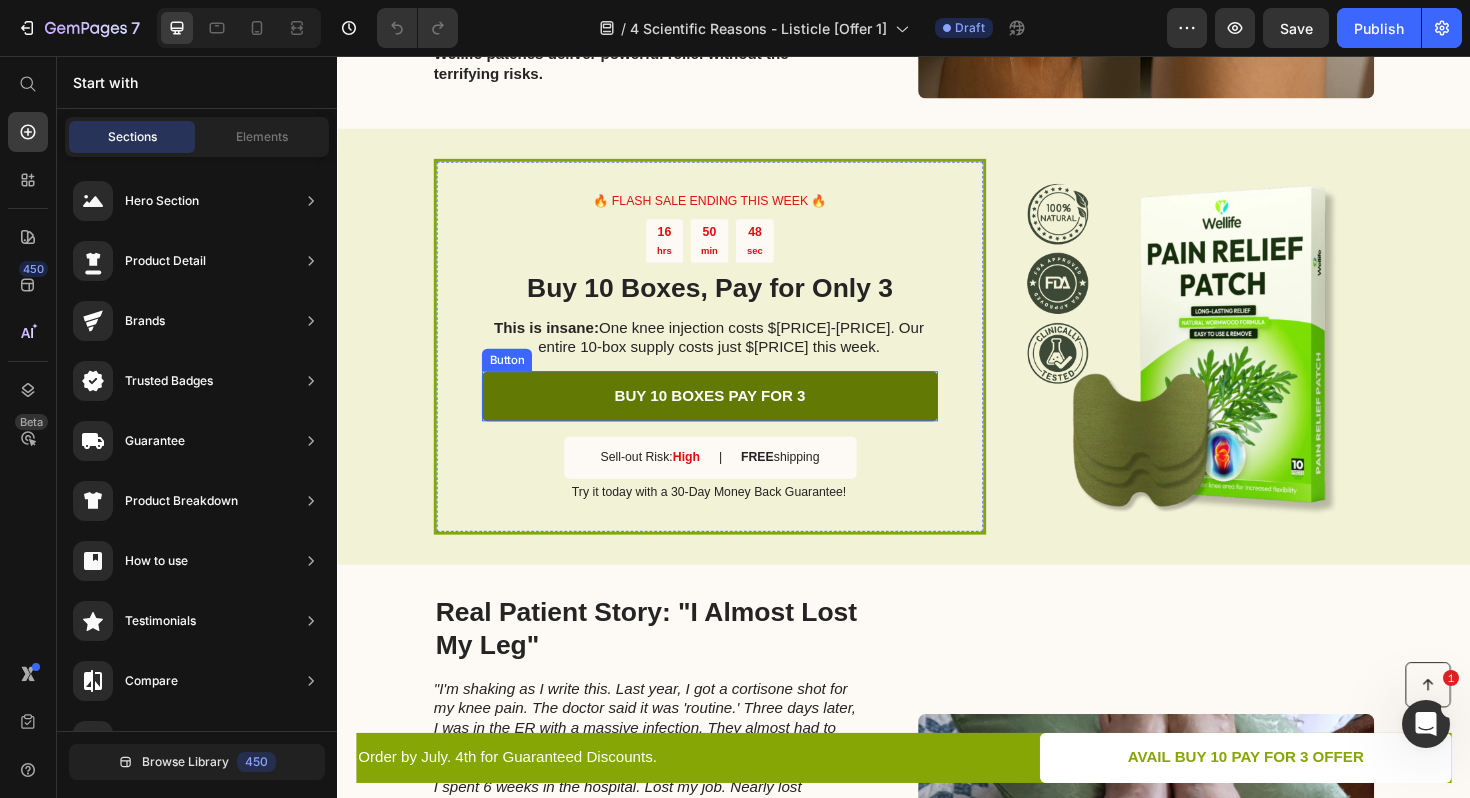 click on "BUY 10 BOXES PAY FOR 3" at bounding box center [731, 416] 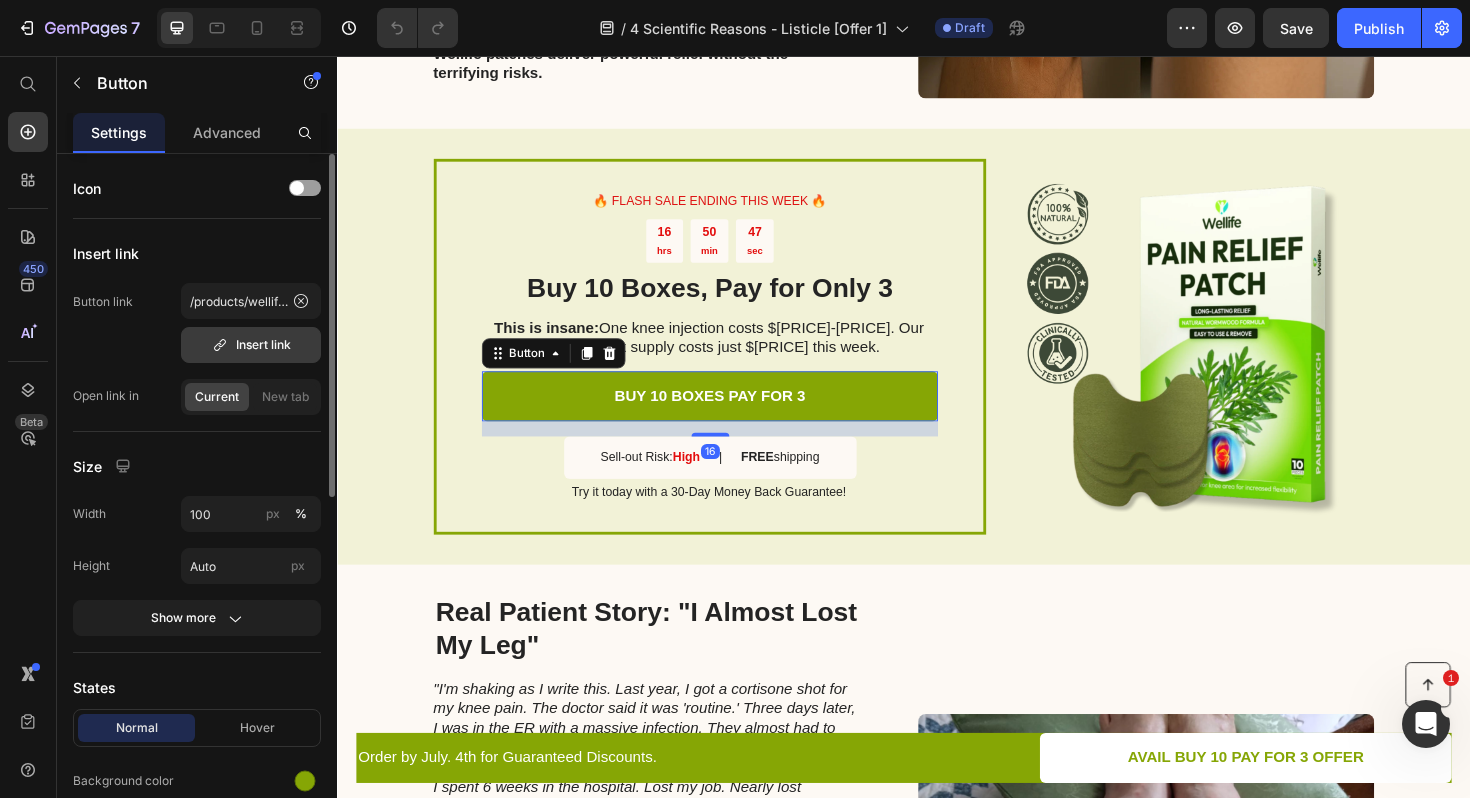 click on "Insert link" at bounding box center [251, 345] 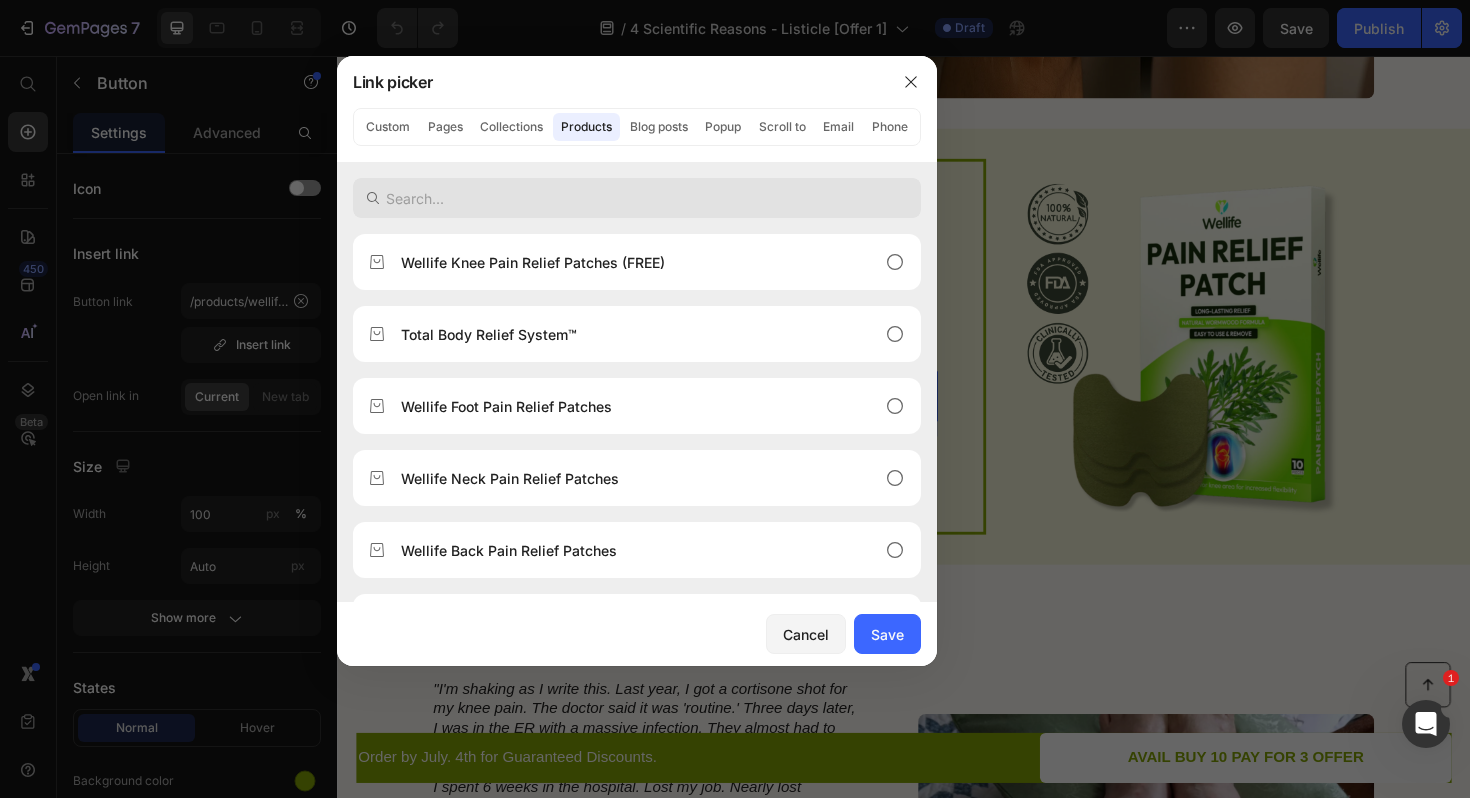 click at bounding box center (637, 198) 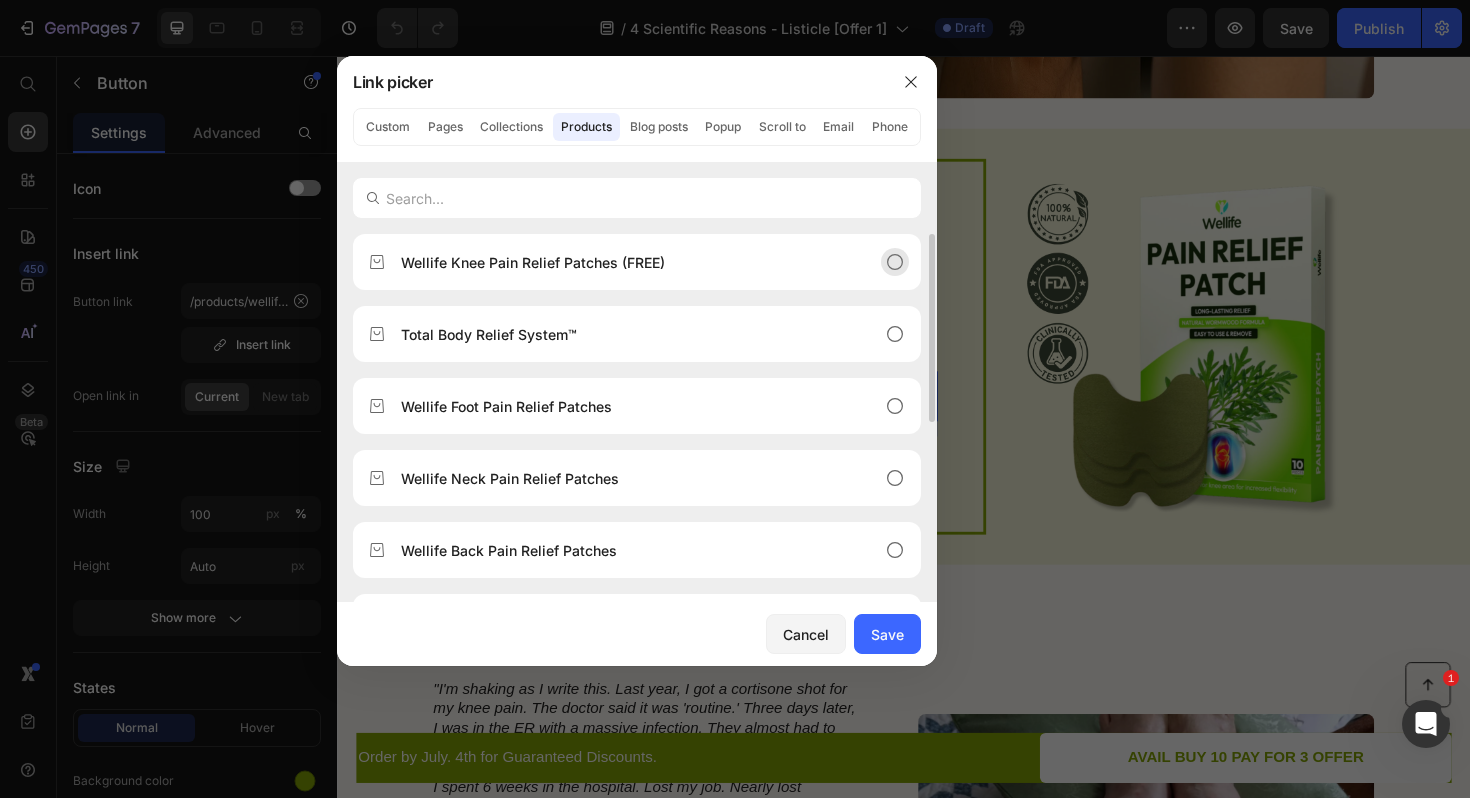 click on "Wellife Knee Pain Relief Patches (FREE)" at bounding box center (533, 262) 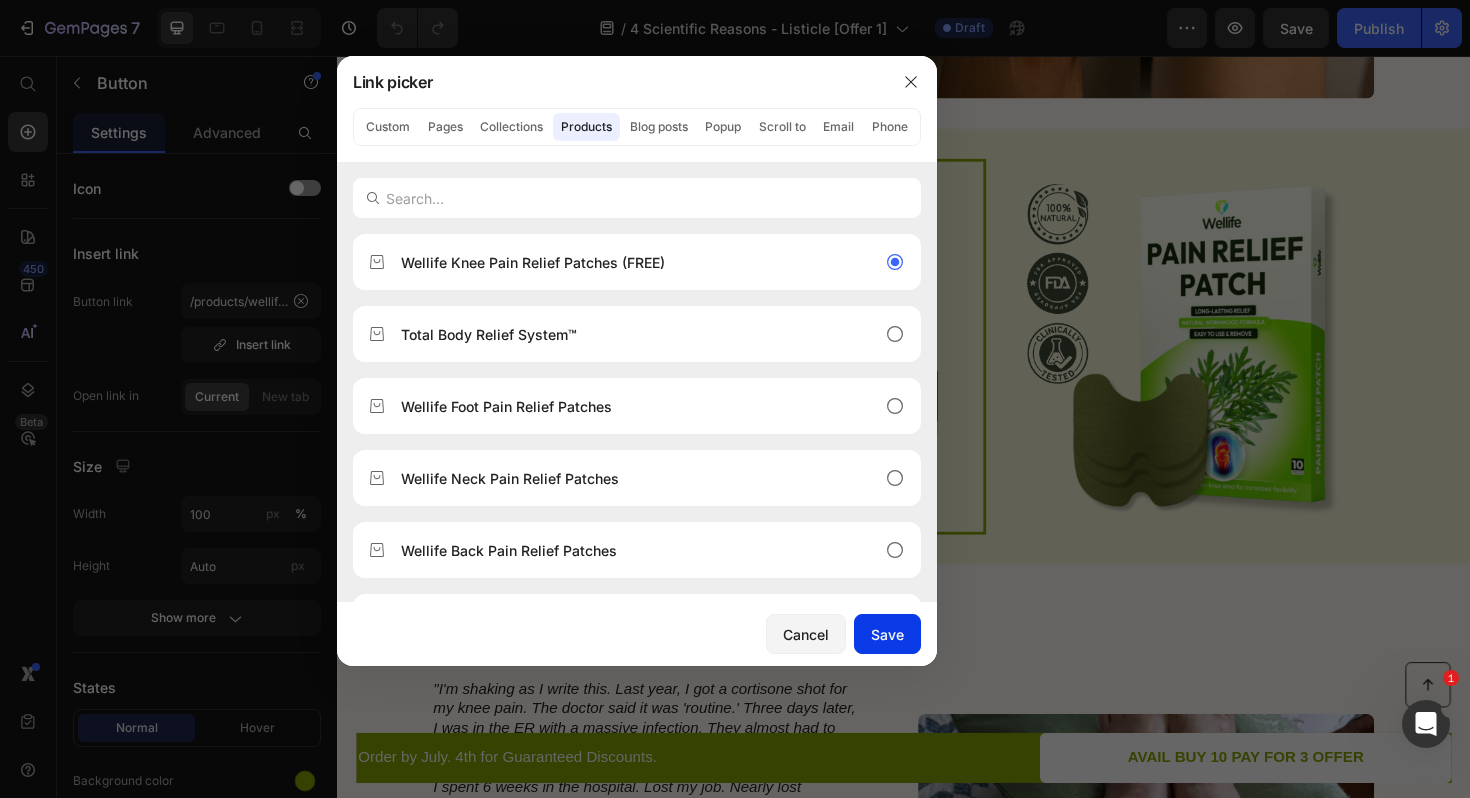 click on "Save" at bounding box center [887, 634] 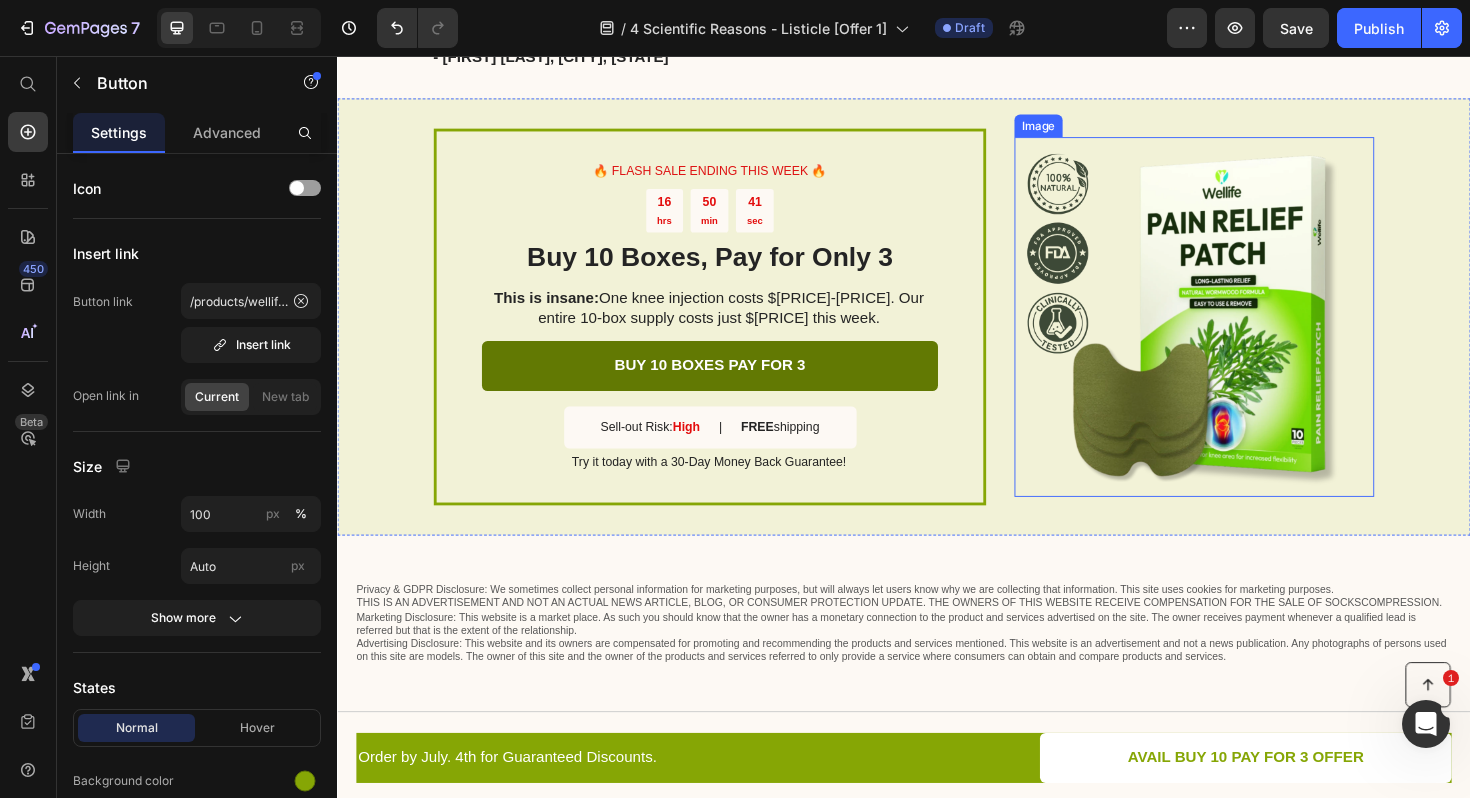 scroll, scrollTop: 3437, scrollLeft: 0, axis: vertical 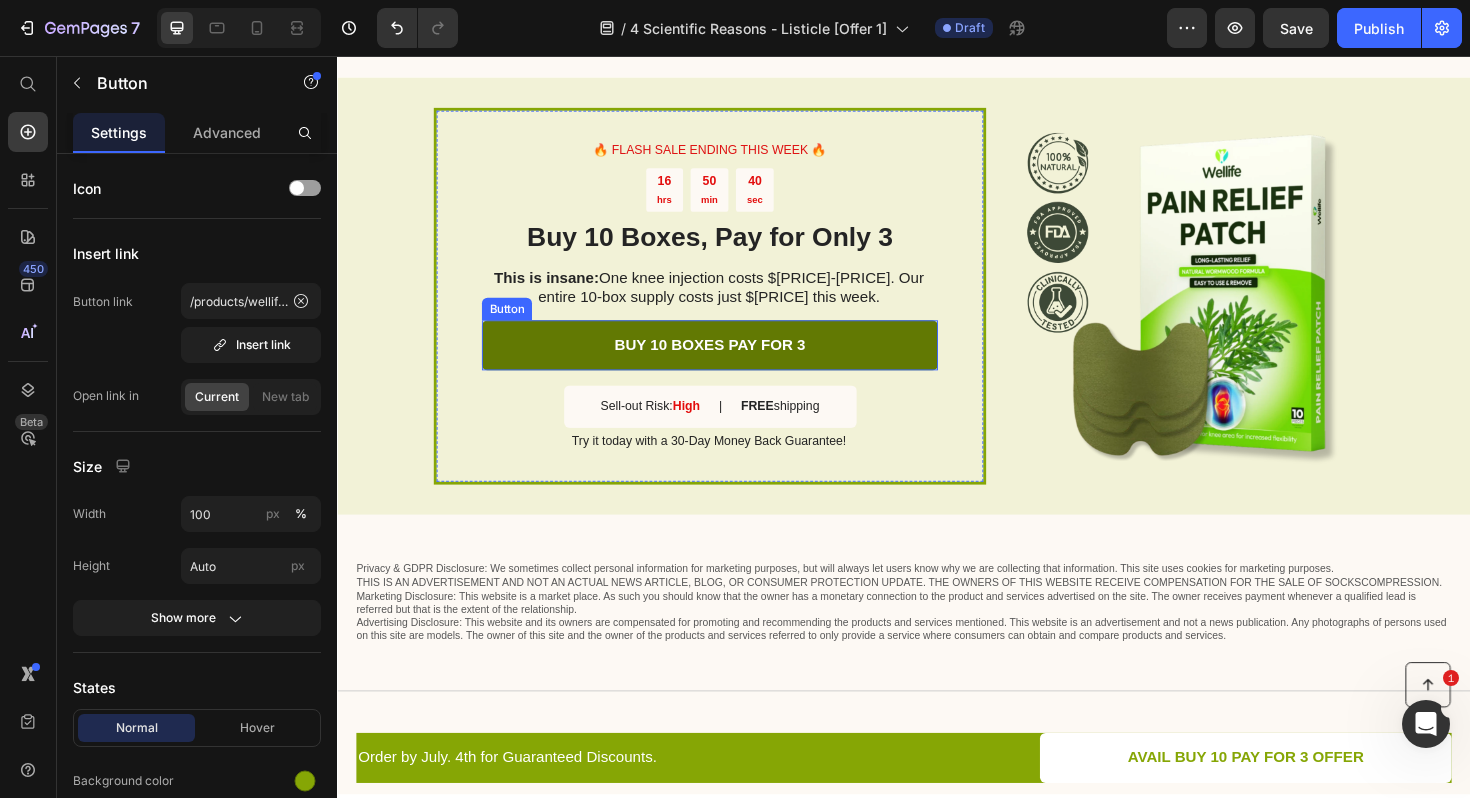 click on "BUY 10 BOXES PAY FOR 3" at bounding box center [731, 362] 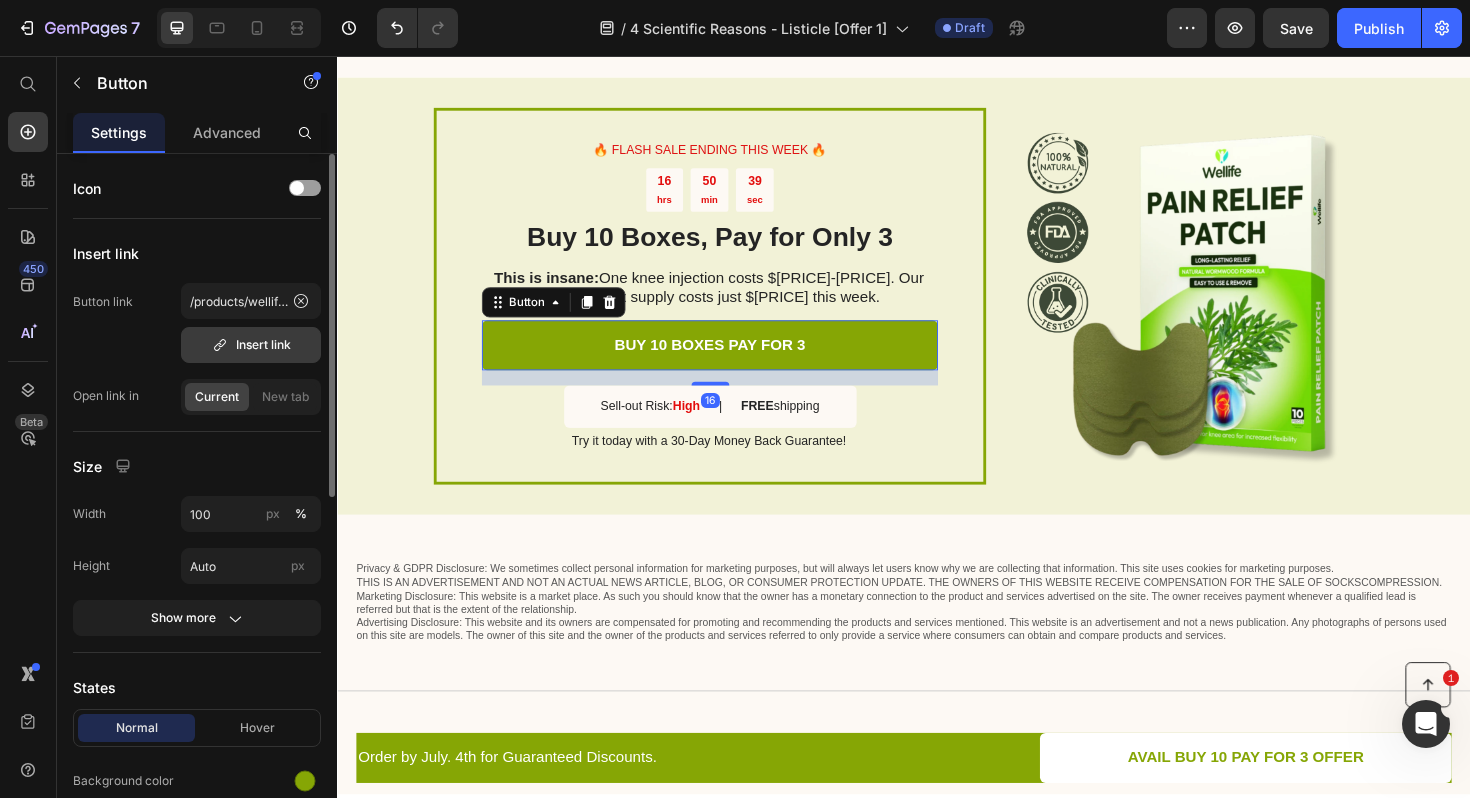 click on "Insert link" at bounding box center [251, 345] 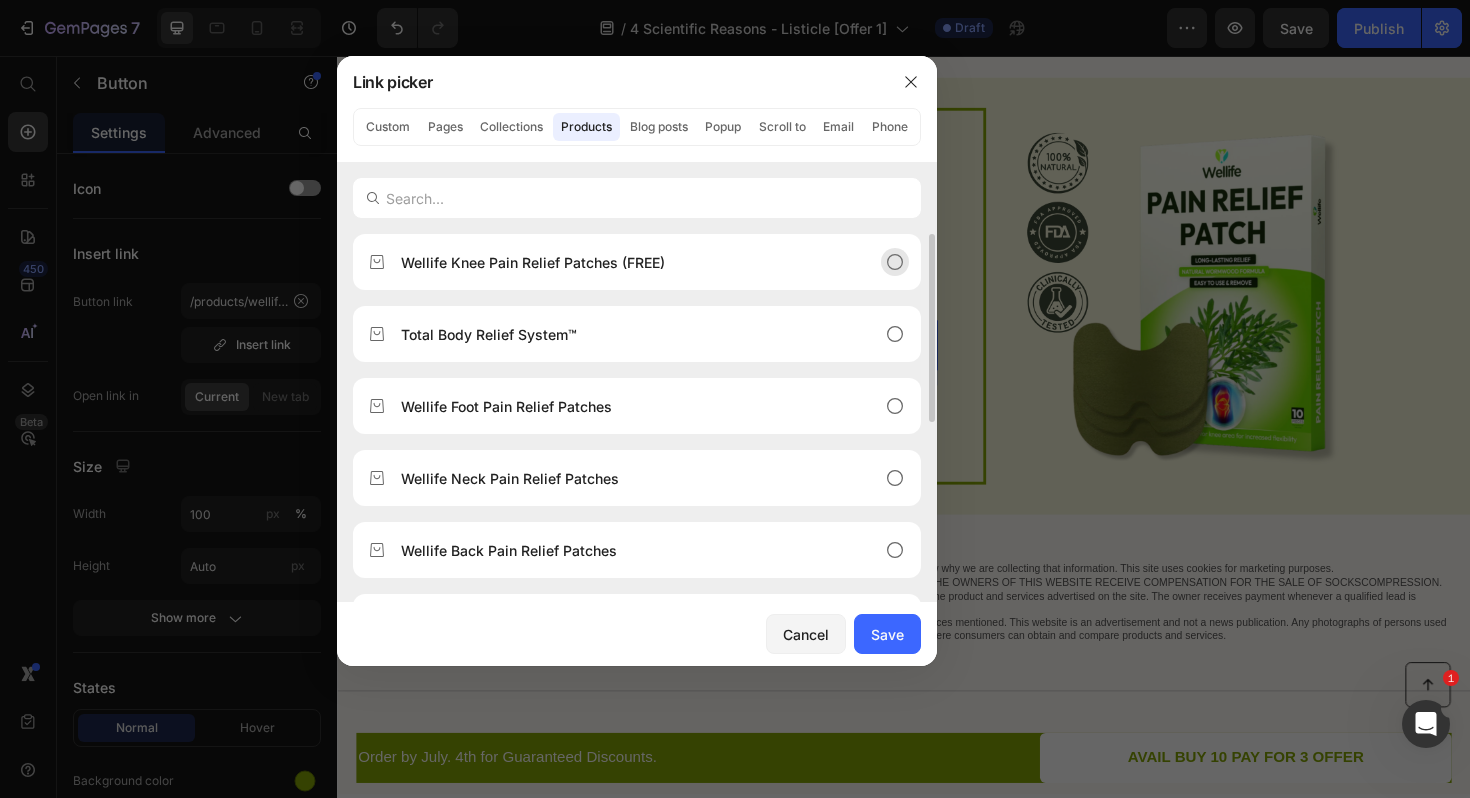 click on "Wellife Knee Pain Relief Patches (FREE)" at bounding box center (621, 262) 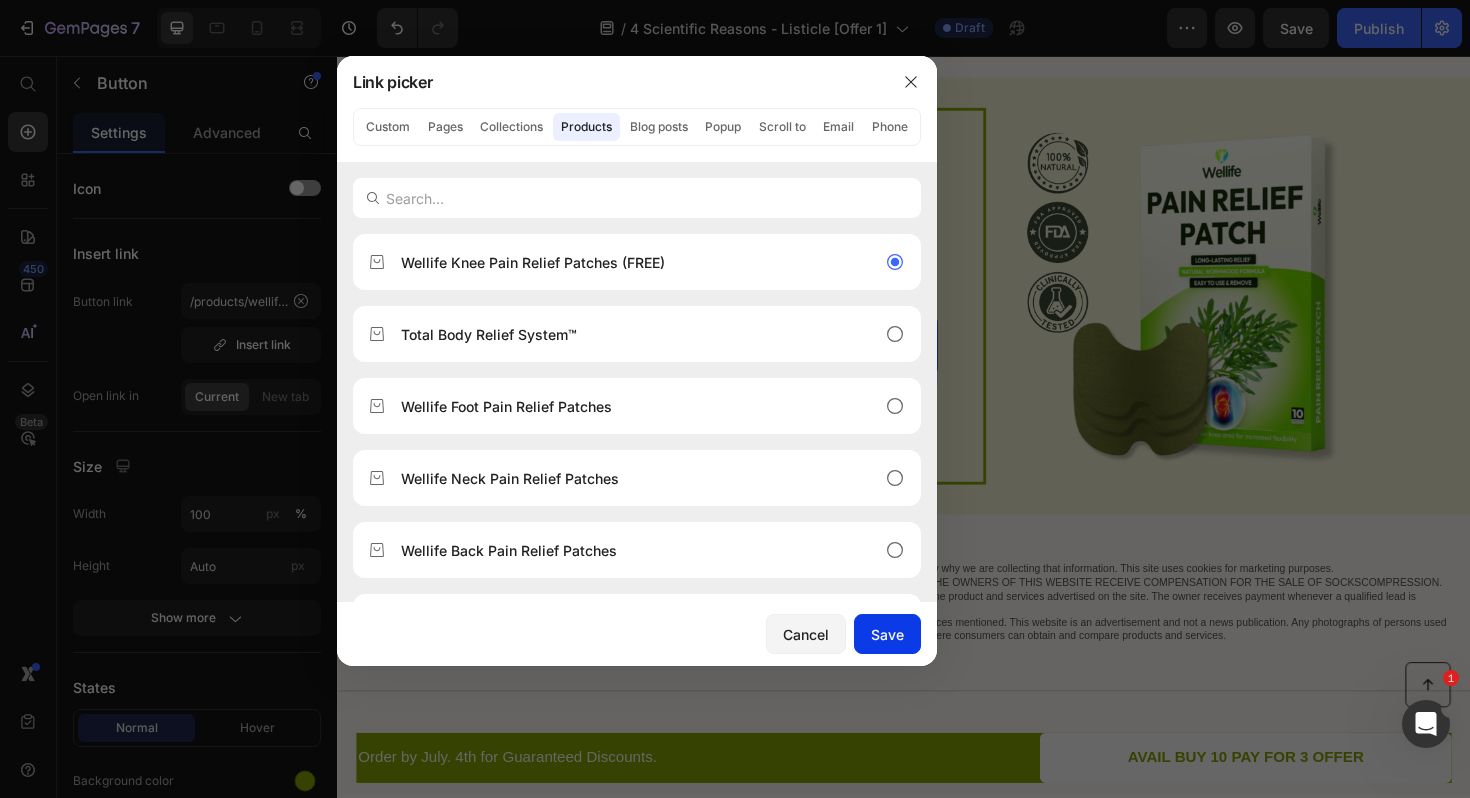 click on "Save" at bounding box center [887, 634] 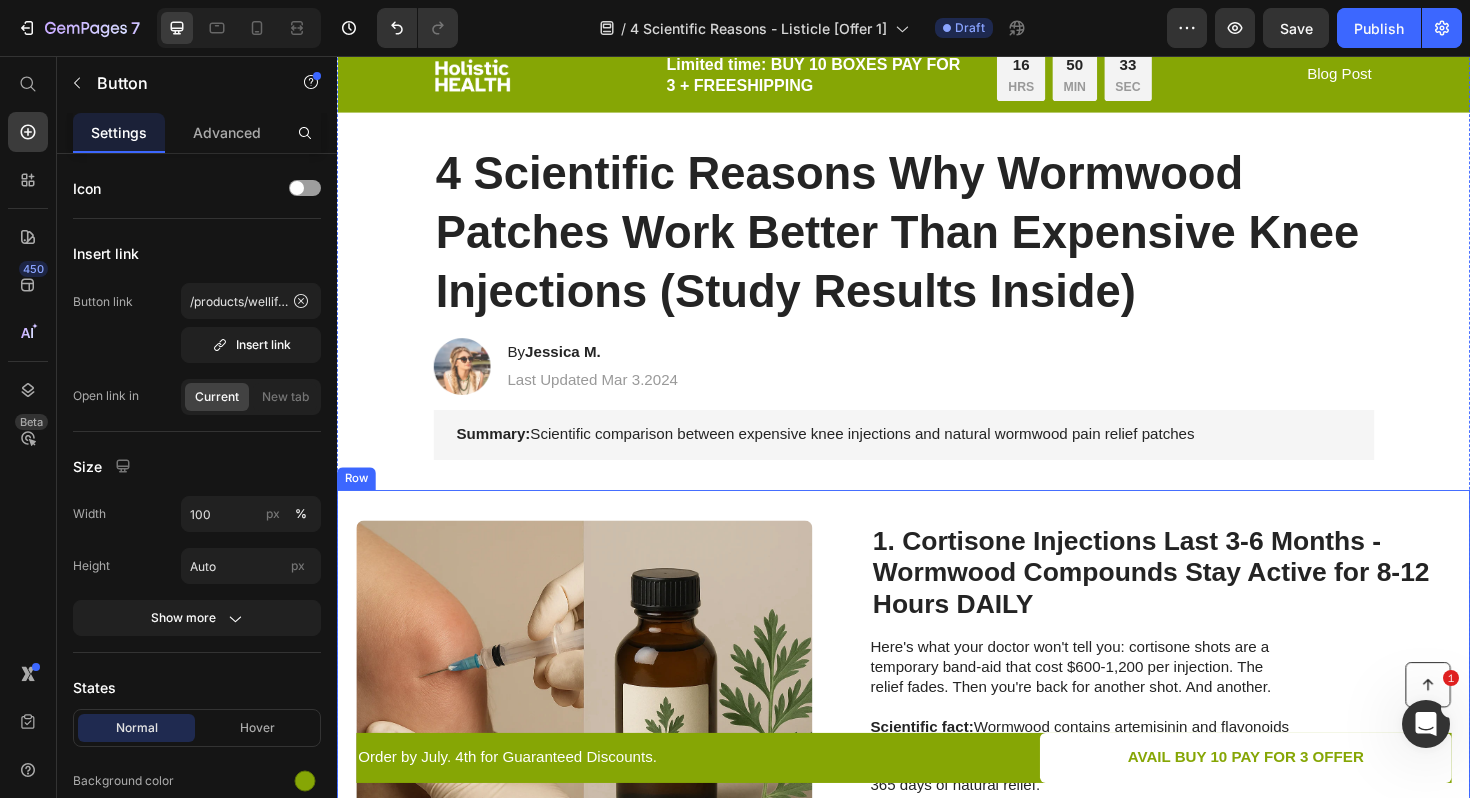 scroll, scrollTop: 0, scrollLeft: 0, axis: both 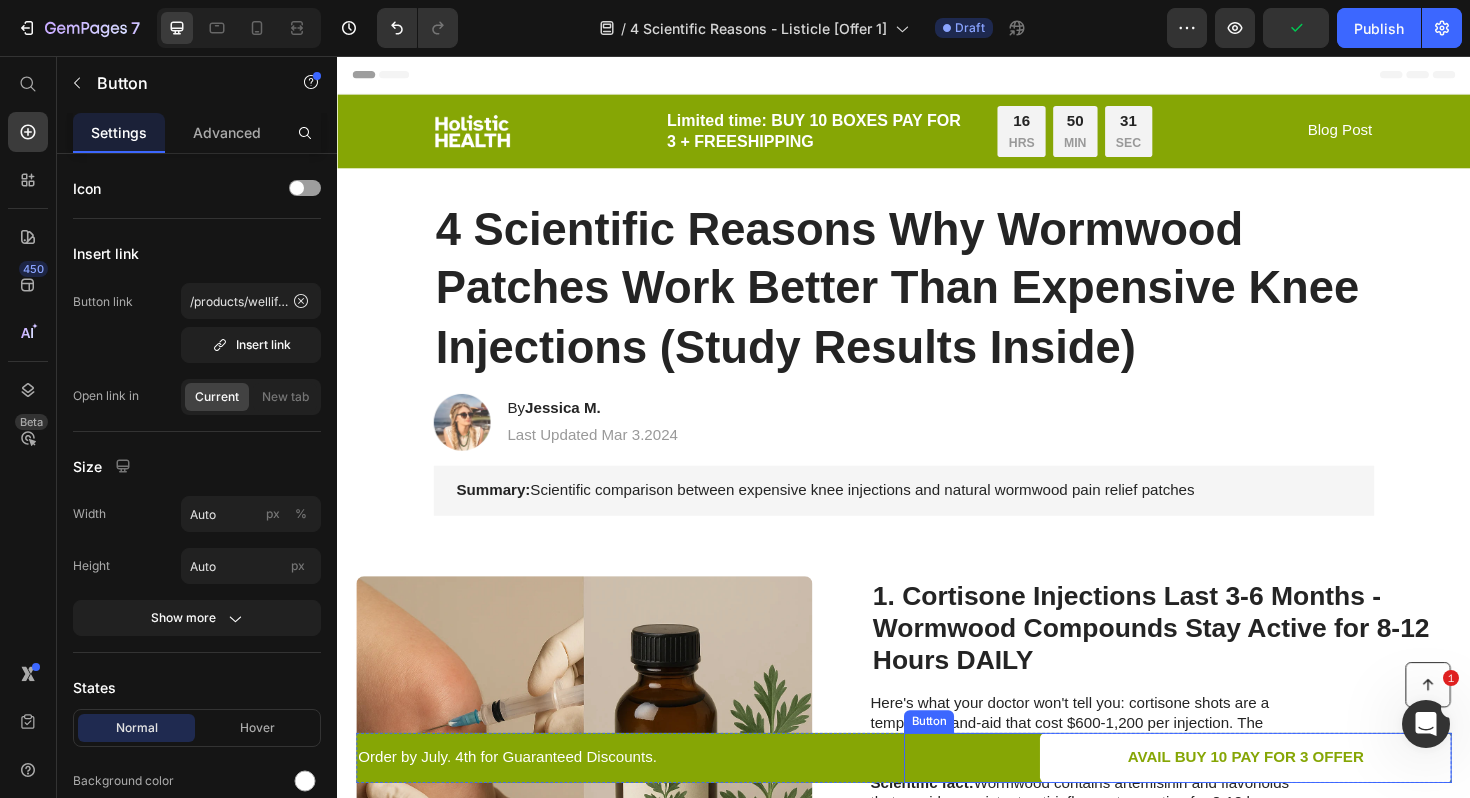 click on "AVAIL BUY 10 PAY FOR 3 OFFER" at bounding box center [1299, 799] 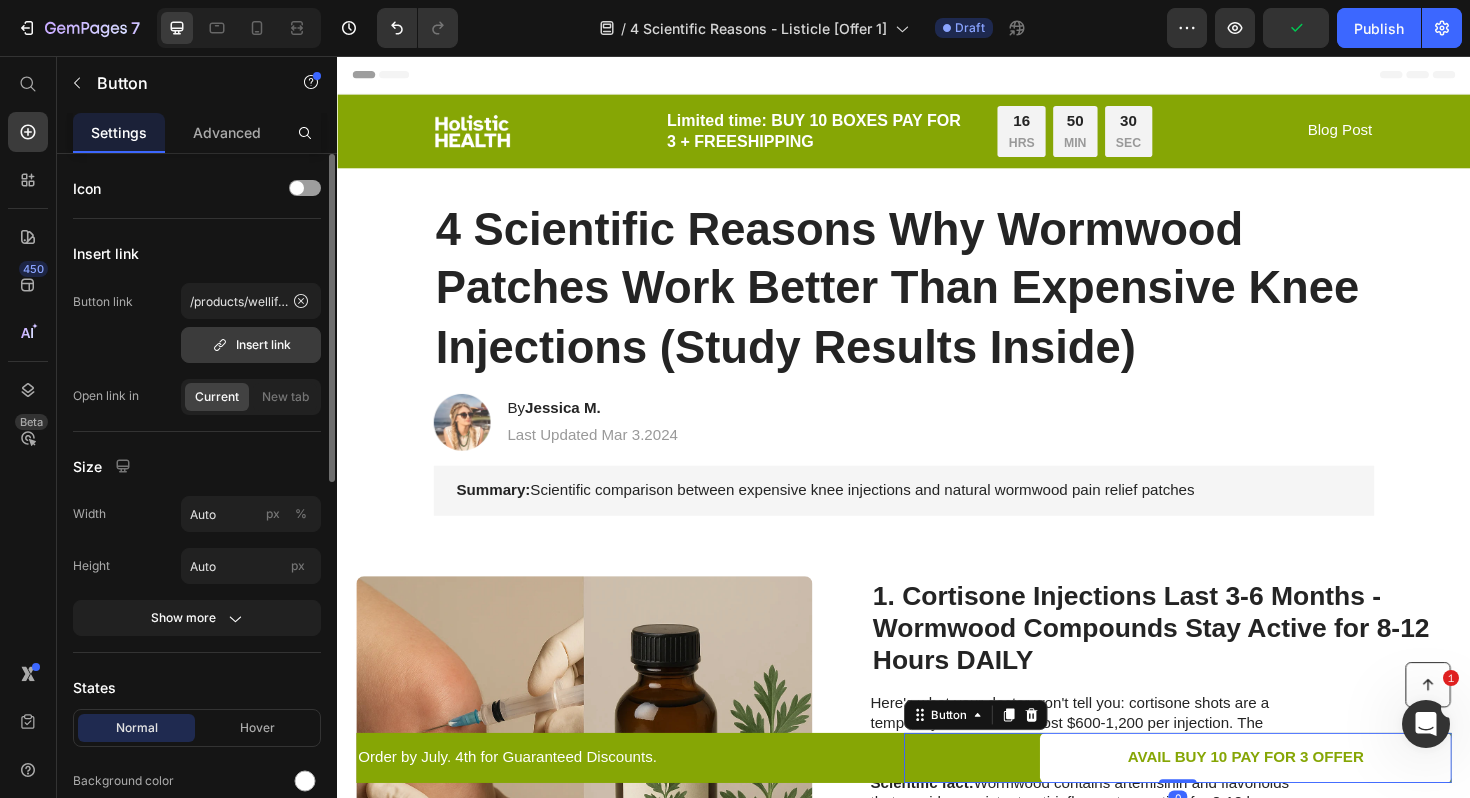 click on "Insert link" at bounding box center (251, 345) 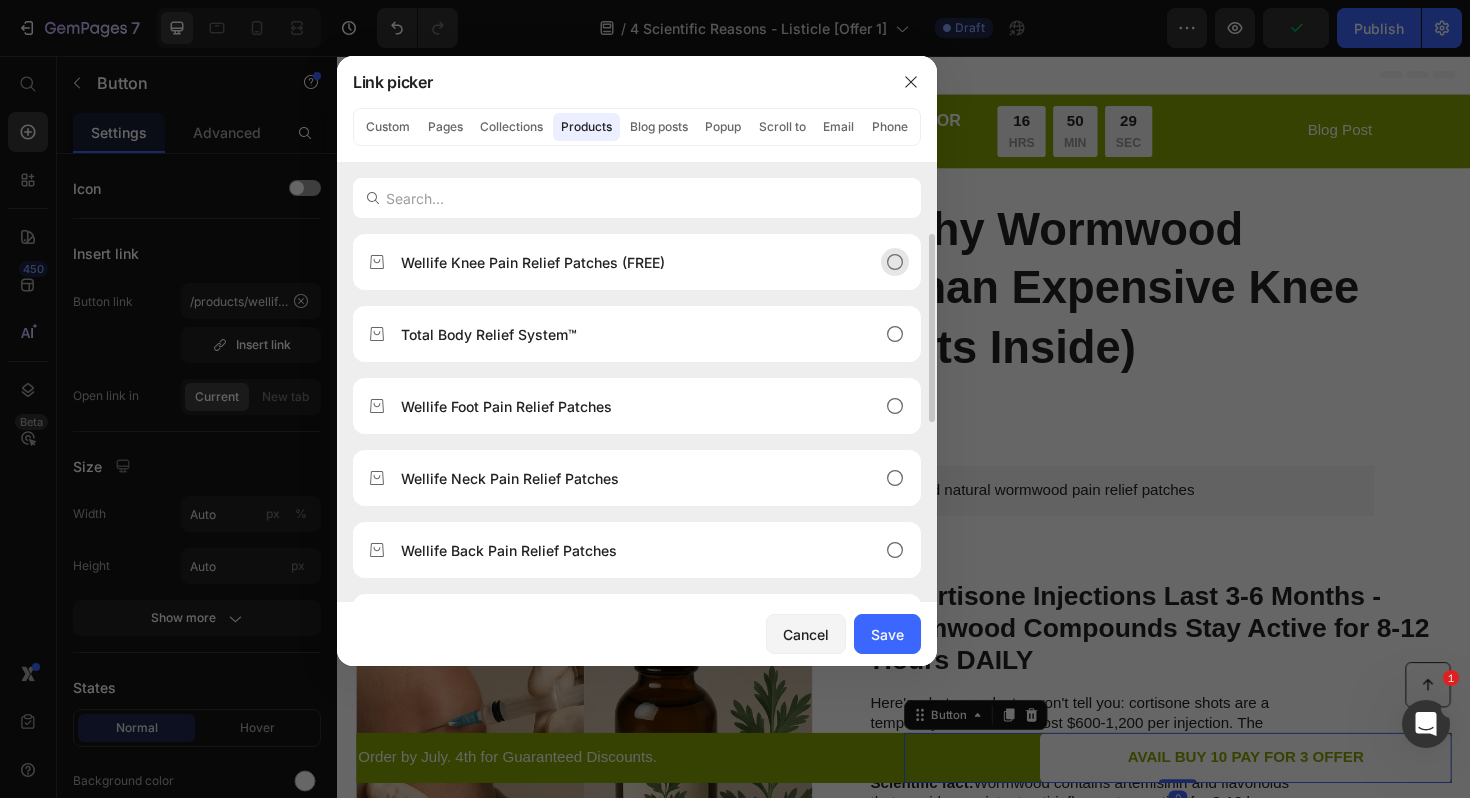 click on "Wellife Knee Pain Relief Patches (FREE)" at bounding box center [533, 262] 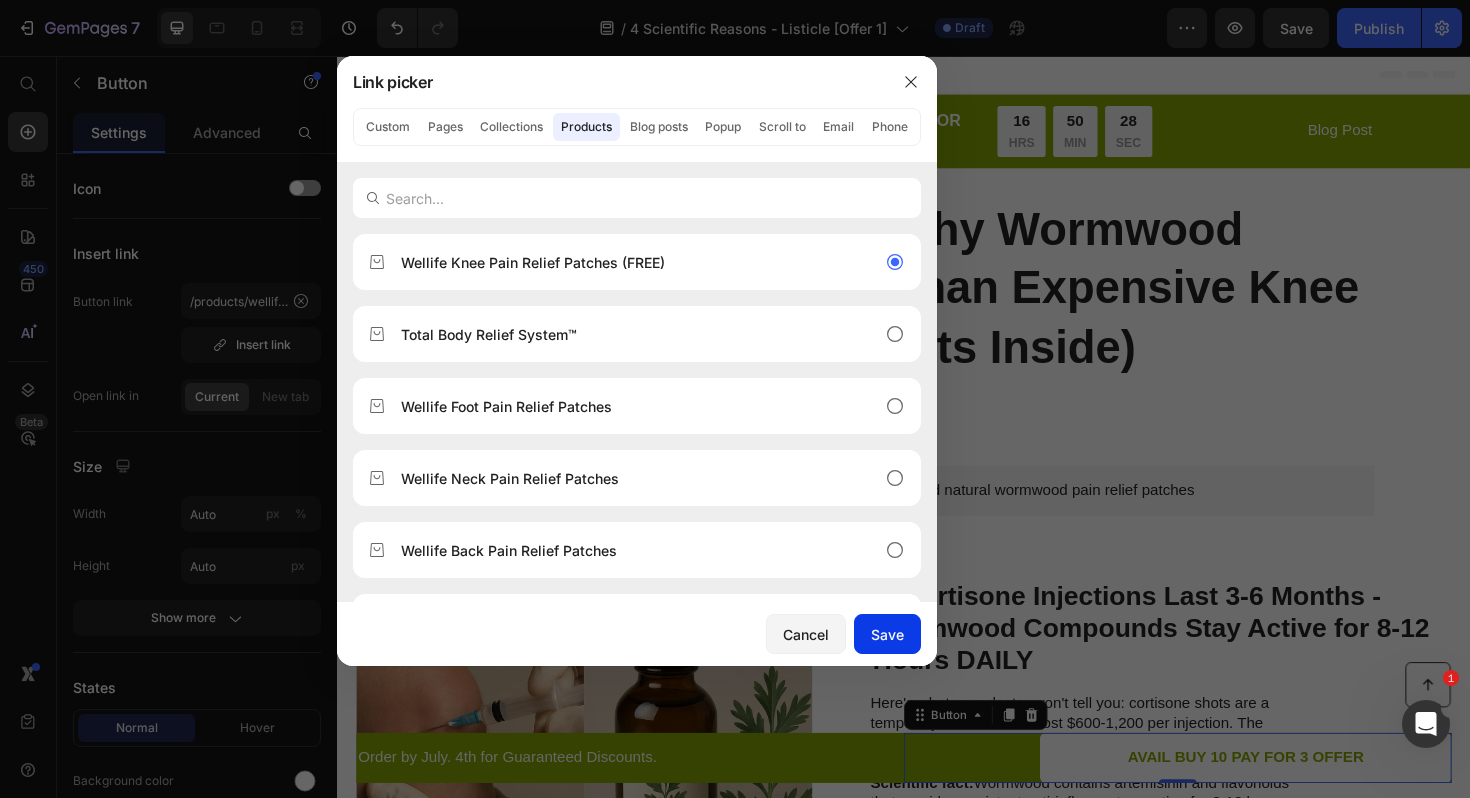 click on "Save" 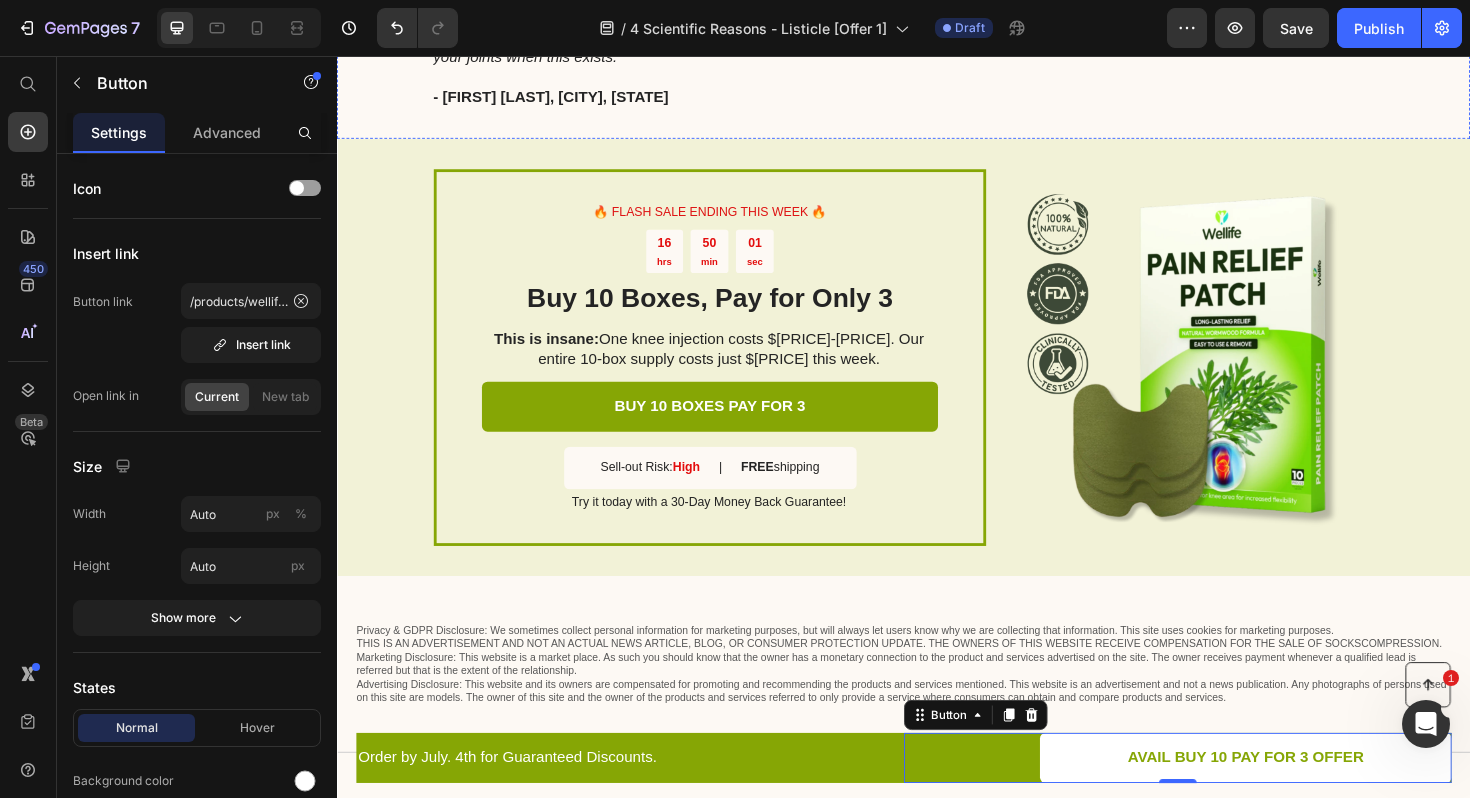 scroll, scrollTop: 3687, scrollLeft: 0, axis: vertical 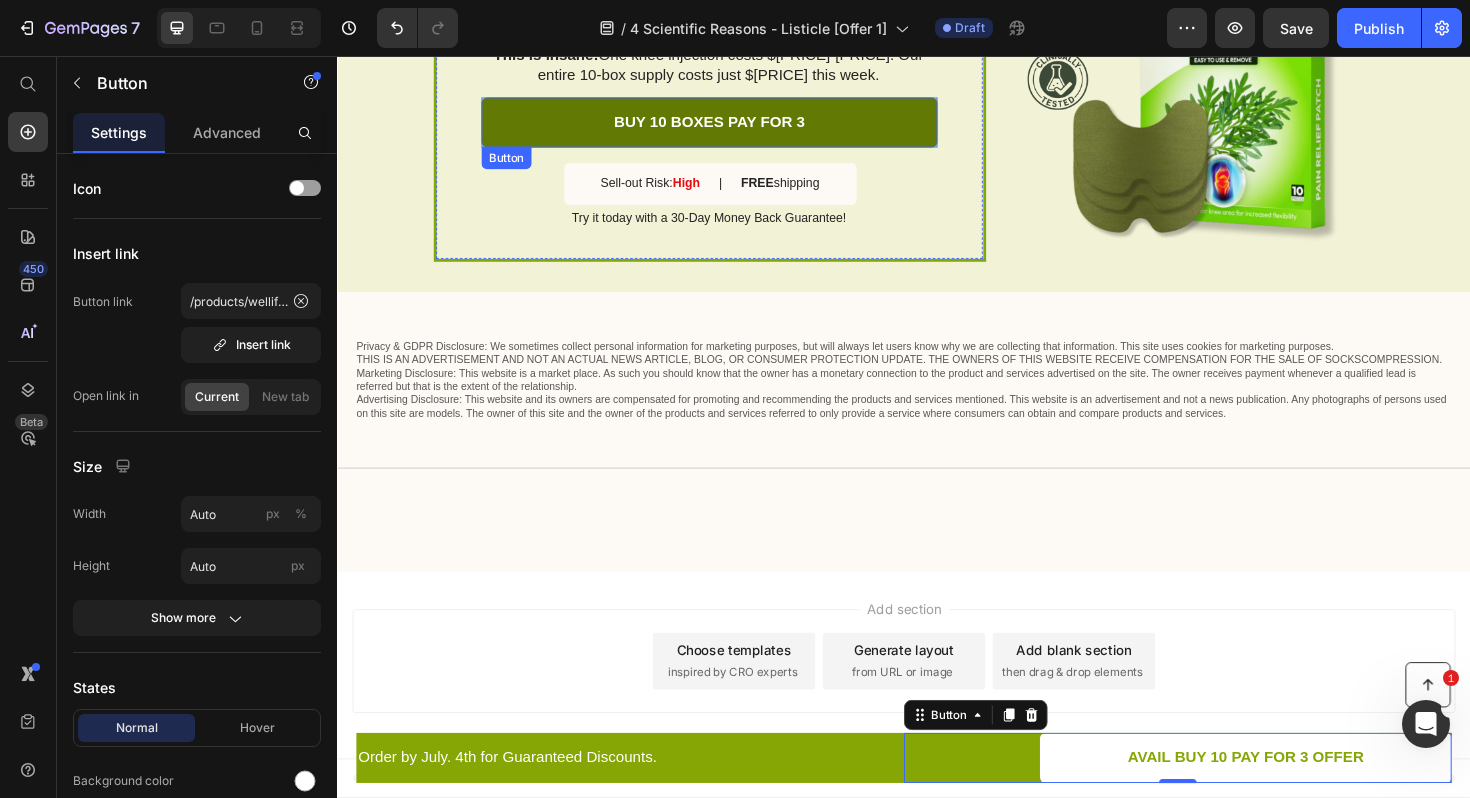 click on "BUY 10 BOXES PAY FOR 3" at bounding box center (731, 126) 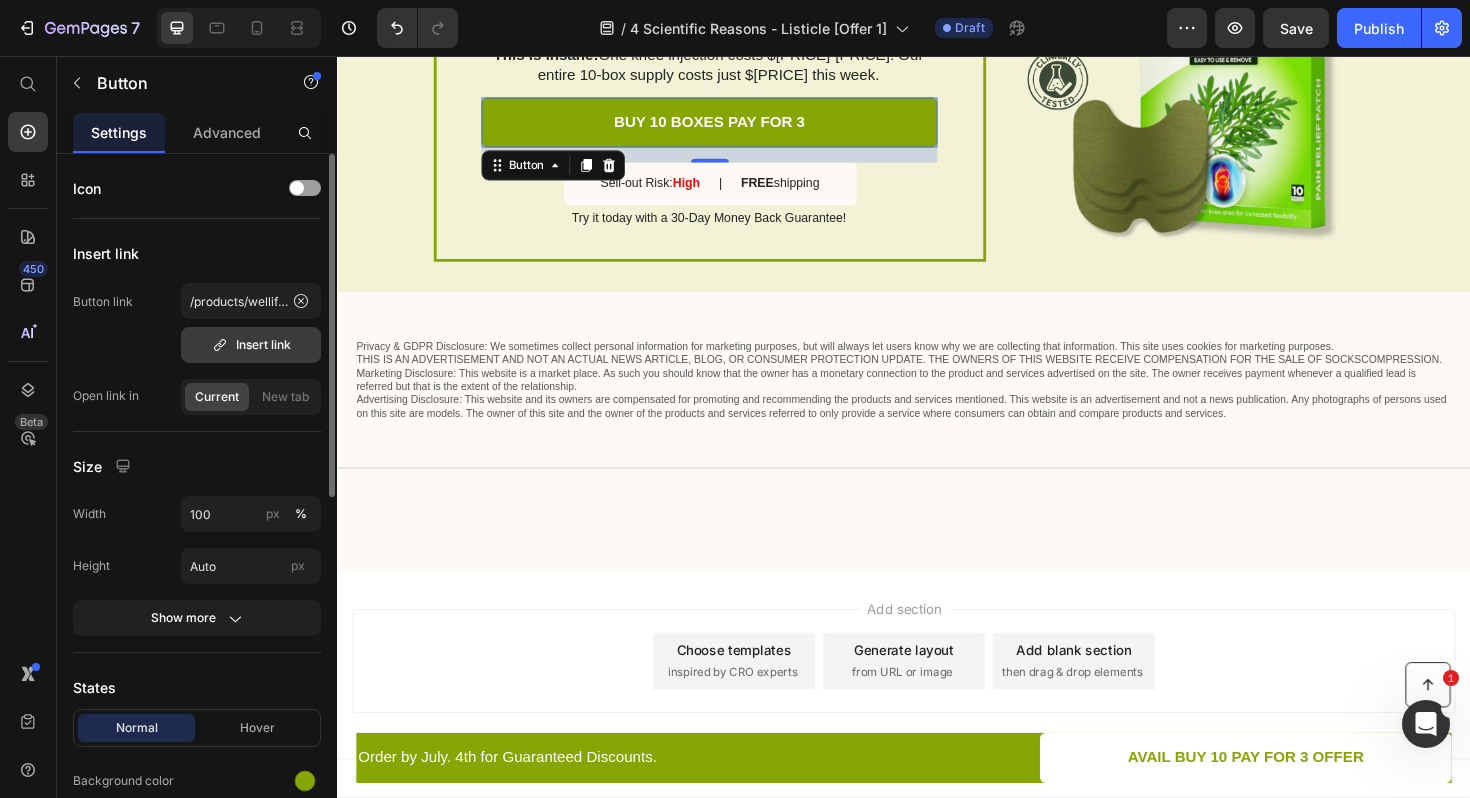 click on "Insert link" at bounding box center (251, 345) 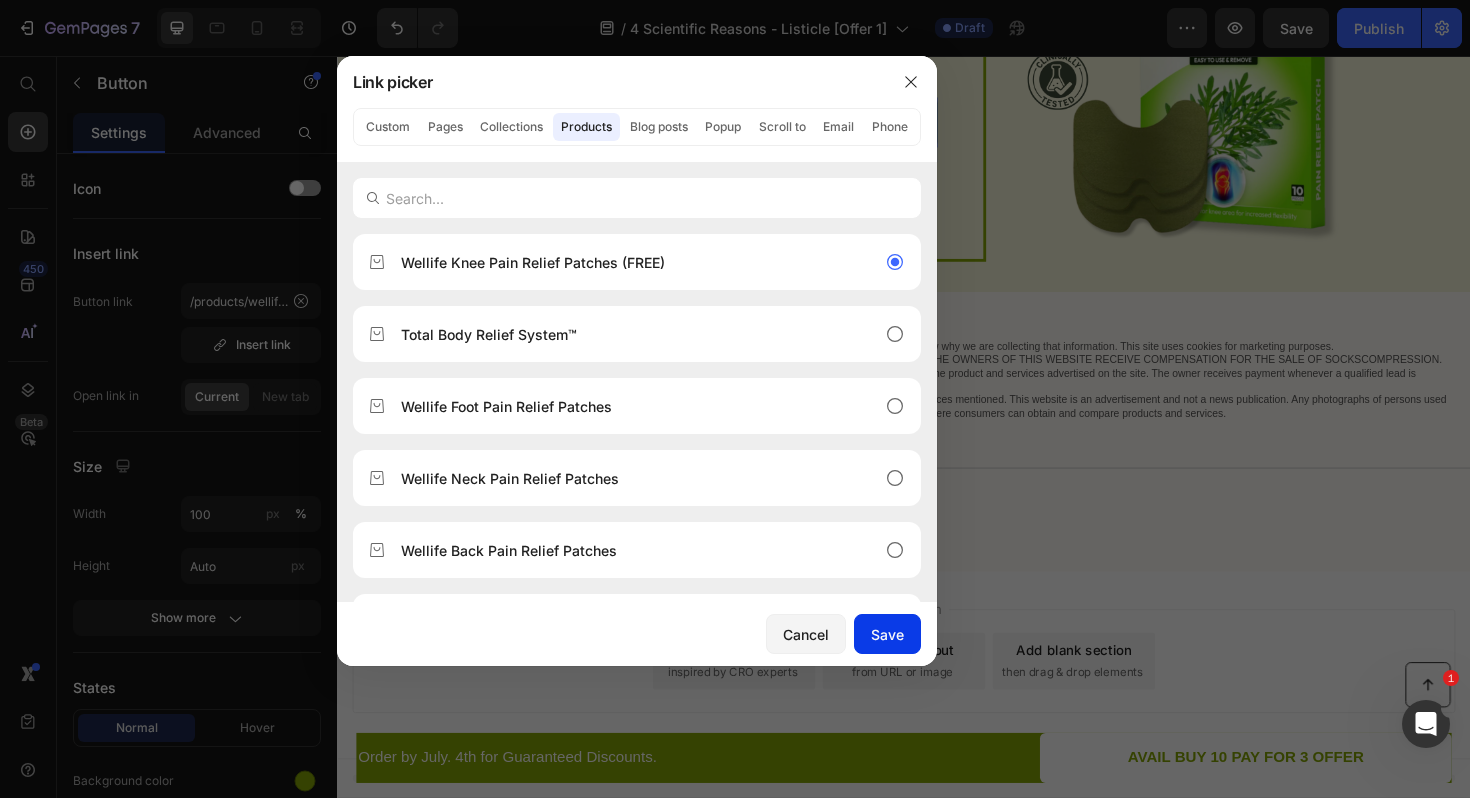 click on "Save" 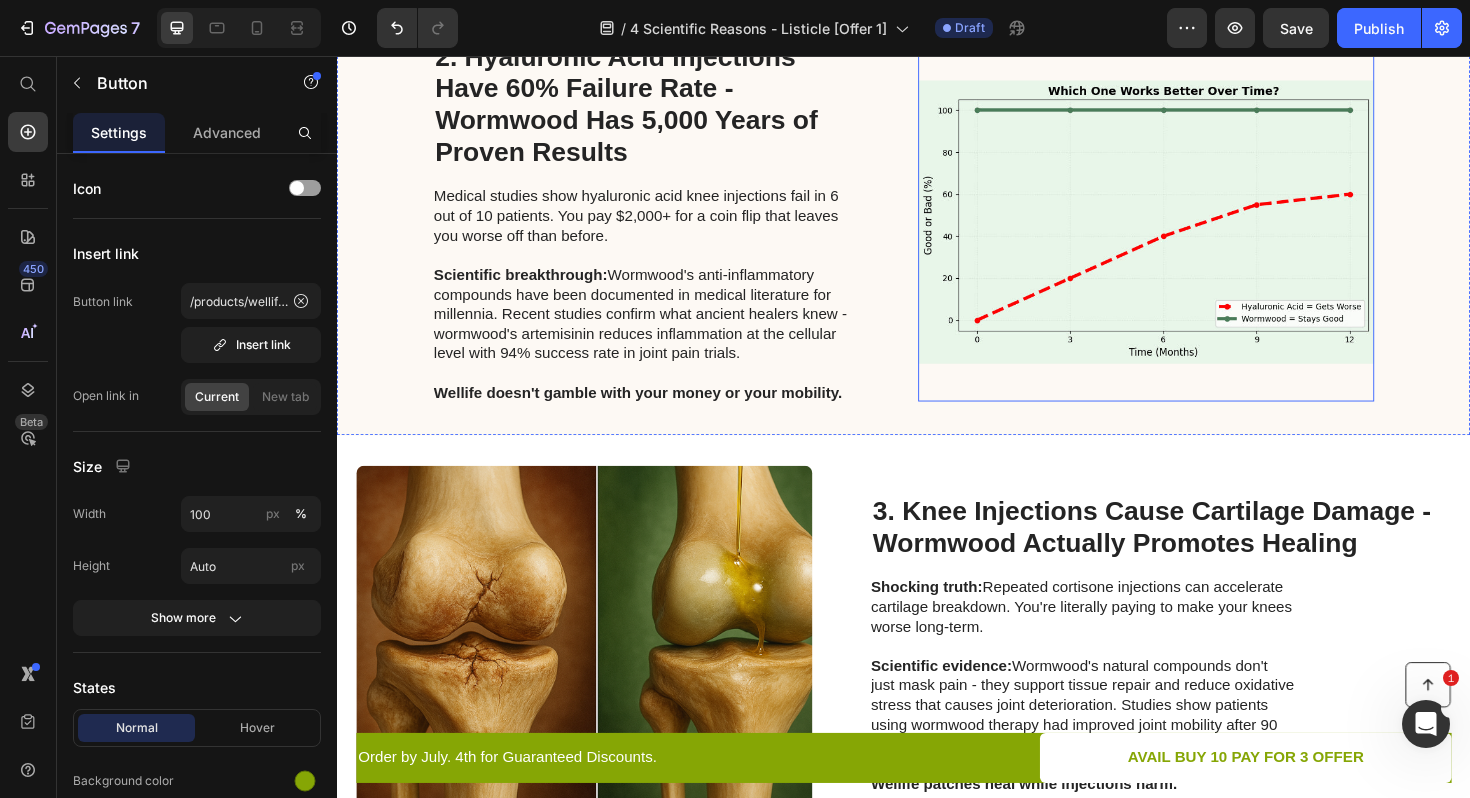 scroll, scrollTop: 1144, scrollLeft: 0, axis: vertical 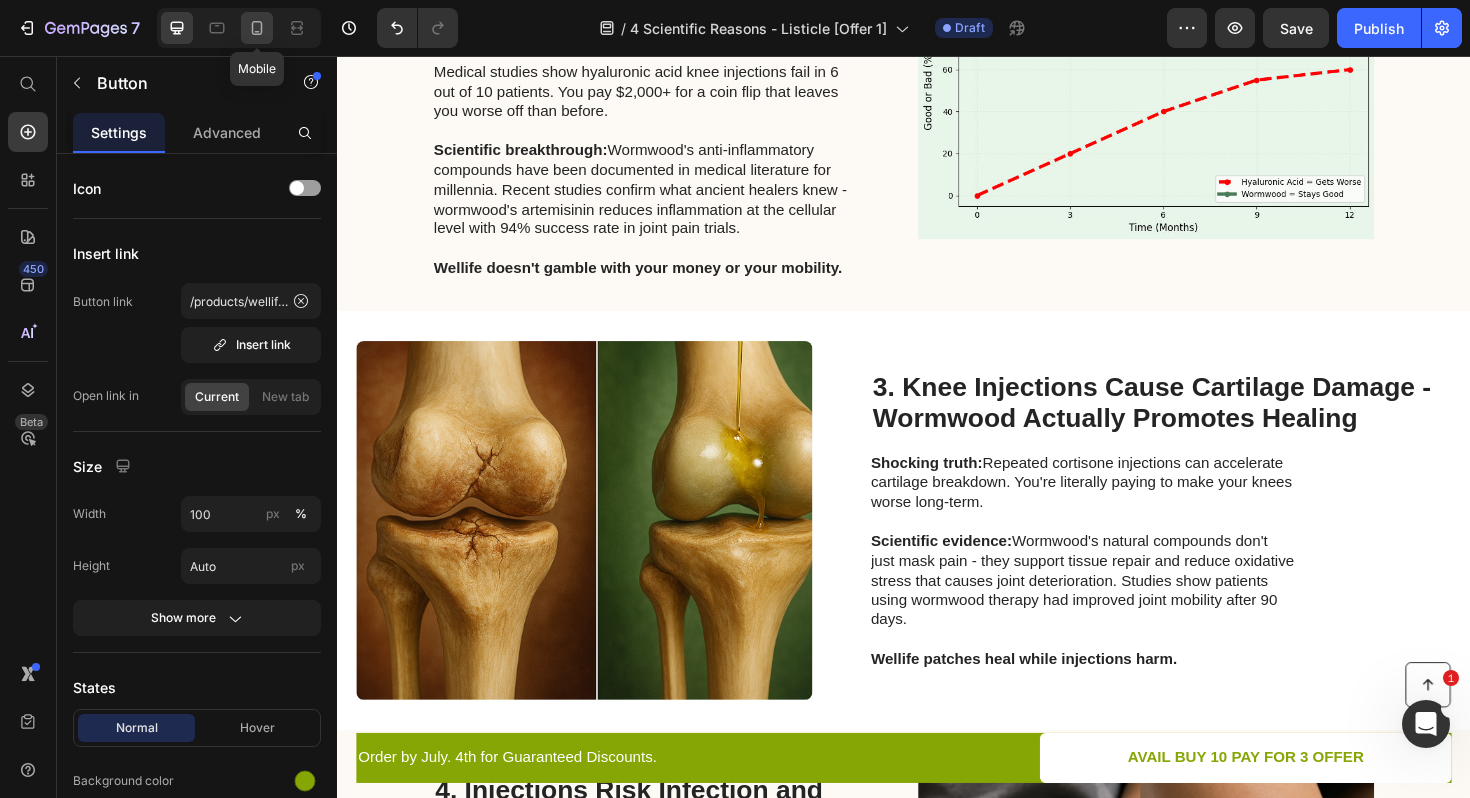 click 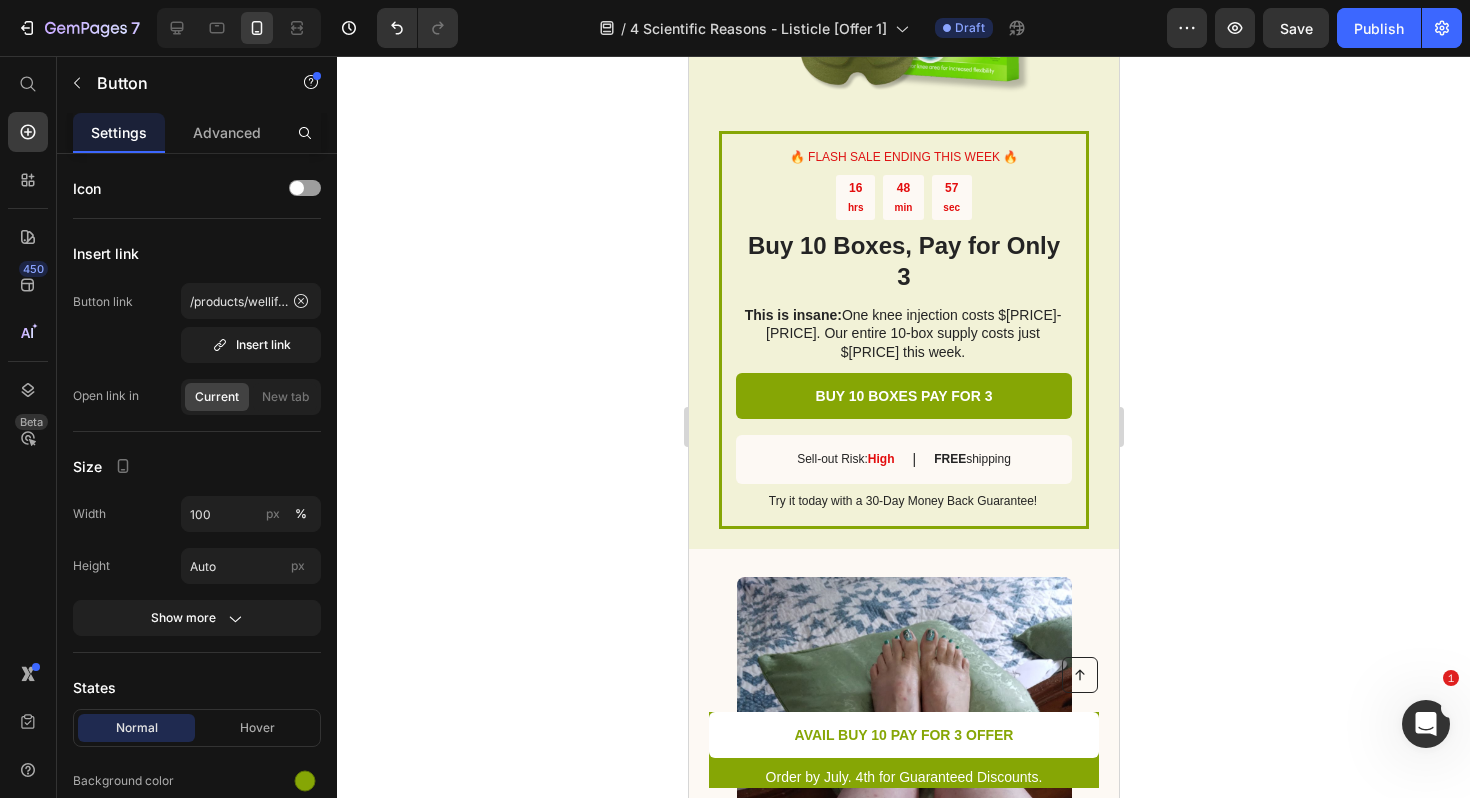 scroll, scrollTop: 3131, scrollLeft: 0, axis: vertical 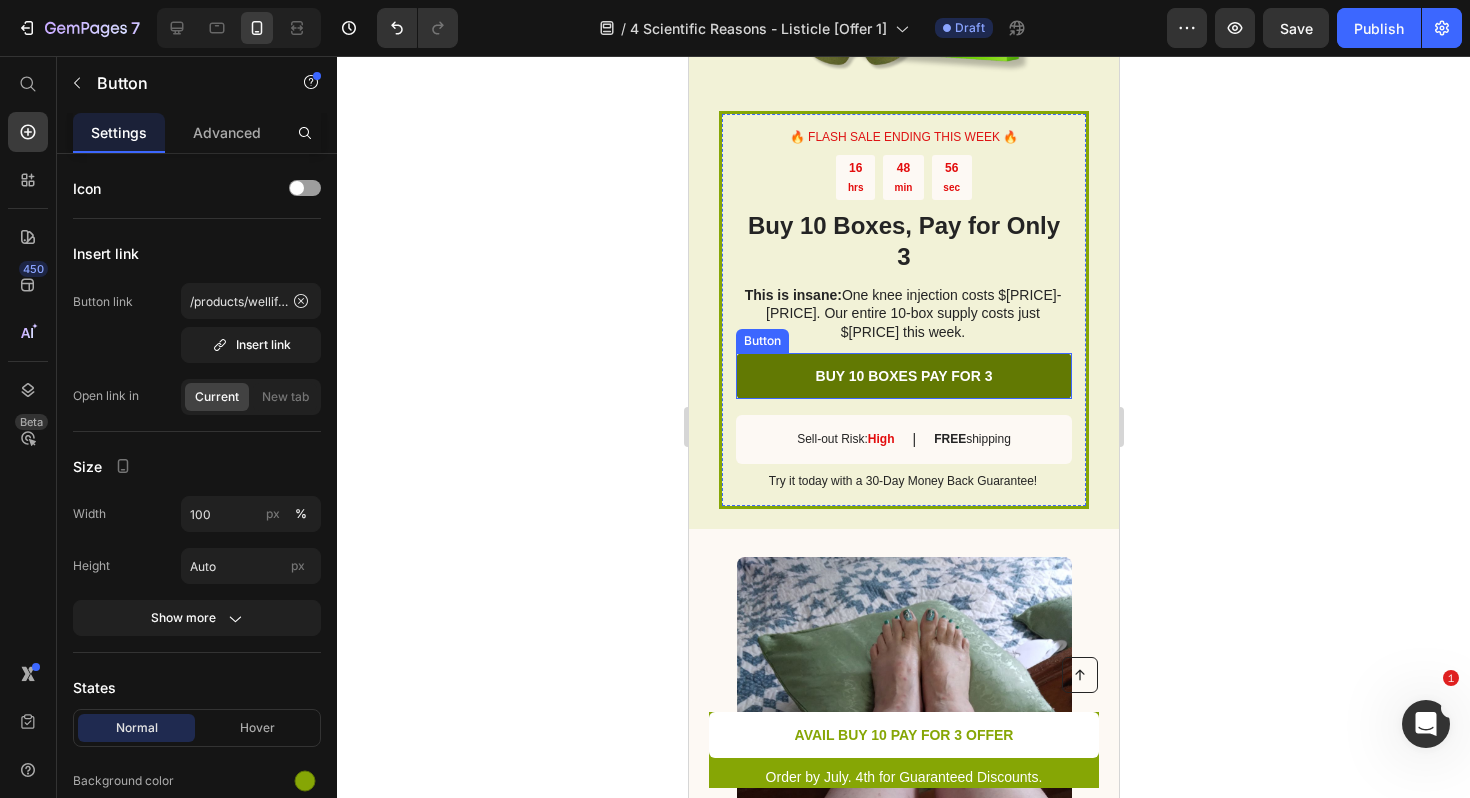click on "BUY 10 BOXES PAY FOR 3" at bounding box center (903, 376) 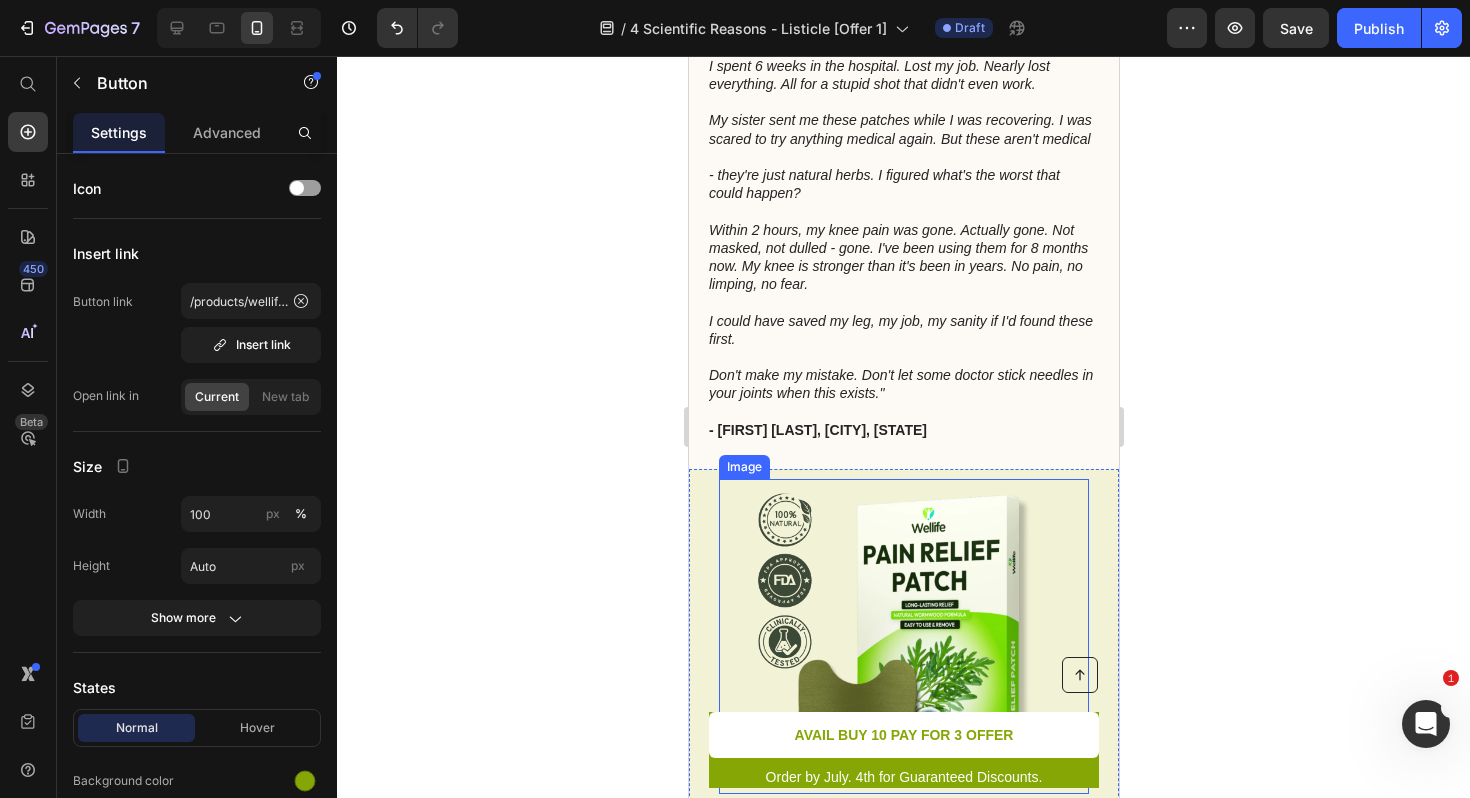 scroll, scrollTop: 5050, scrollLeft: 0, axis: vertical 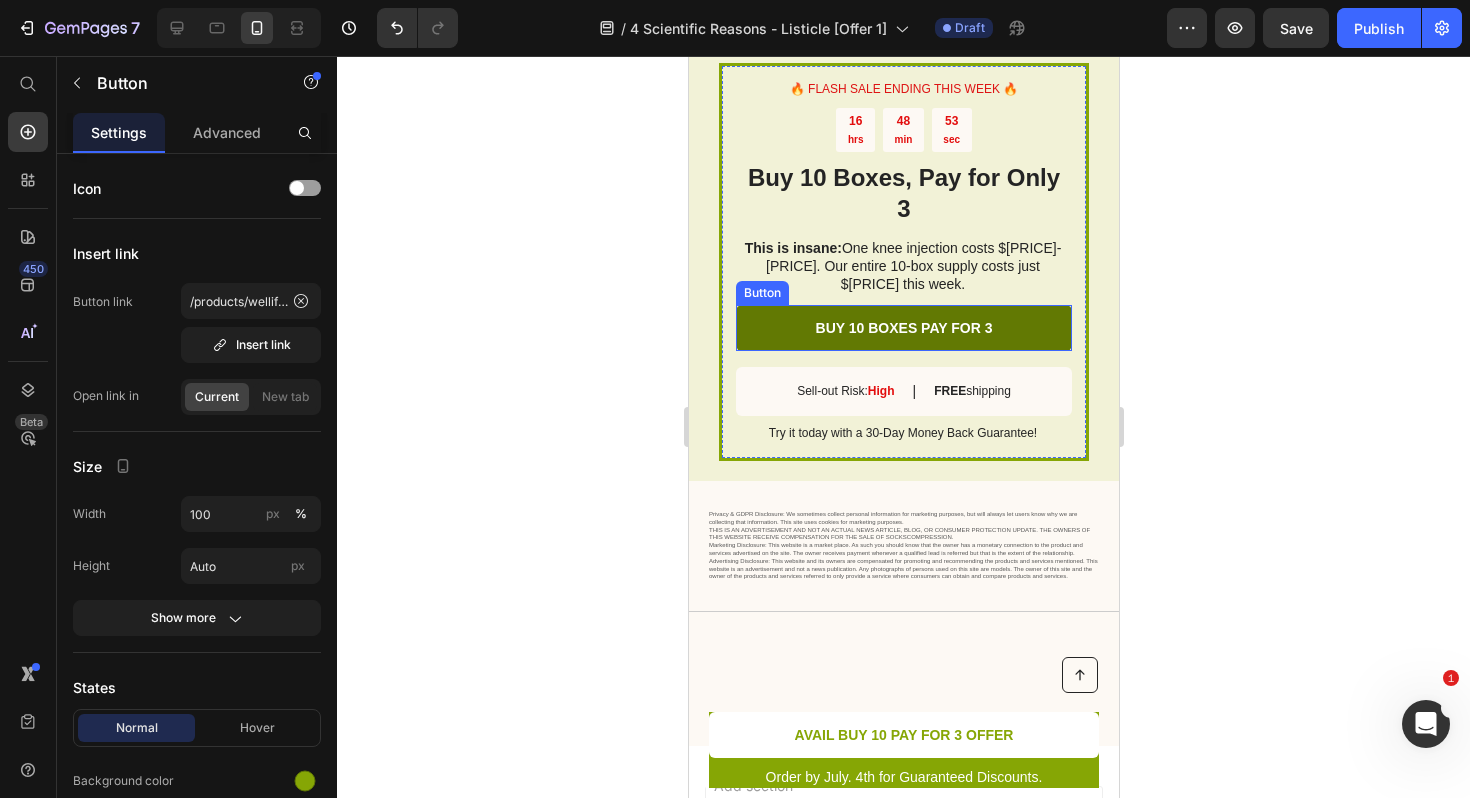 click on "BUY 10 BOXES PAY FOR 3" at bounding box center (903, 328) 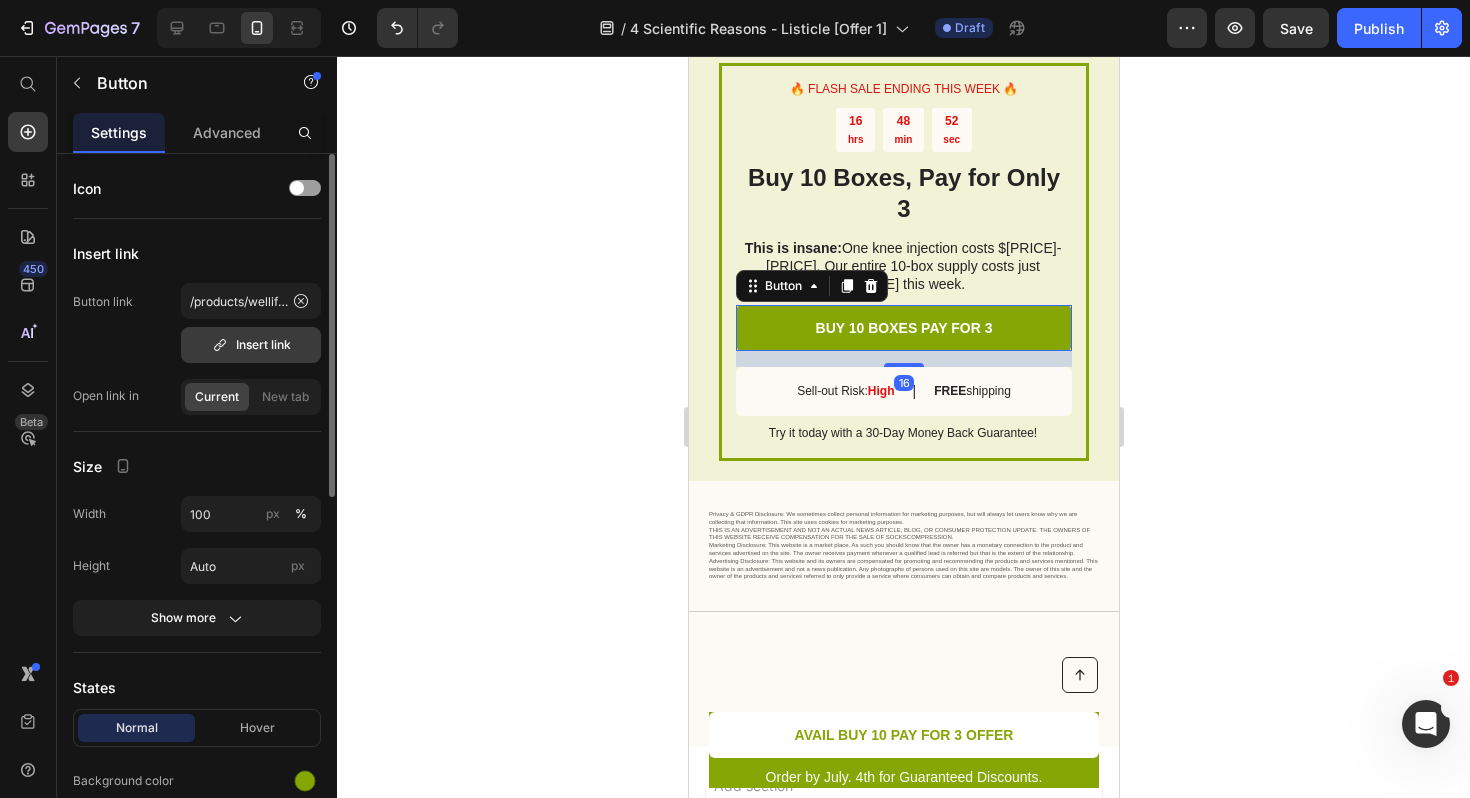 click on "Insert link" at bounding box center [251, 345] 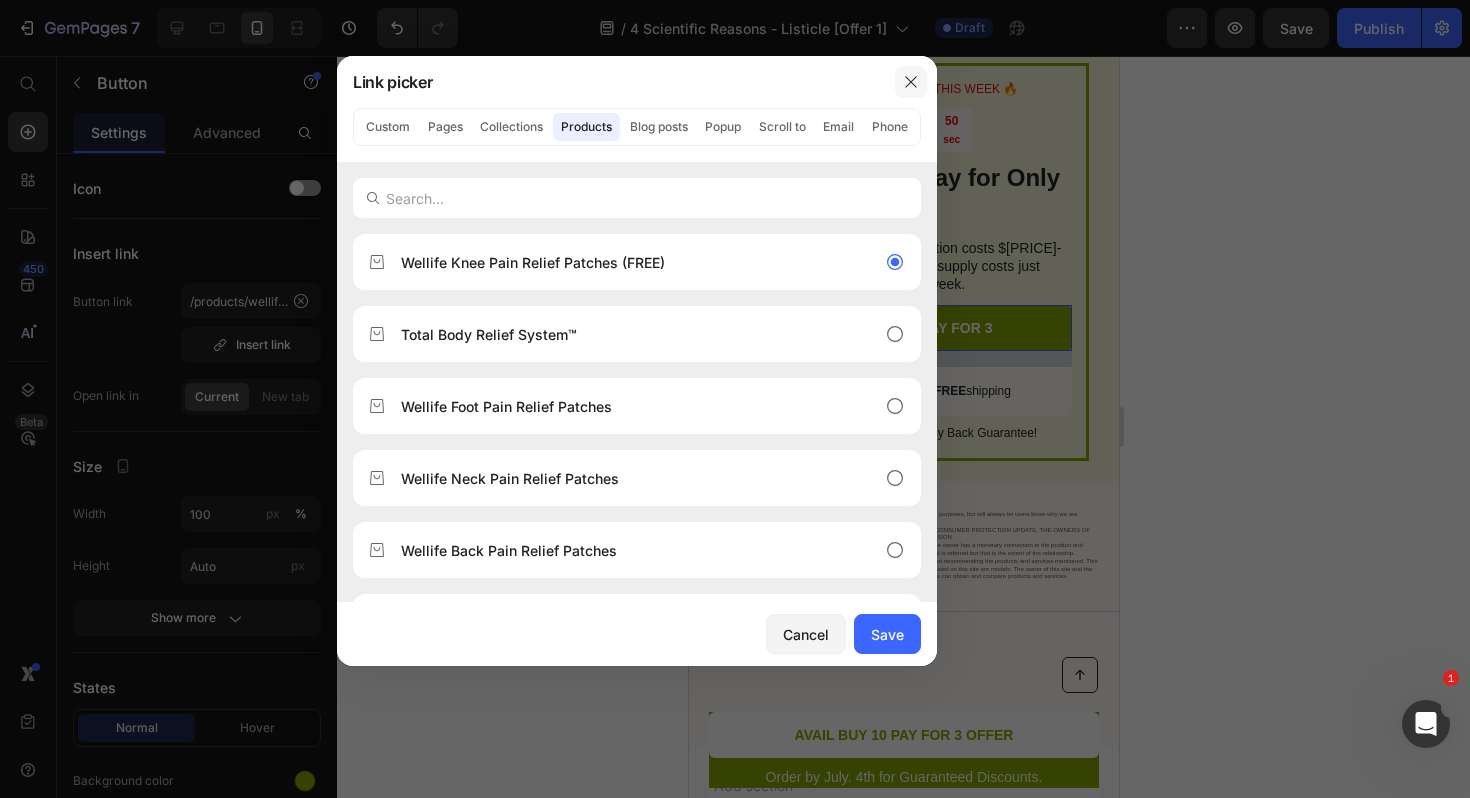 click 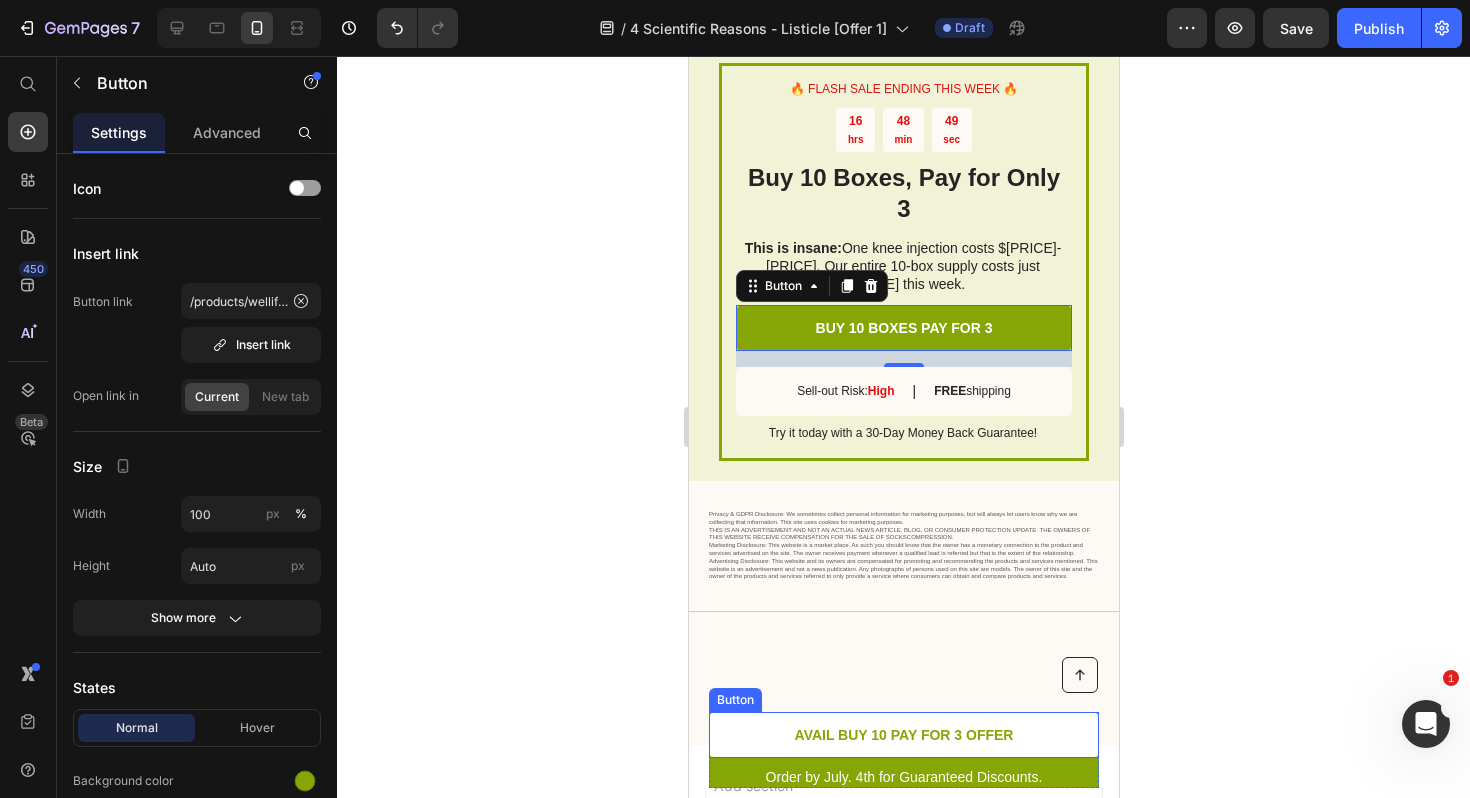 click on "AVAIL BUY 10 PAY FOR 3 OFFER" at bounding box center [903, 735] 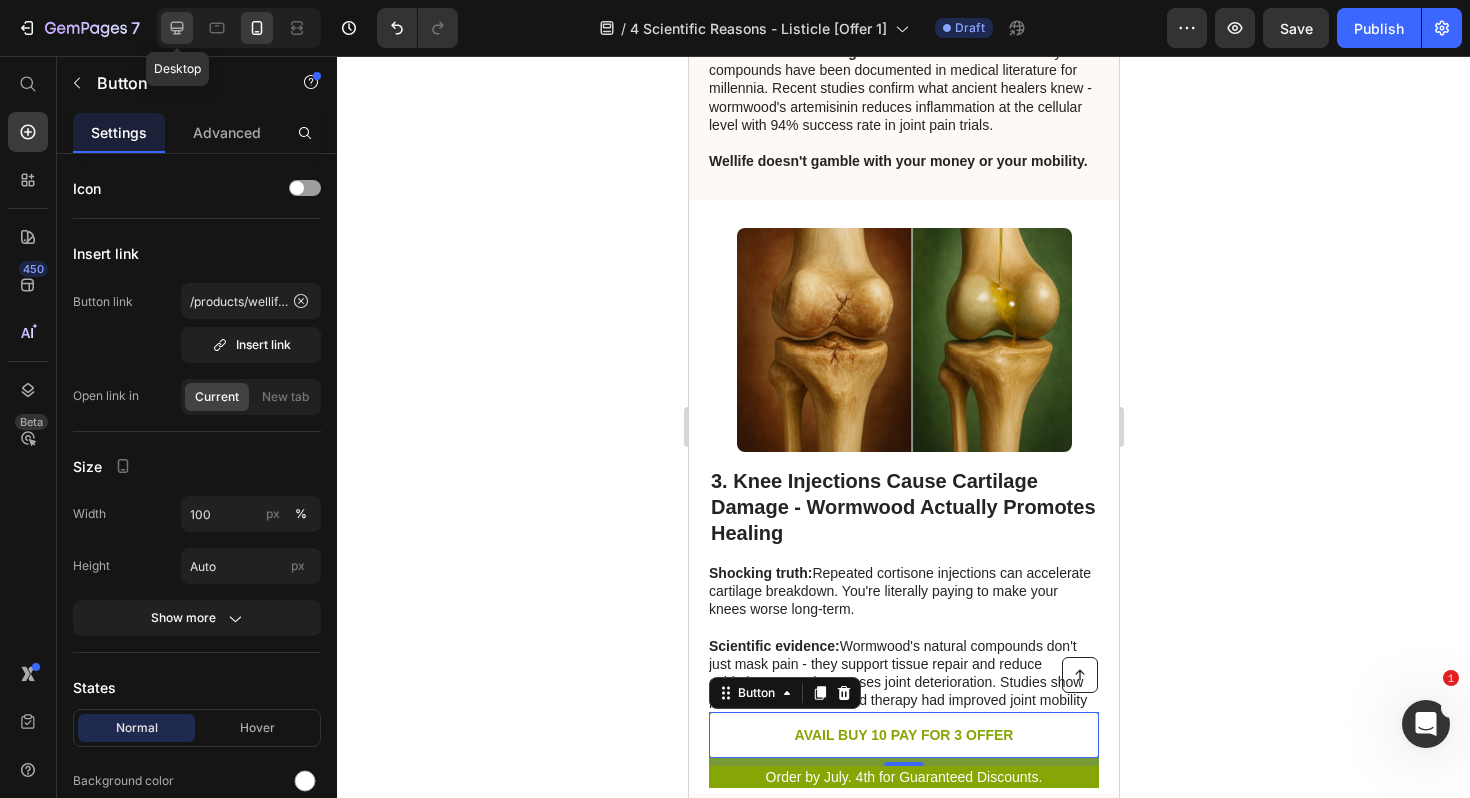 click 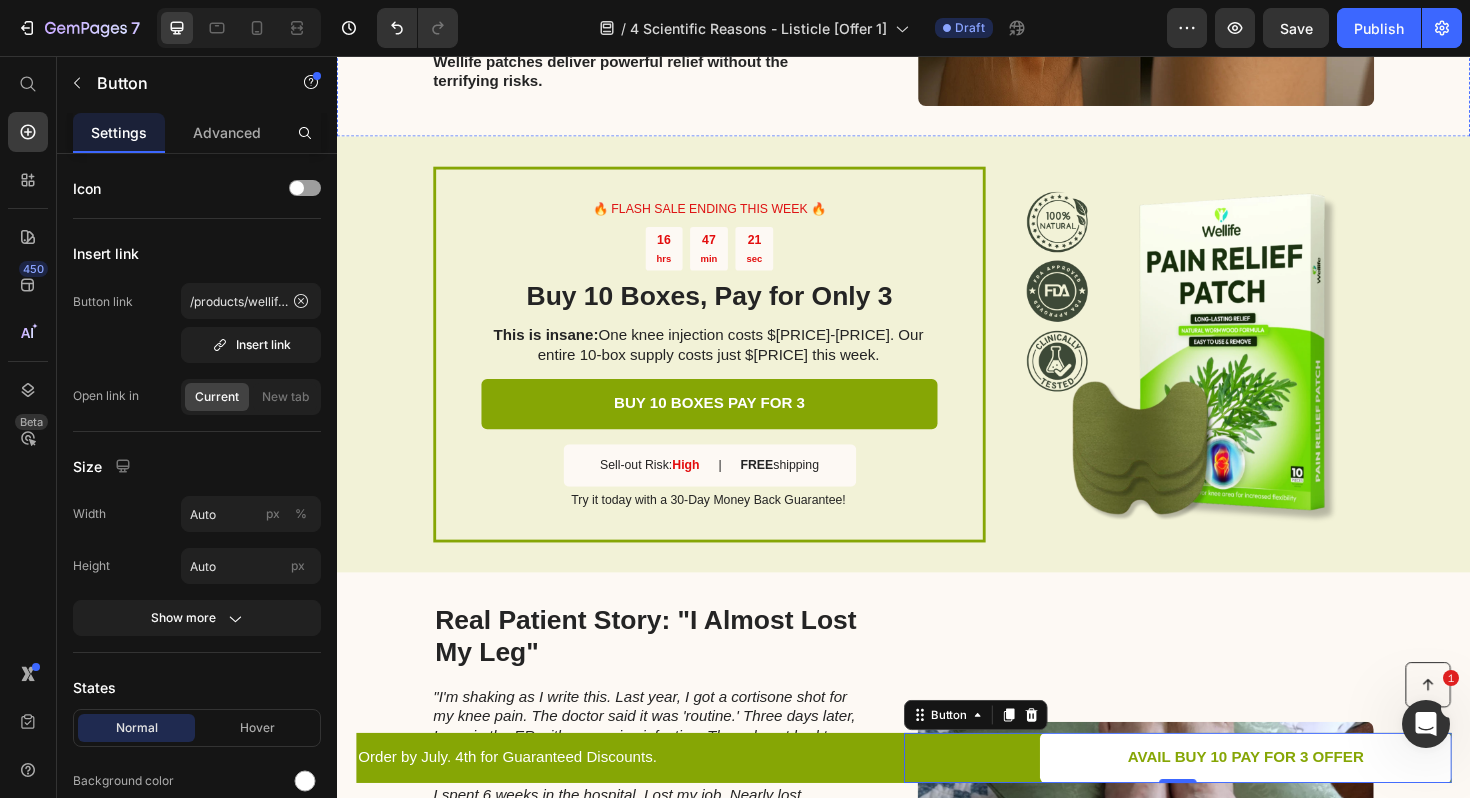 scroll, scrollTop: 2245, scrollLeft: 0, axis: vertical 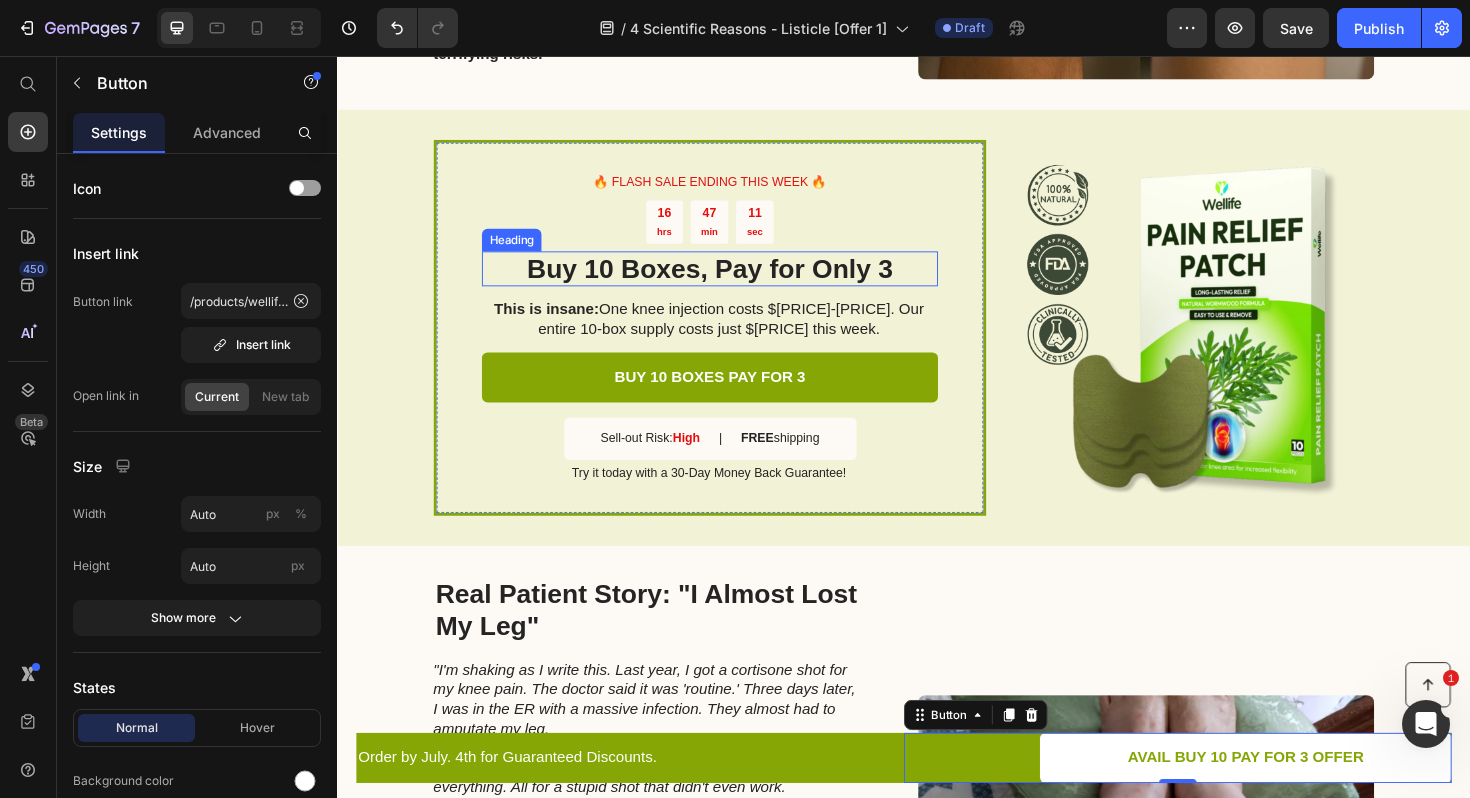 click on "Buy 10 Boxes, Pay for Only 3" at bounding box center [731, 282] 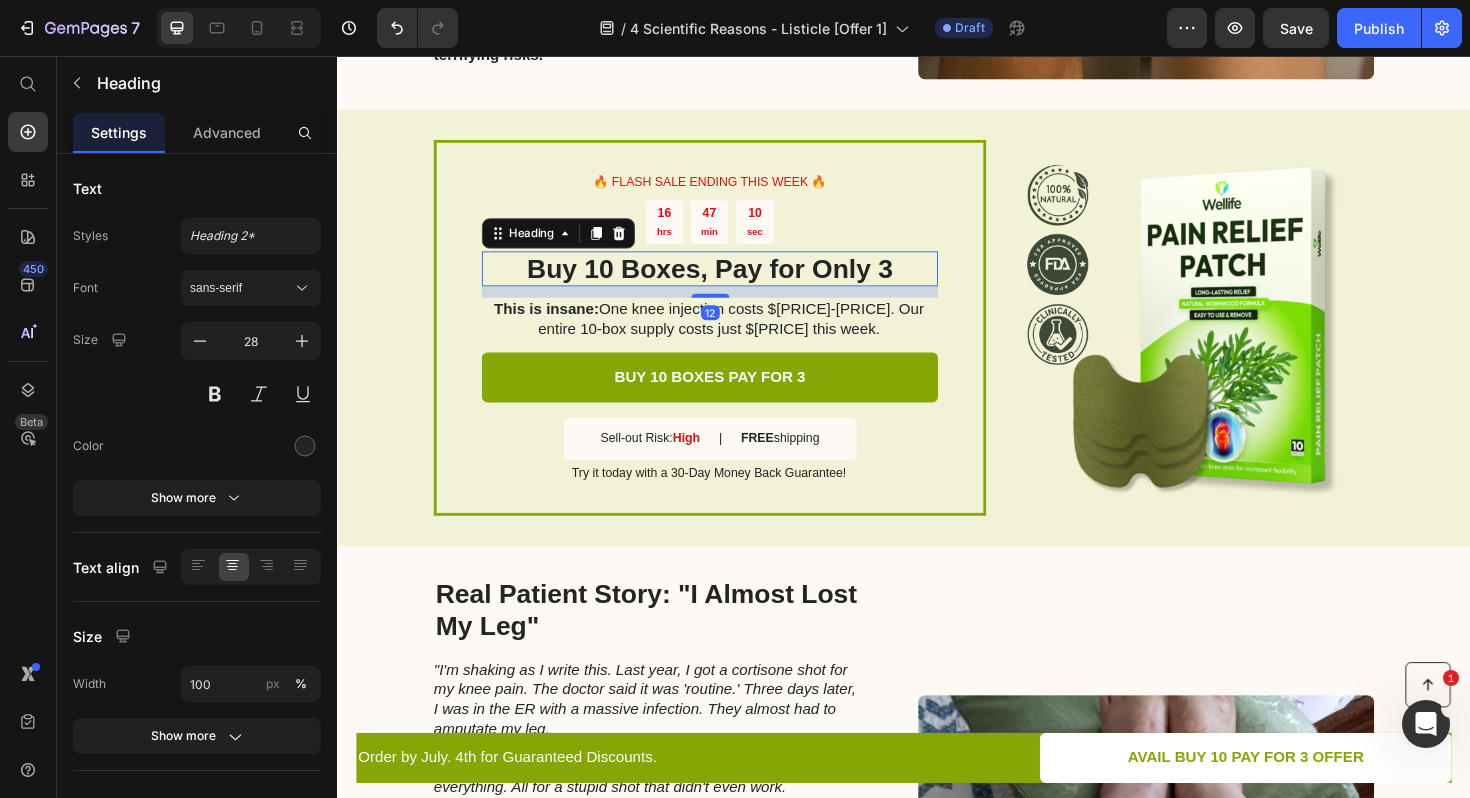 click on "Buy 10 Boxes, Pay for Only 3" at bounding box center (731, 282) 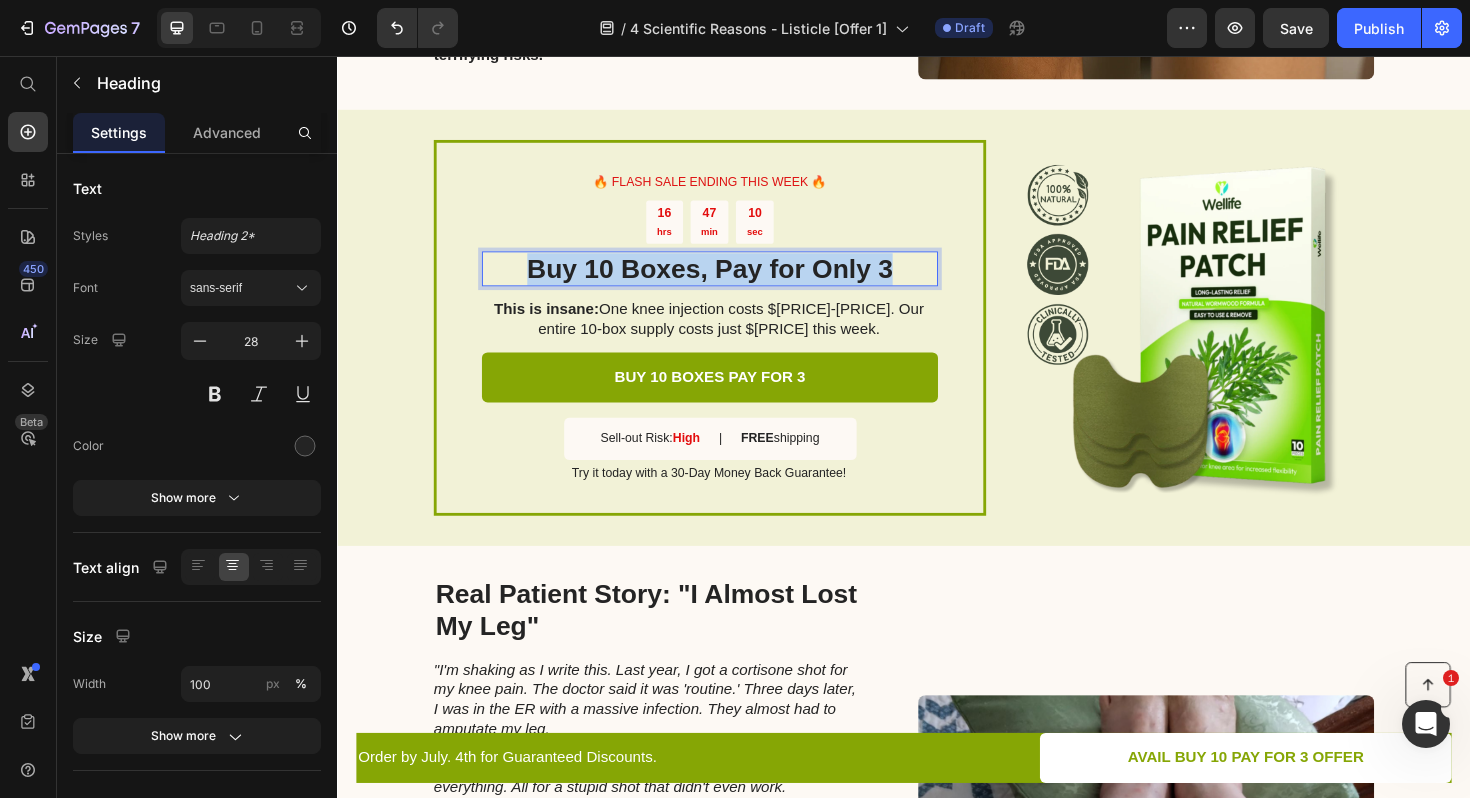 click on "Buy 10 Boxes, Pay for Only 3" at bounding box center (731, 282) 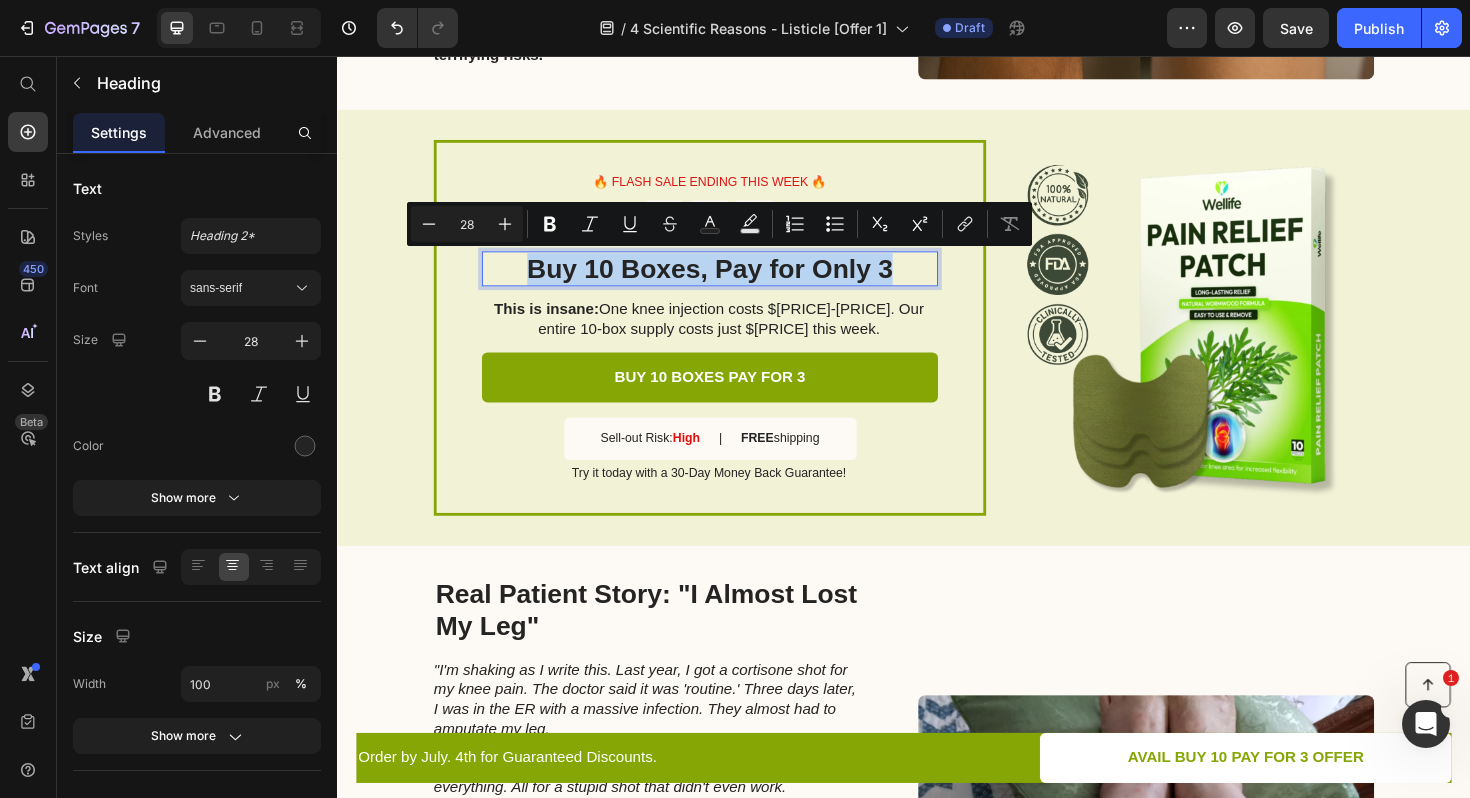 click on "Buy 10 Boxes, Pay for Only 3" at bounding box center (731, 282) 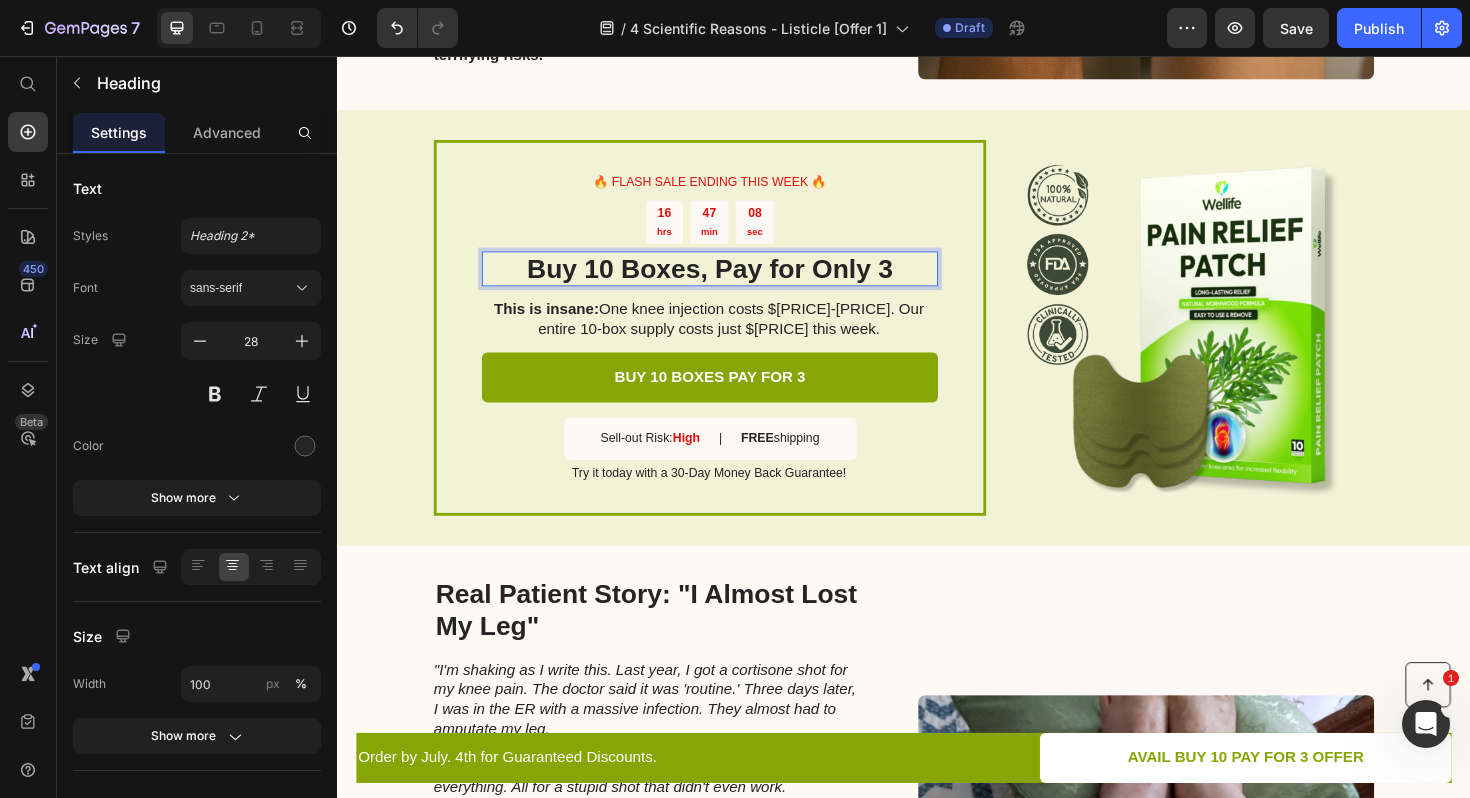 click on "Buy 10 Boxes, Pay for Only 3" at bounding box center (731, 282) 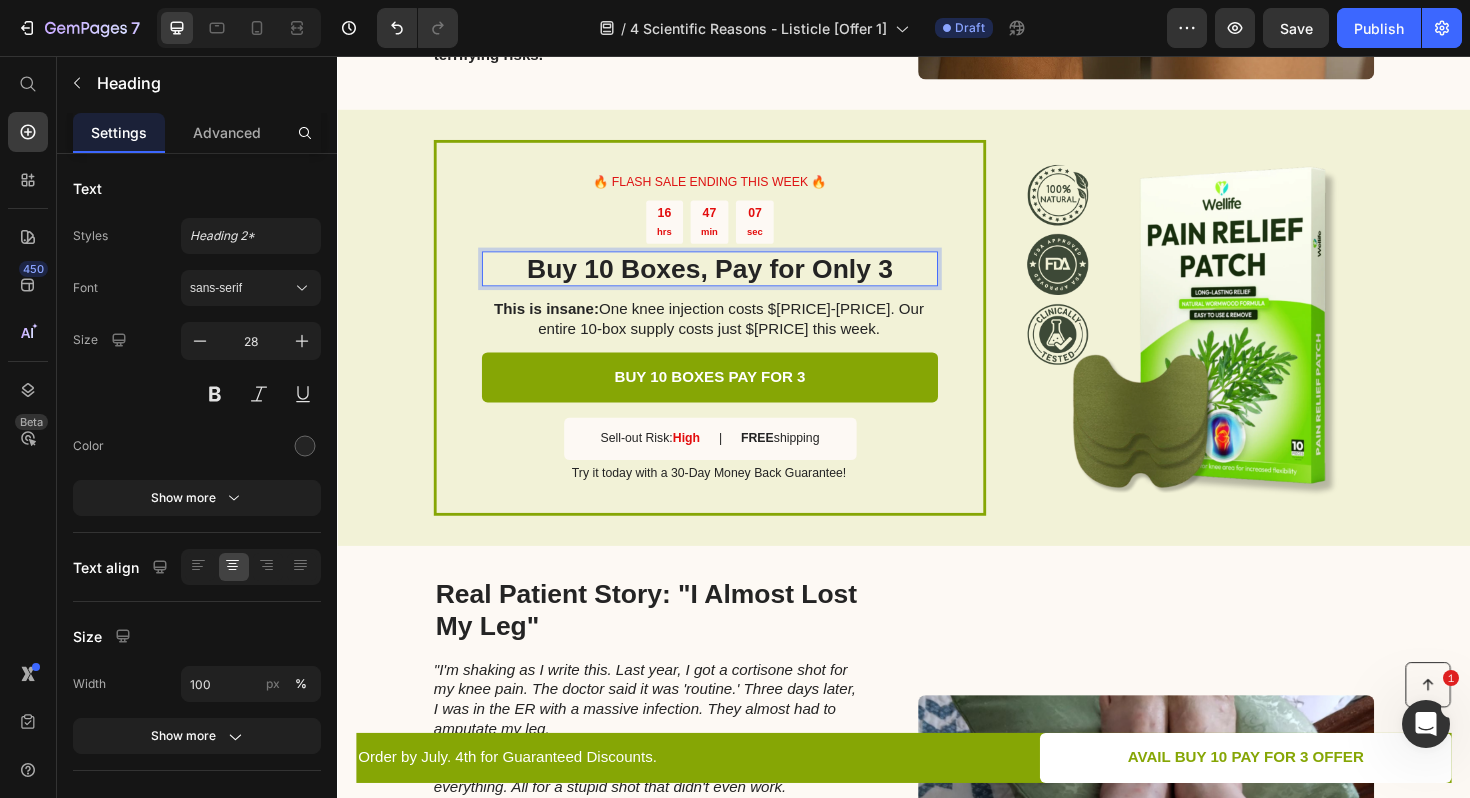 click on "Buy 10 Boxes, Pay for Only 3" at bounding box center [731, 282] 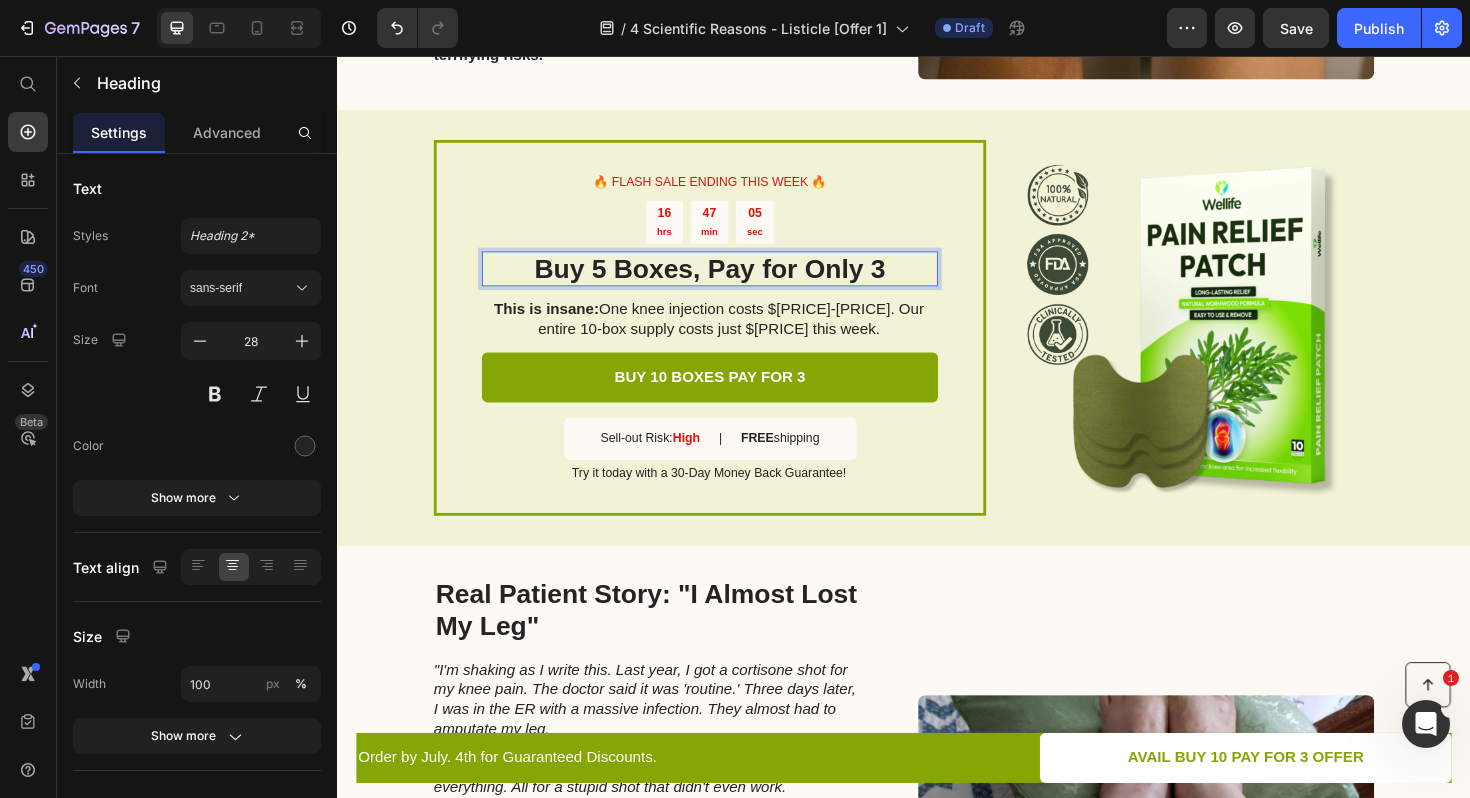click on "Buy 5 Boxes, Pay for Only 3" at bounding box center (731, 282) 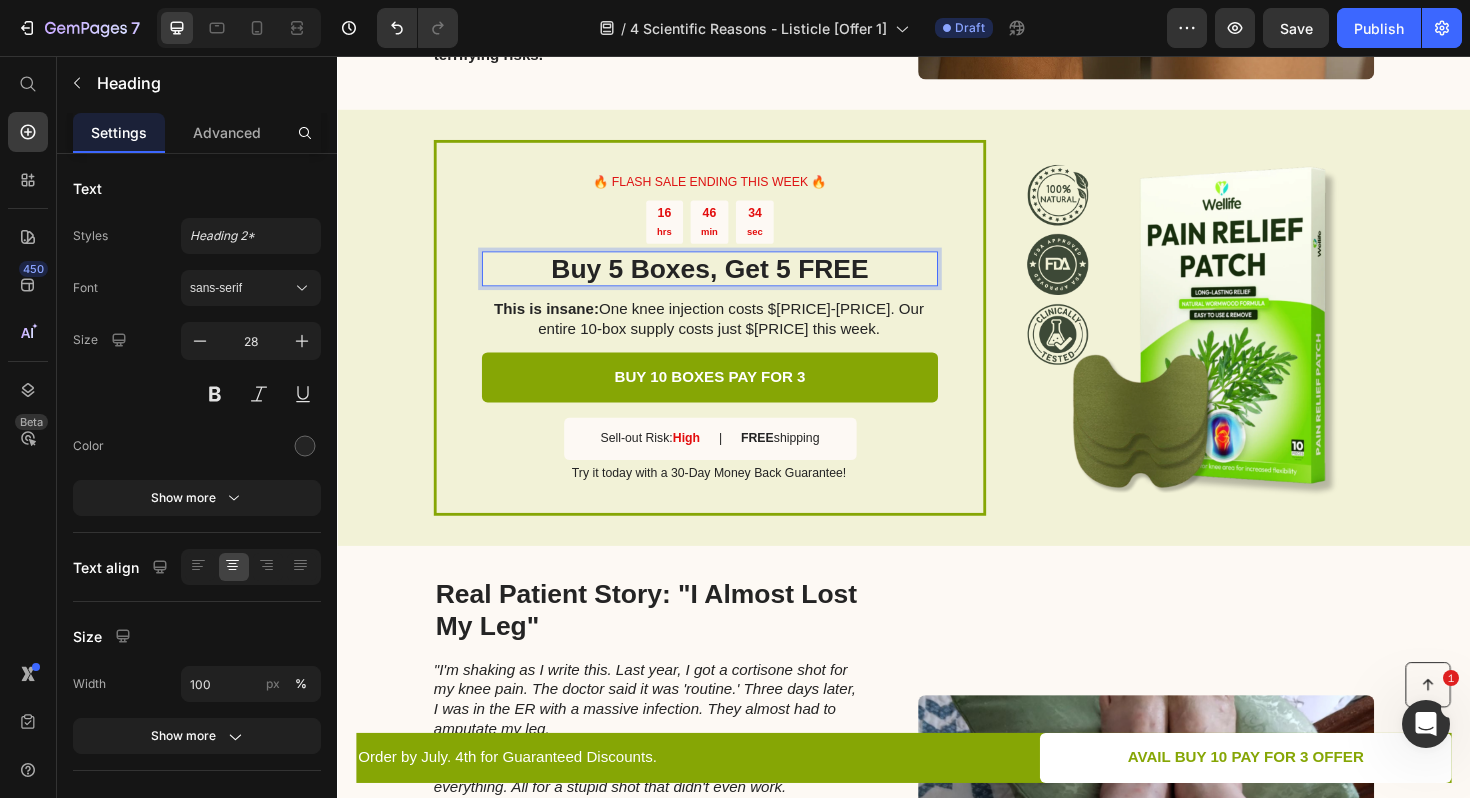 click on "Buy 5 Boxes, Get 5 FREE" at bounding box center (731, 282) 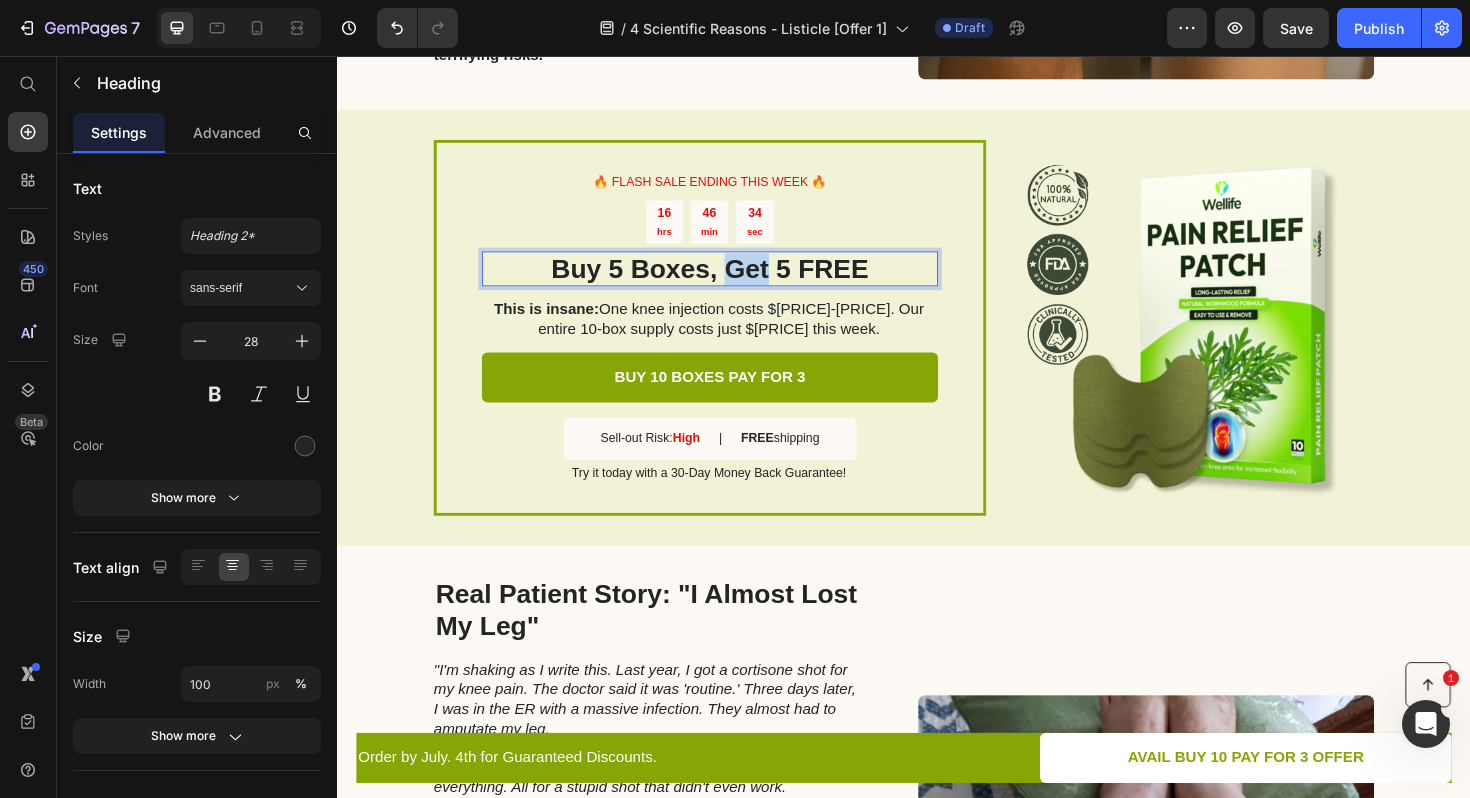 click on "Buy 5 Boxes, Get 5 FREE" at bounding box center [731, 282] 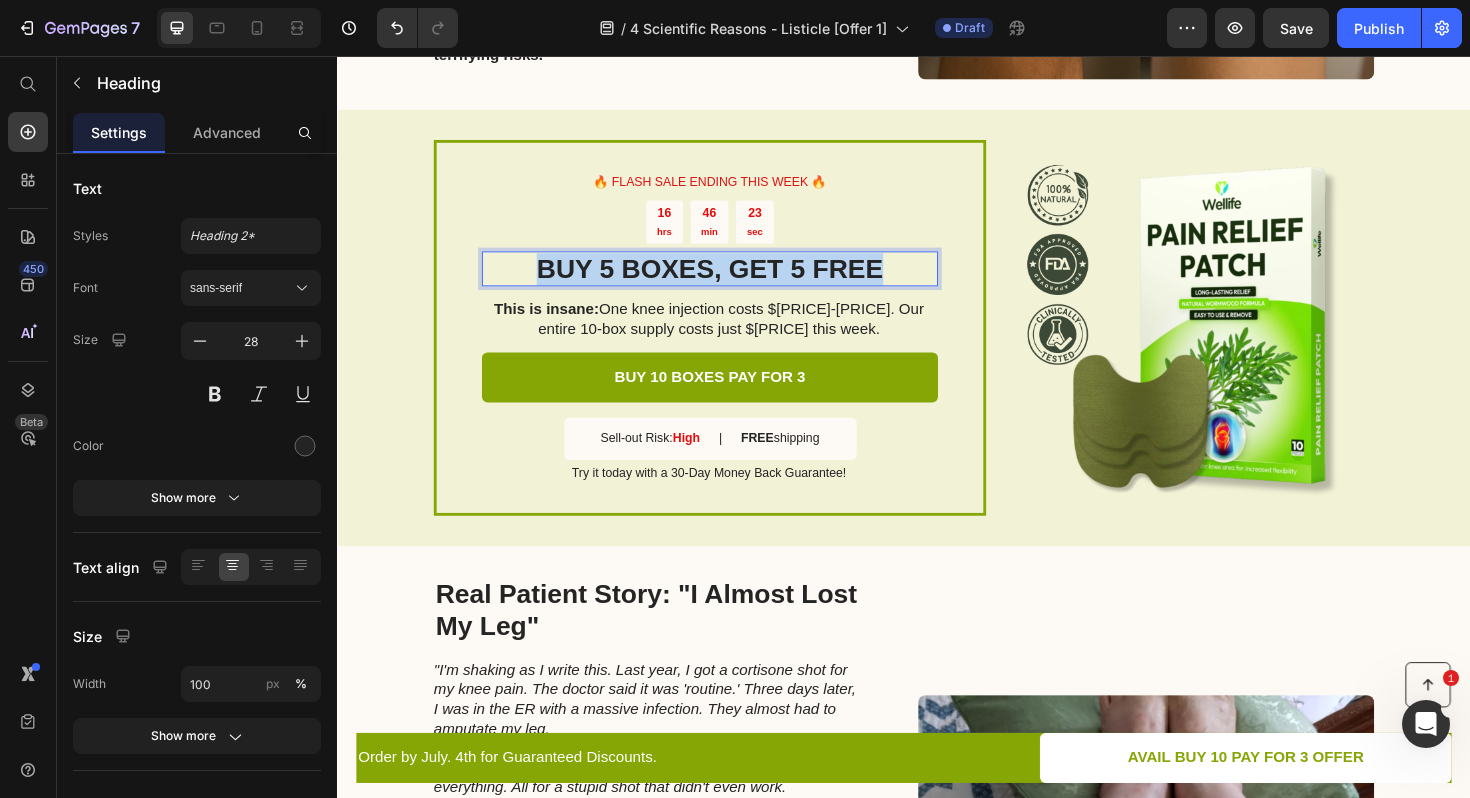 copy on "BUY 5 BOXES, GET 5 FREE" 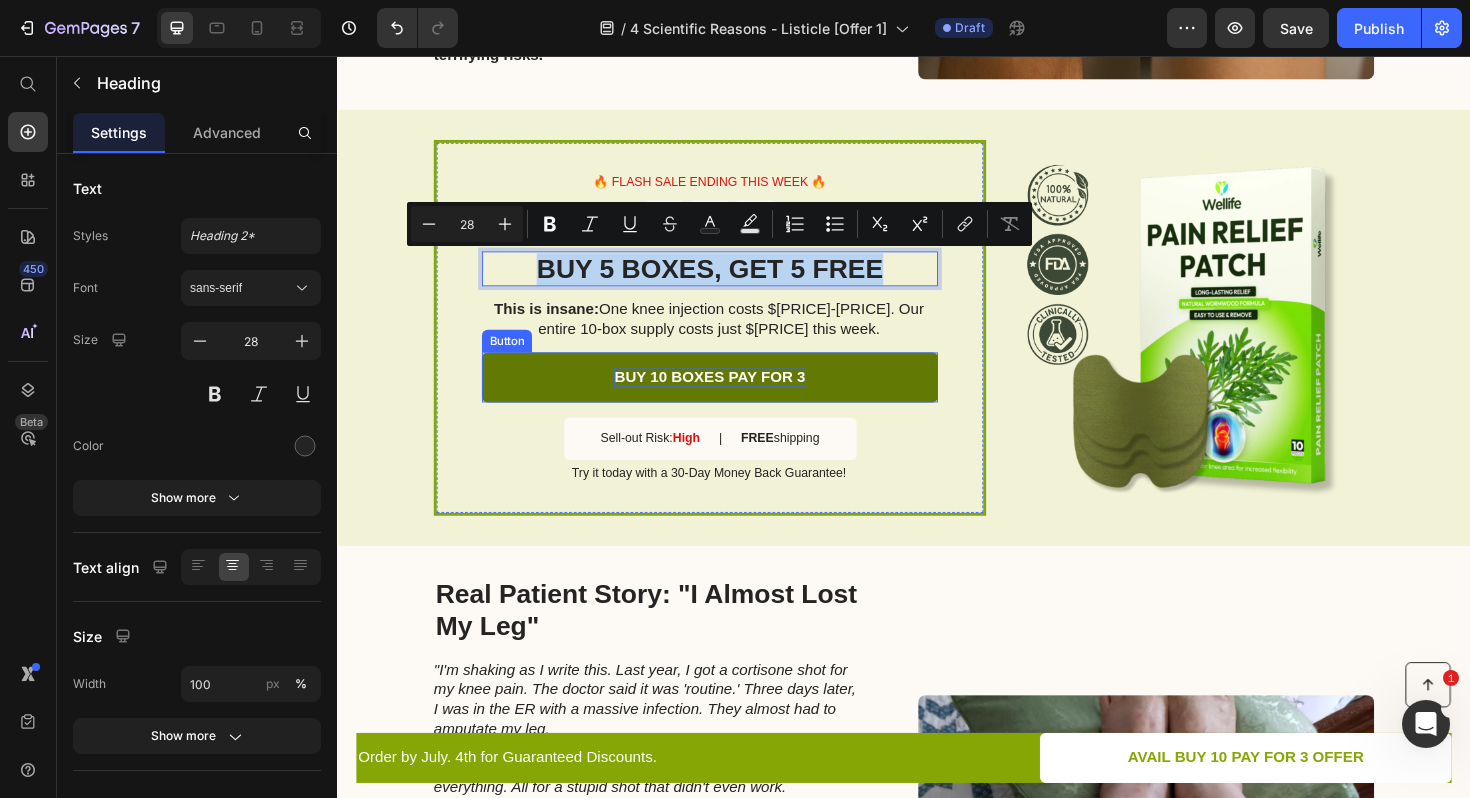 click on "BUY 10 BOXES PAY FOR 3" at bounding box center [731, 396] 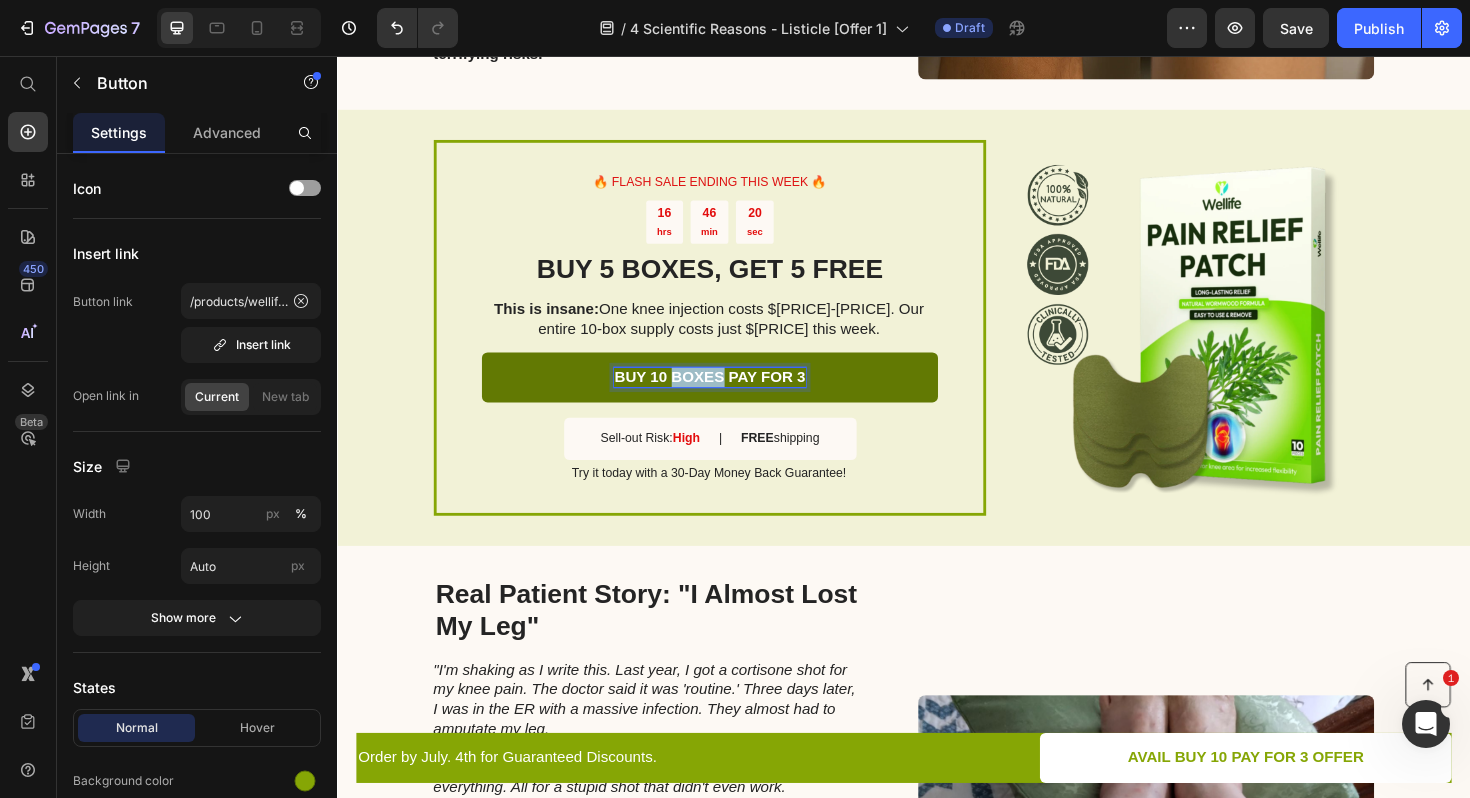 click on "BUY 10 BOXES PAY FOR 3" at bounding box center [731, 396] 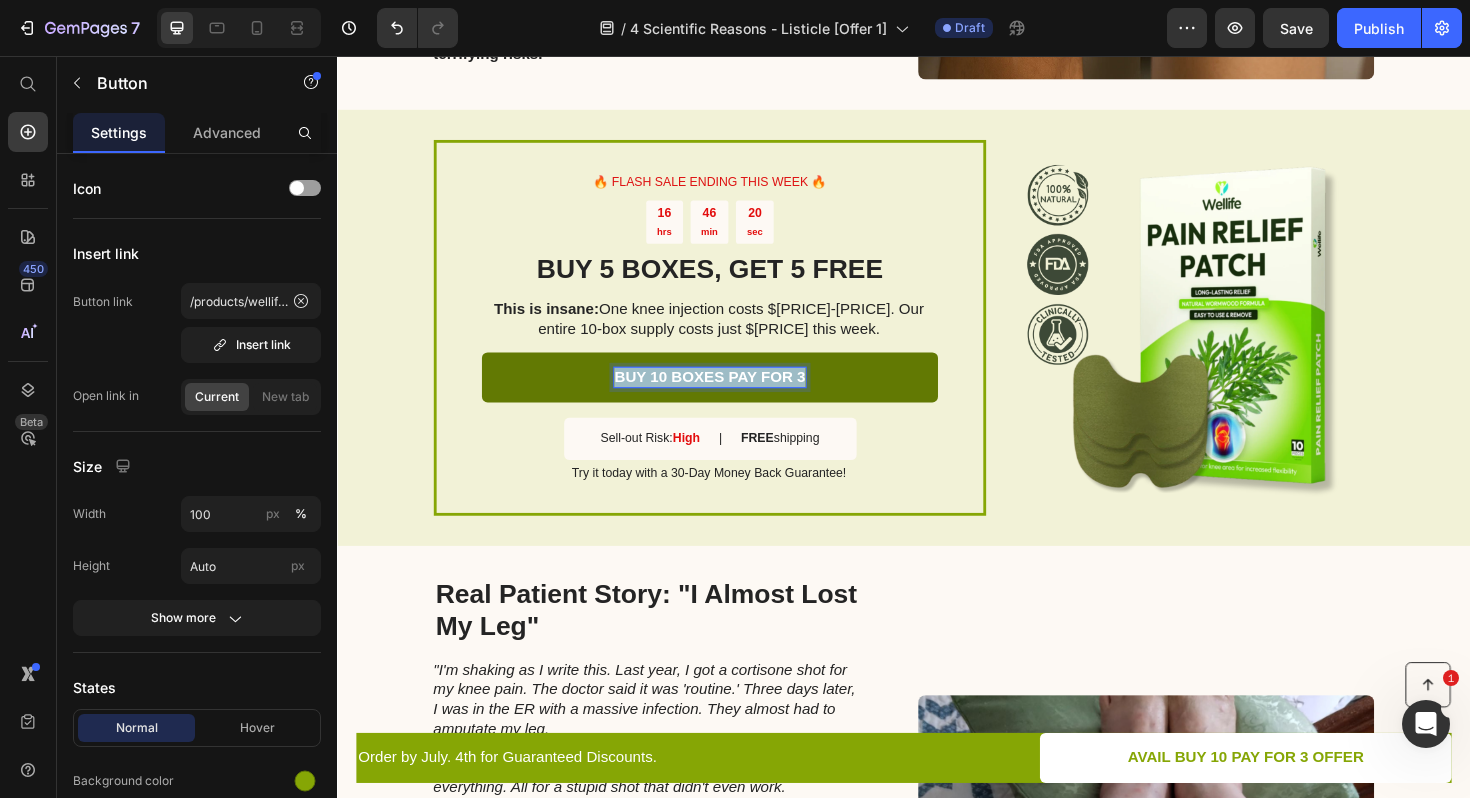 click on "BUY 10 BOXES PAY FOR 3" at bounding box center (731, 396) 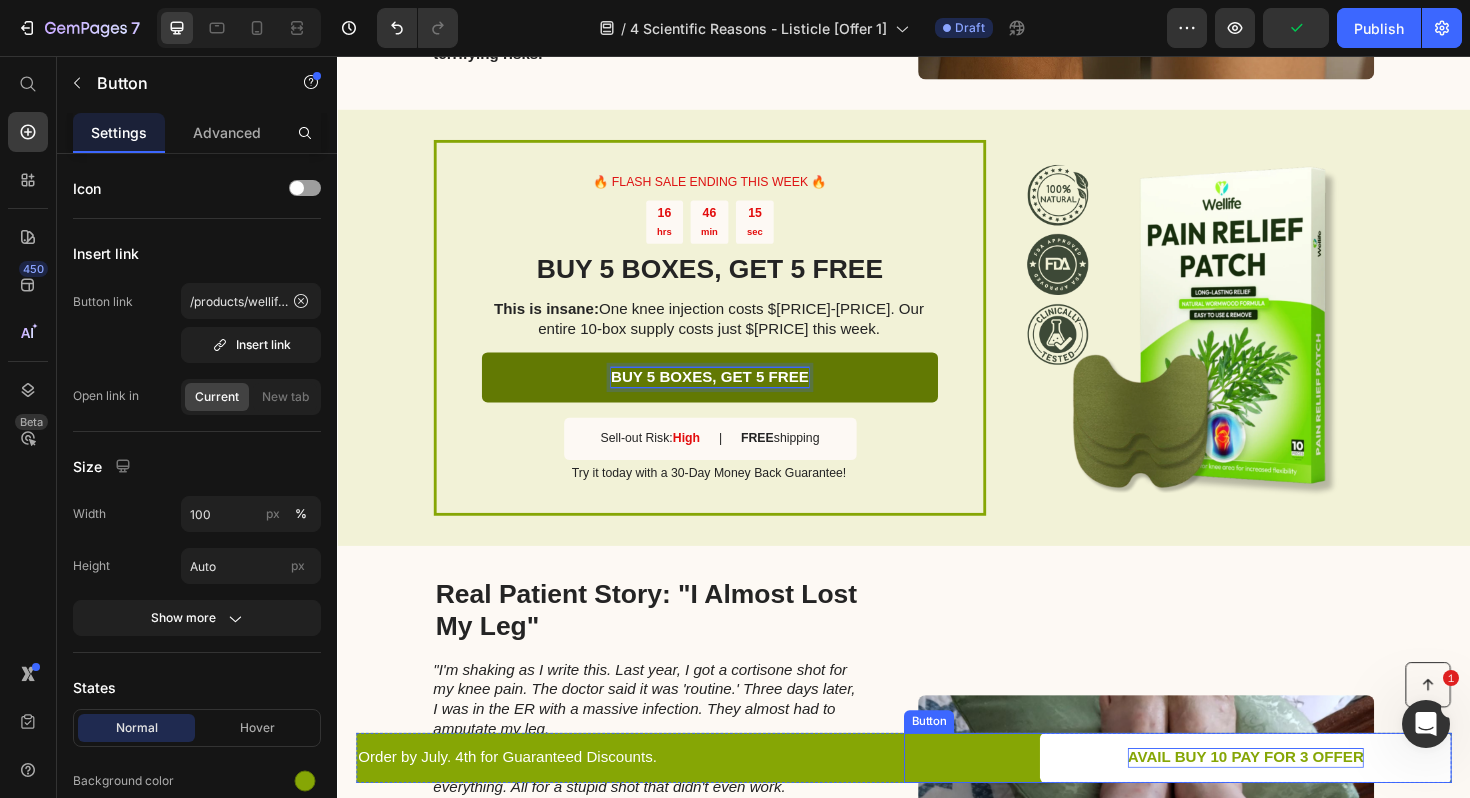 click on "AVAIL BUY 10 PAY FOR 3 OFFER" at bounding box center (1299, 799) 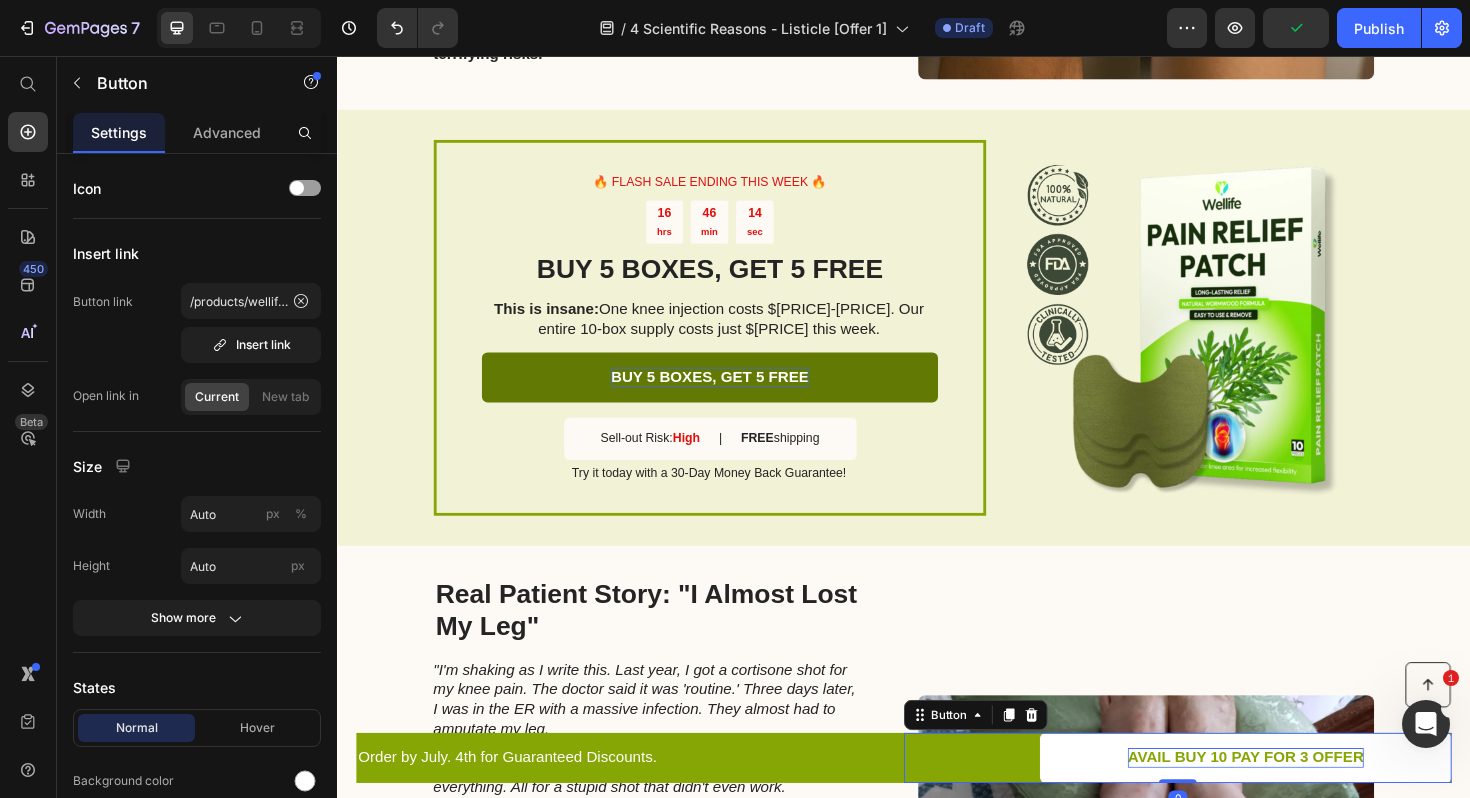 click on "AVAIL BUY 10 PAY FOR 3 OFFER" at bounding box center (1299, 799) 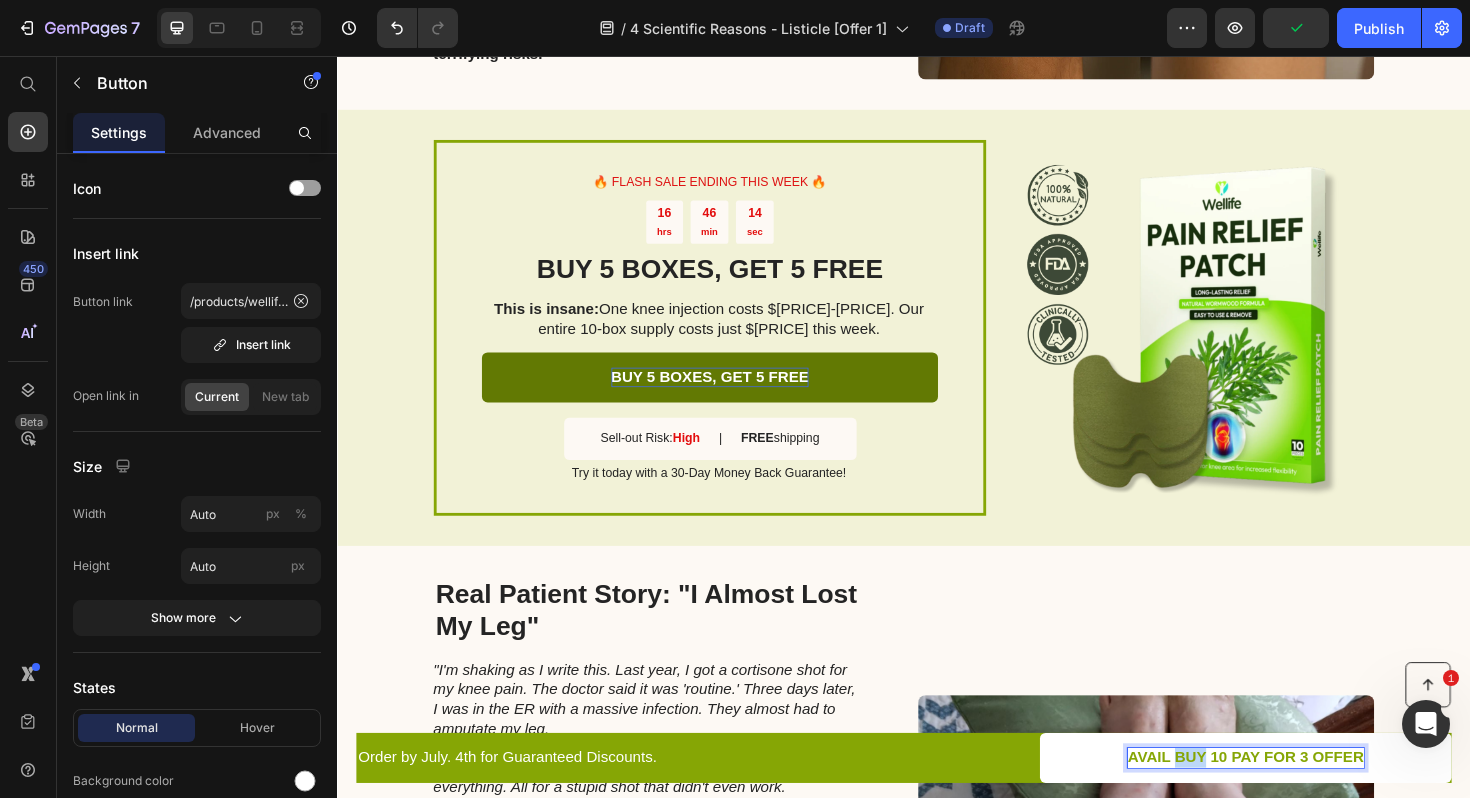 click on "AVAIL BUY 10 PAY FOR 3 OFFER" at bounding box center (1299, 799) 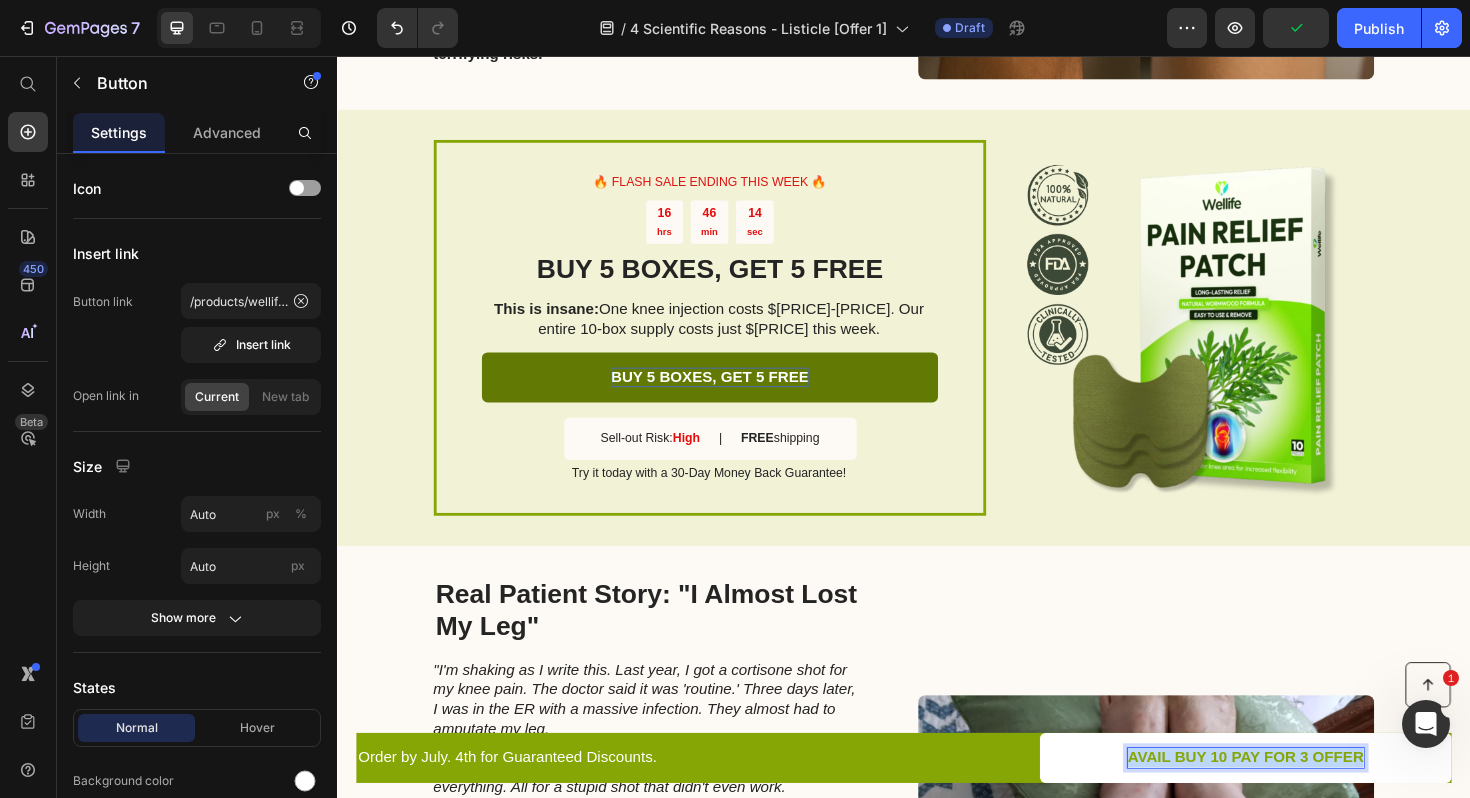 click on "AVAIL BUY 10 PAY FOR 3 OFFER" at bounding box center [1299, 799] 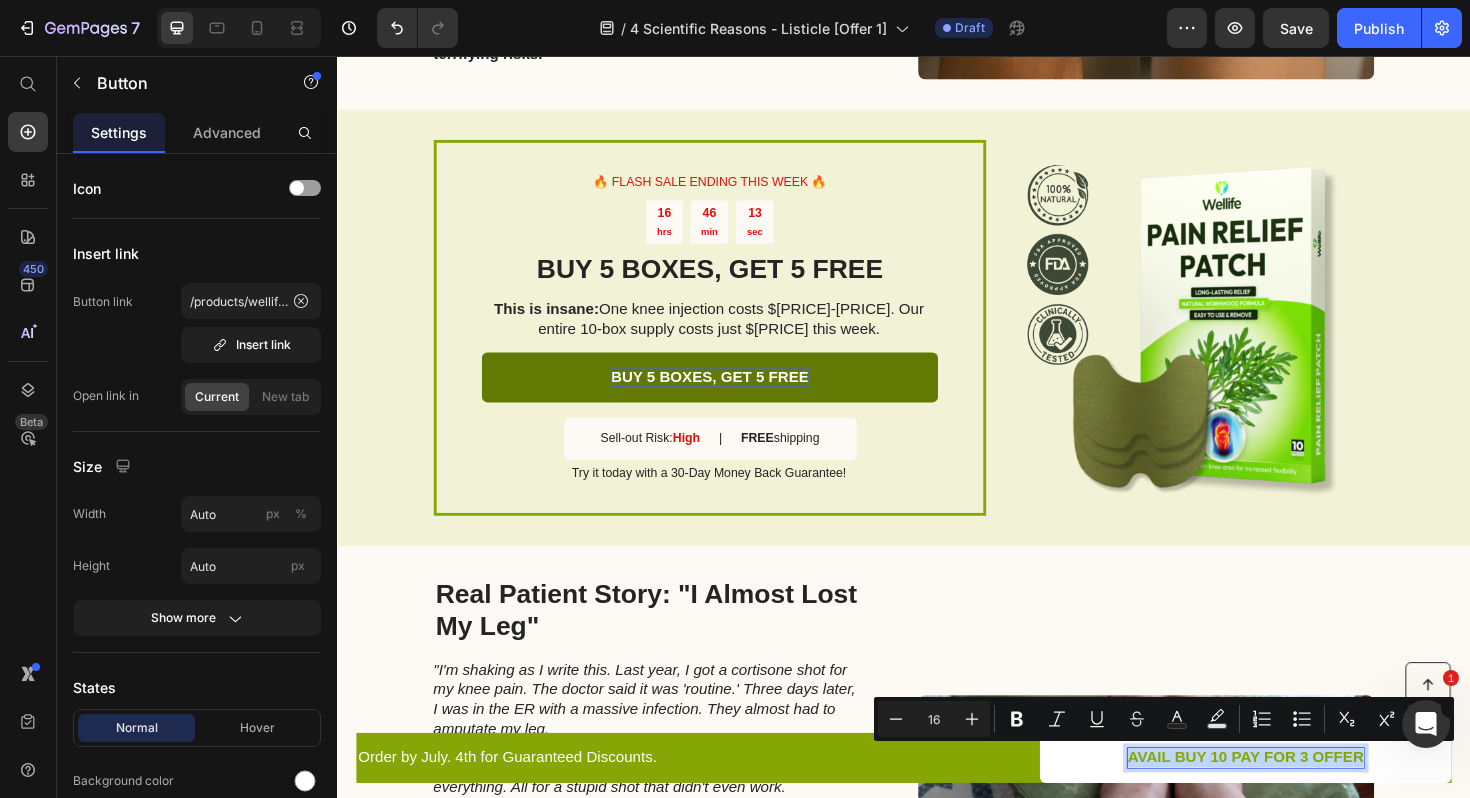 scroll, scrollTop: 30, scrollLeft: 0, axis: vertical 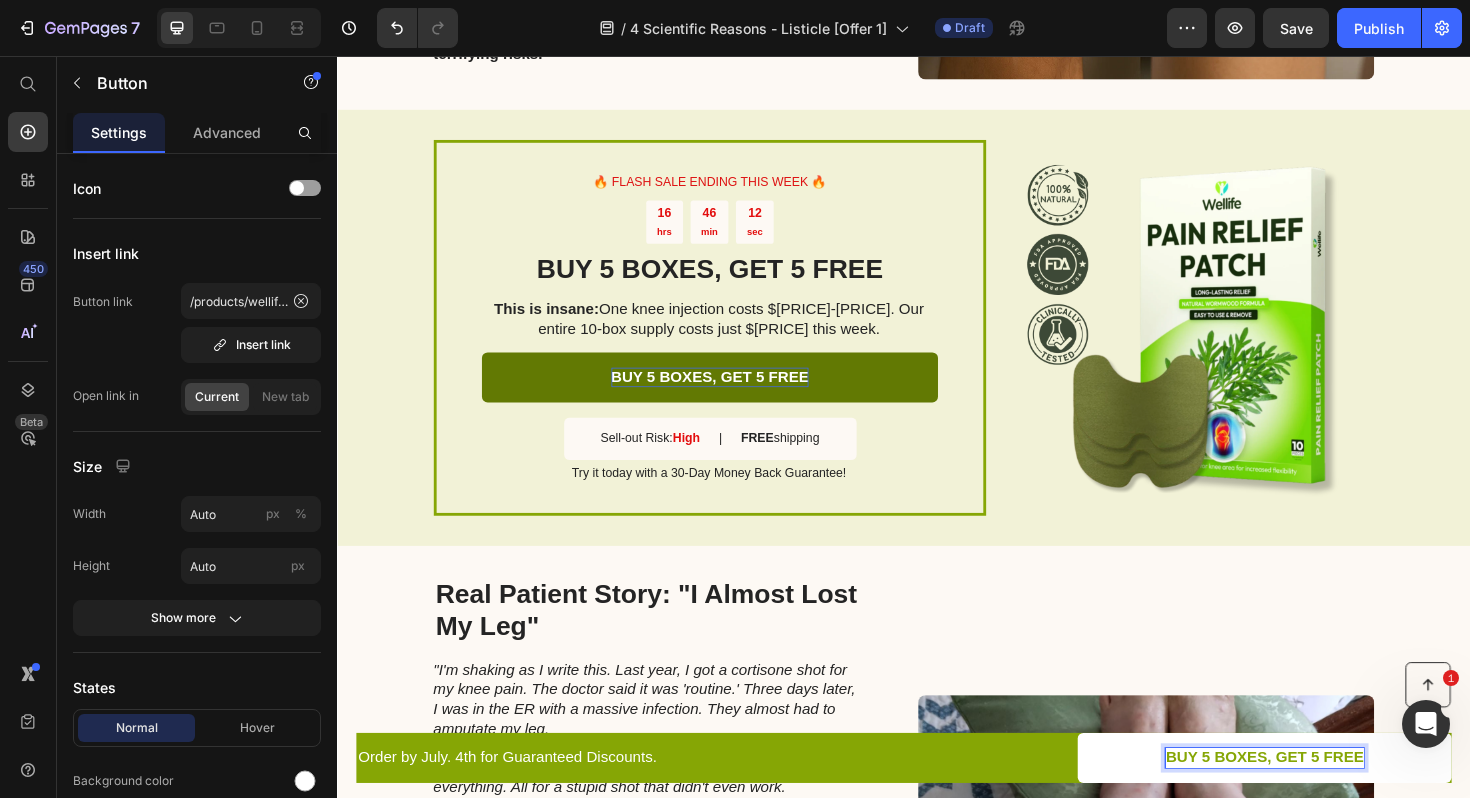 click on "BUY 5 BOXES, GET 5 FREE Button   0" at bounding box center (1227, 799) 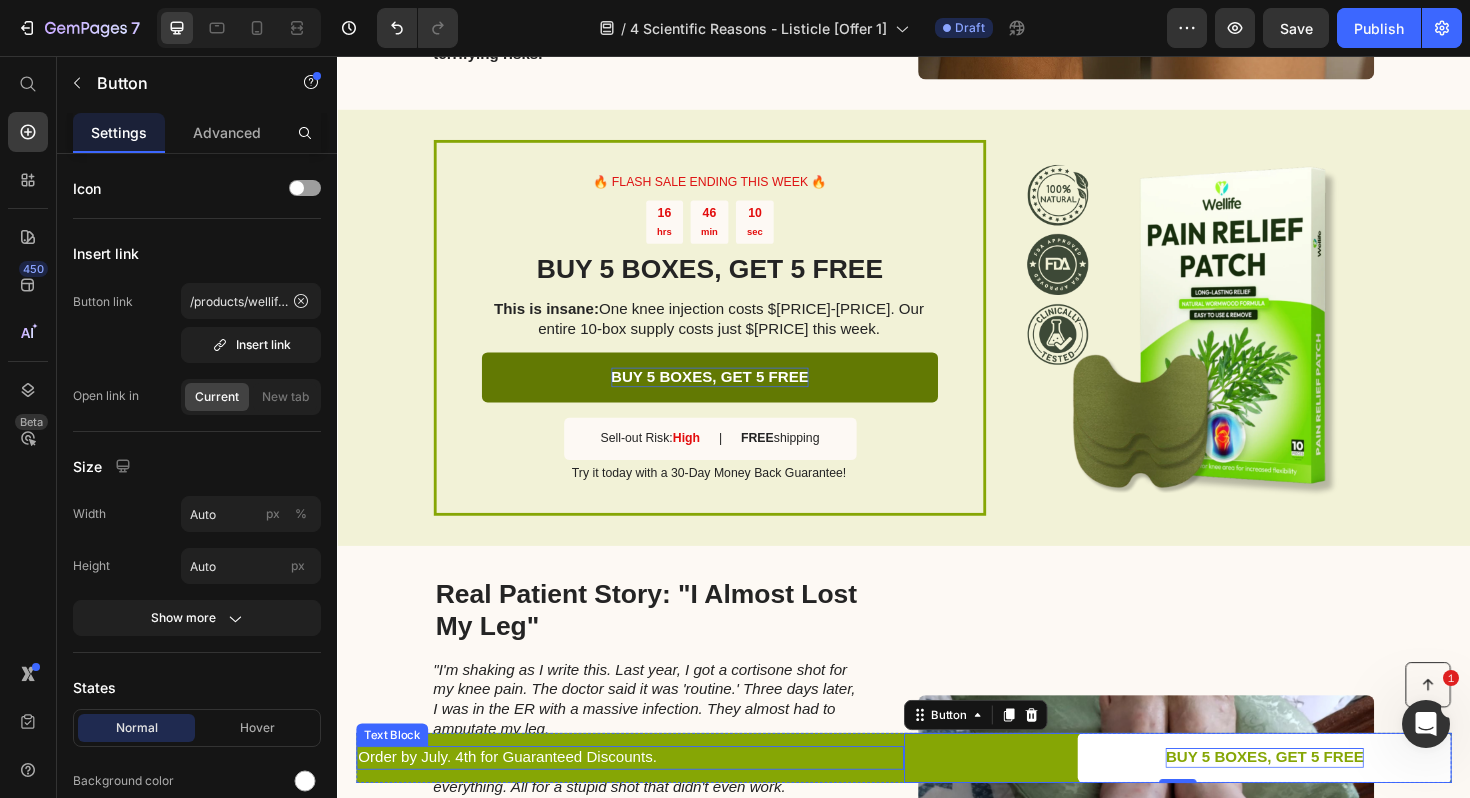 click on "Order by July. 4th for Guaranteed Discounts." at bounding box center (647, 799) 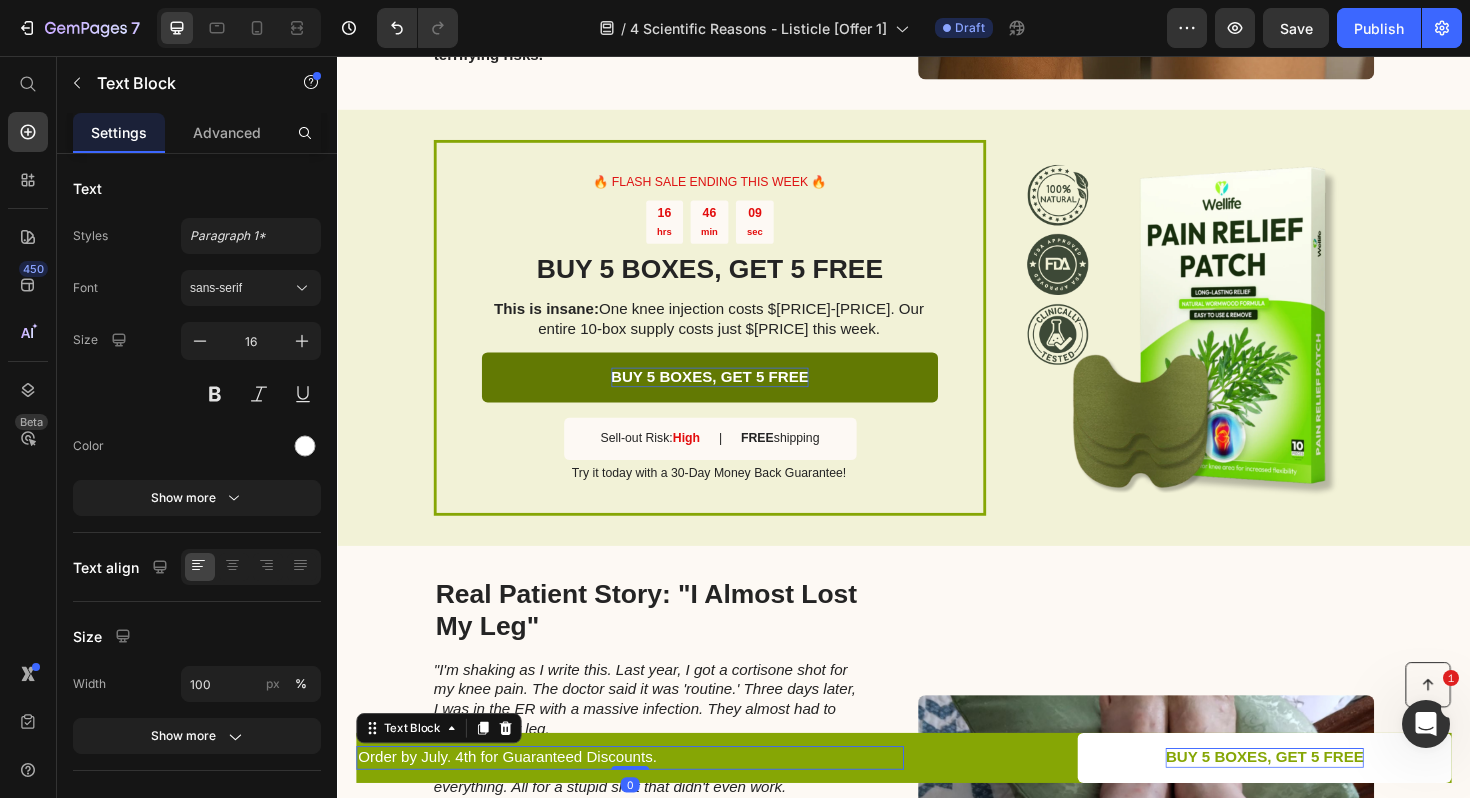 click on "Order by July. 4th for Guaranteed Discounts." at bounding box center [647, 799] 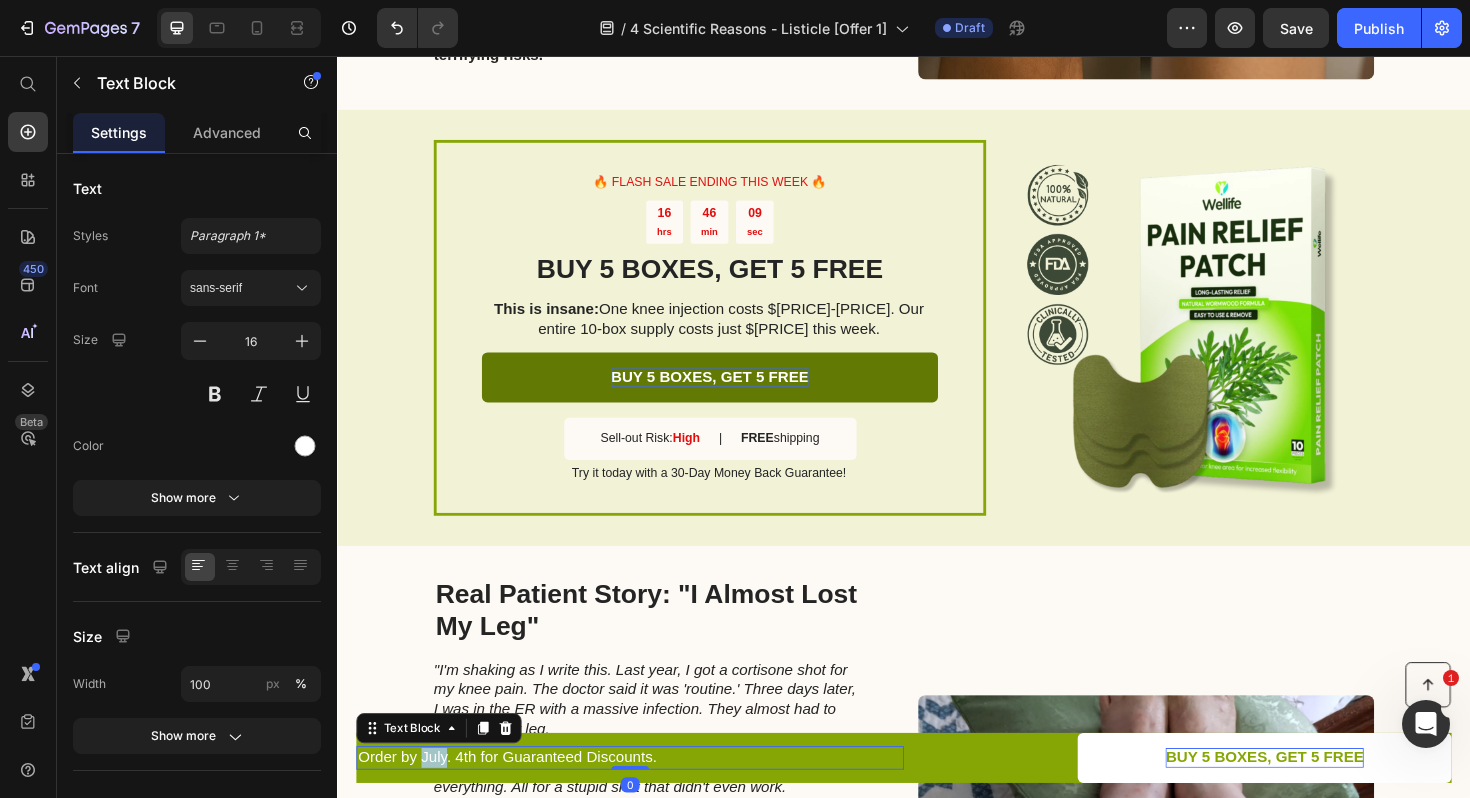 click on "Order by July. 4th for Guaranteed Discounts." at bounding box center (647, 799) 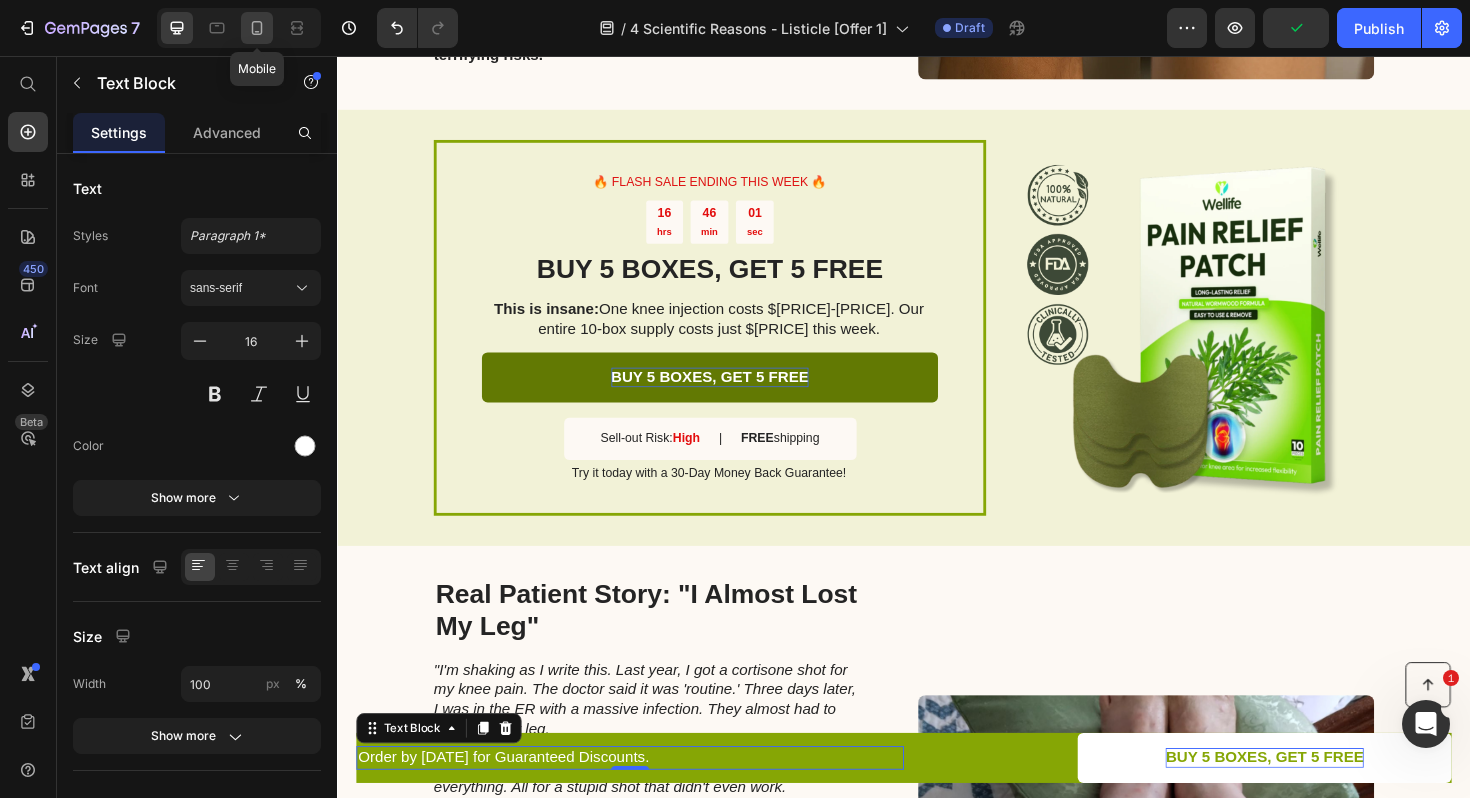 click 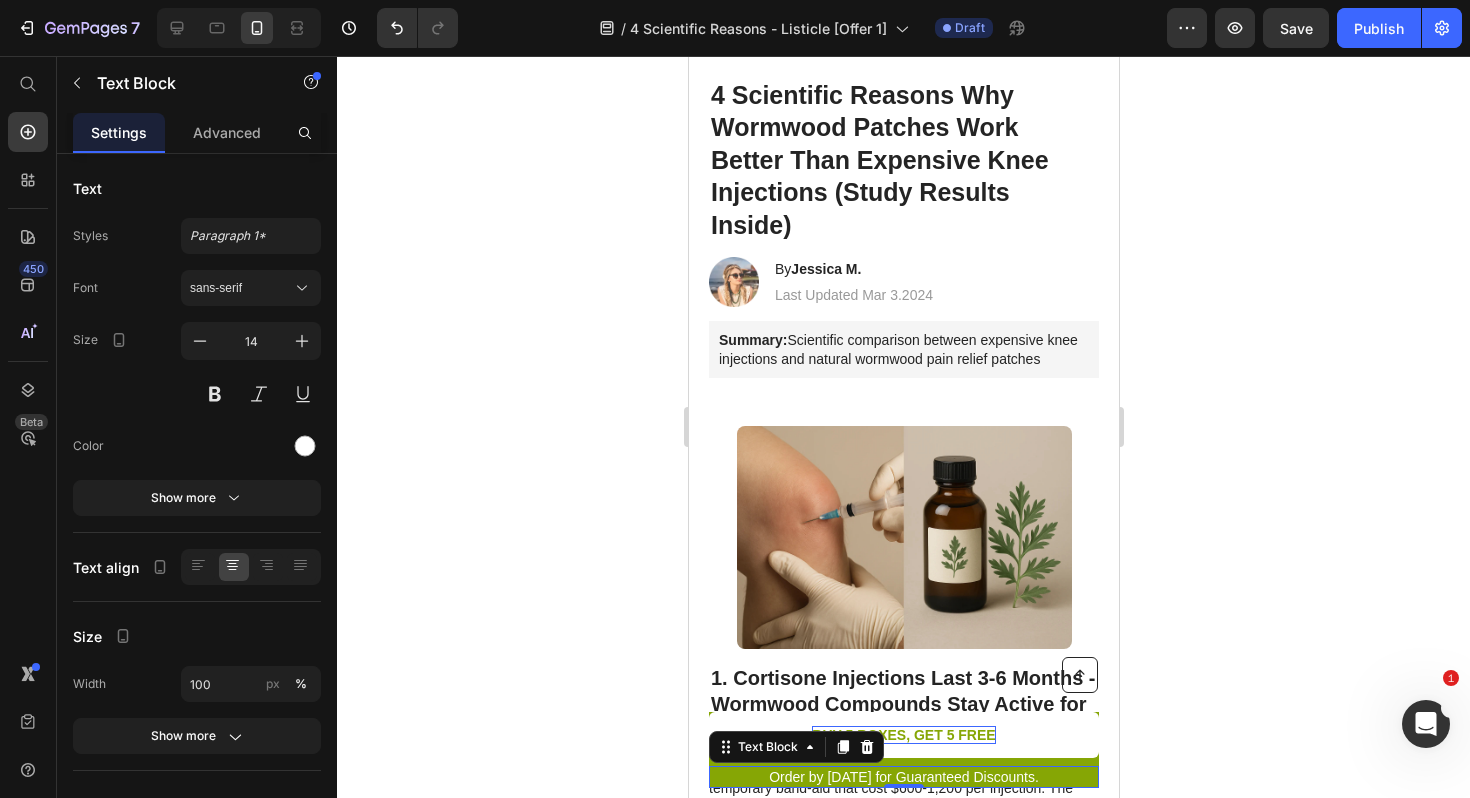 scroll, scrollTop: 0, scrollLeft: 0, axis: both 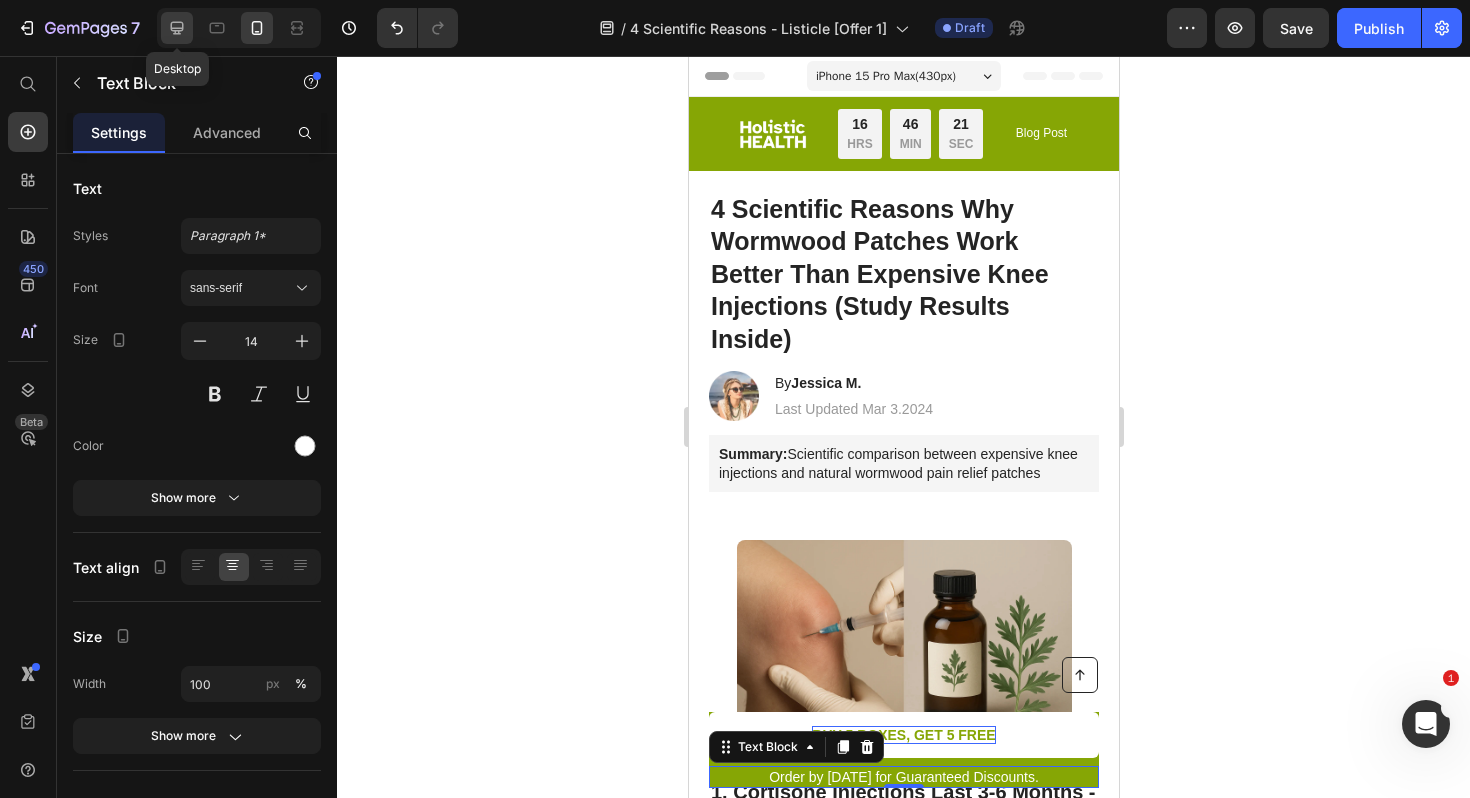 click 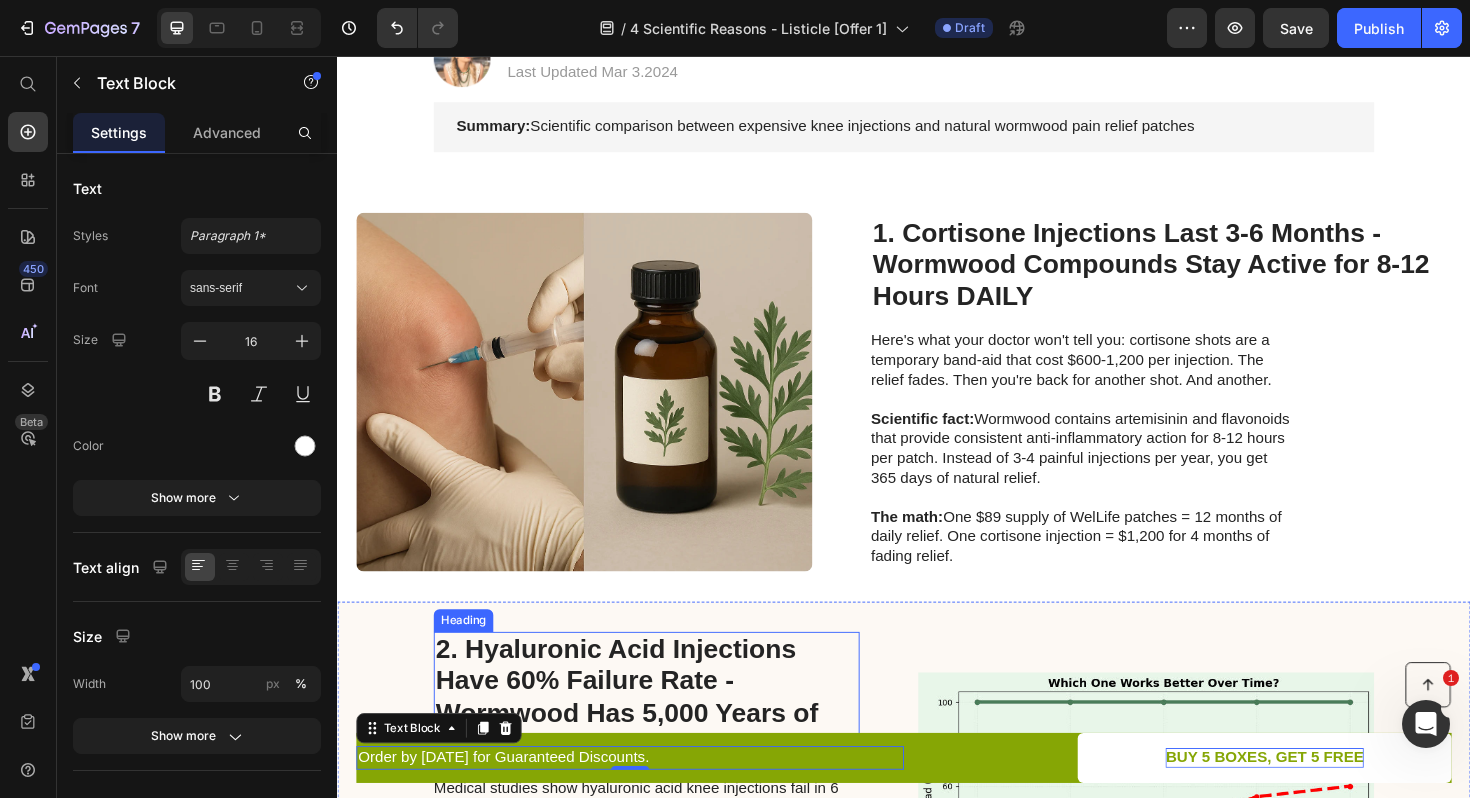 scroll, scrollTop: 0, scrollLeft: 0, axis: both 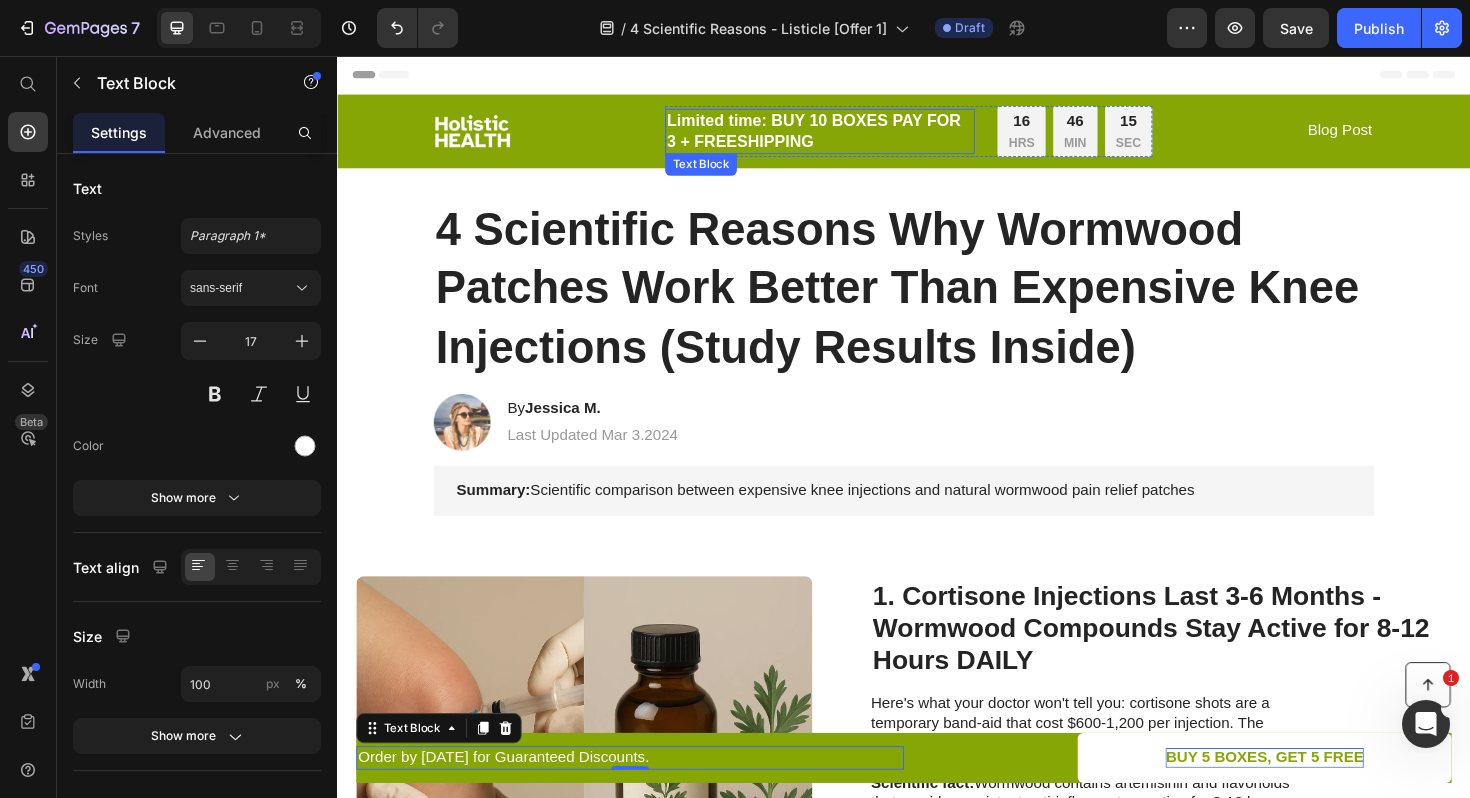 click on "Limited time: BUY 10 BOXES PAY FOR 3 + FREESHIPPING" at bounding box center (848, 136) 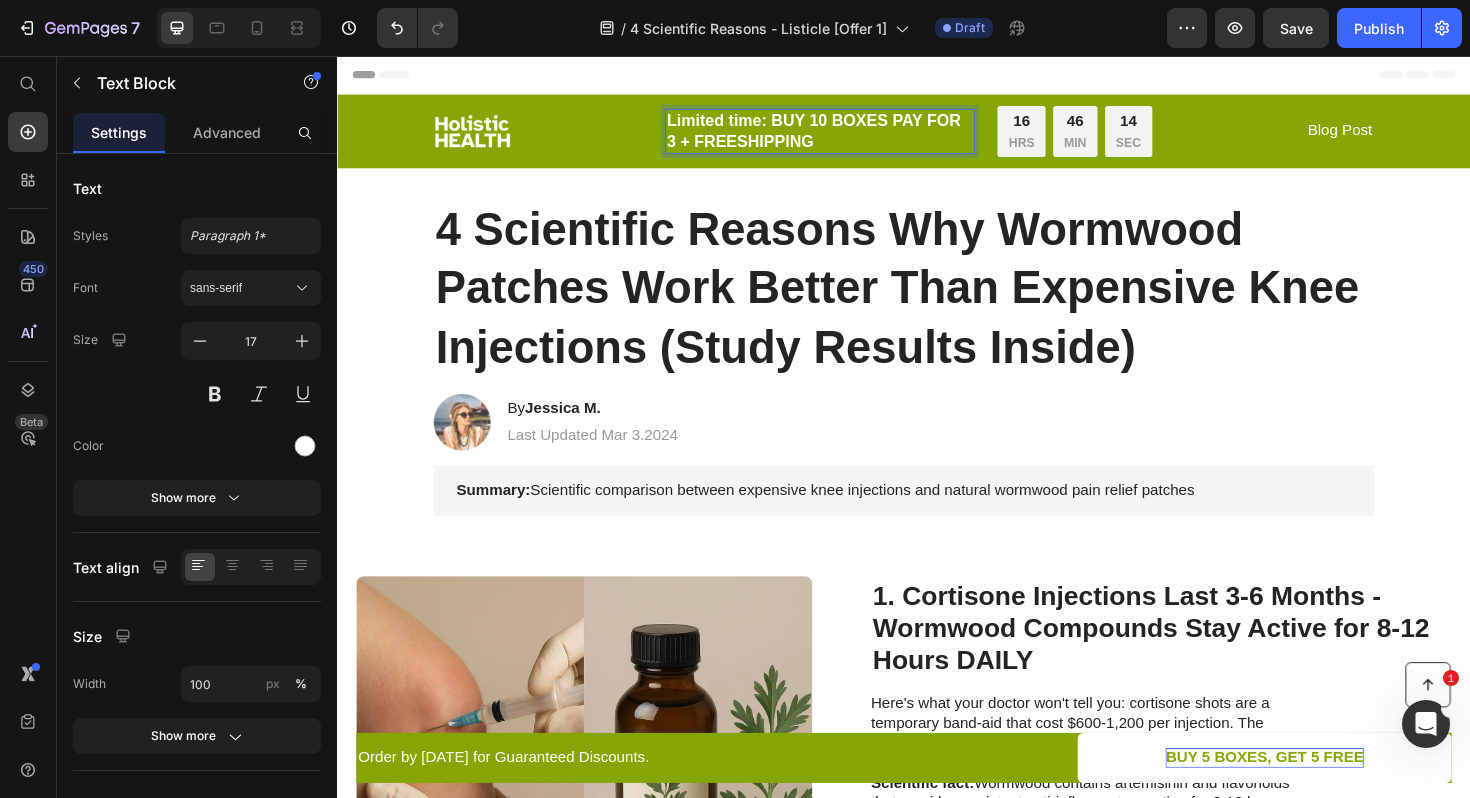 click on "Limited time: BUY 10 BOXES PAY FOR 3 + FREESHIPPING" at bounding box center (848, 136) 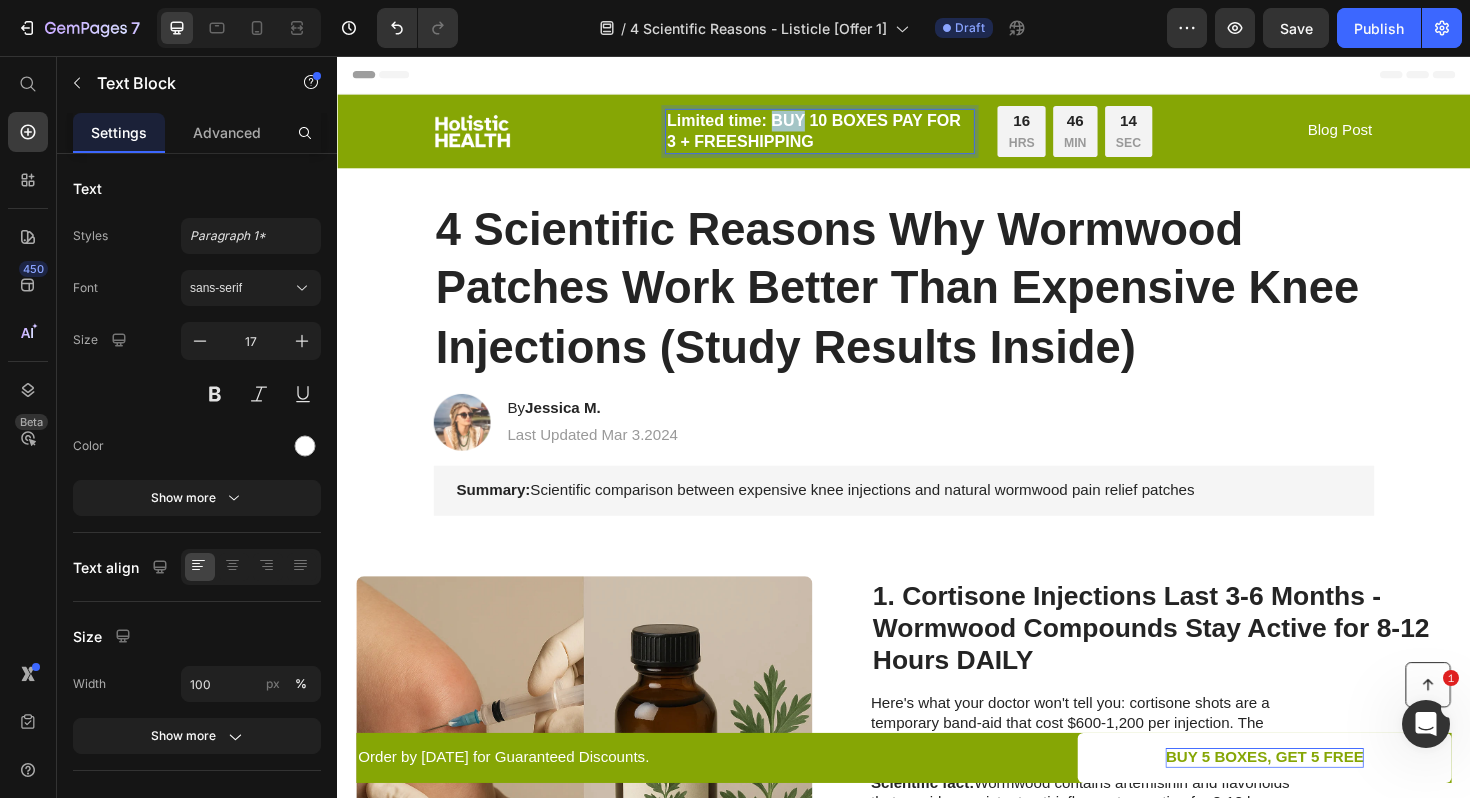 click on "Limited time: BUY 10 BOXES PAY FOR 3 + FREESHIPPING" at bounding box center [848, 136] 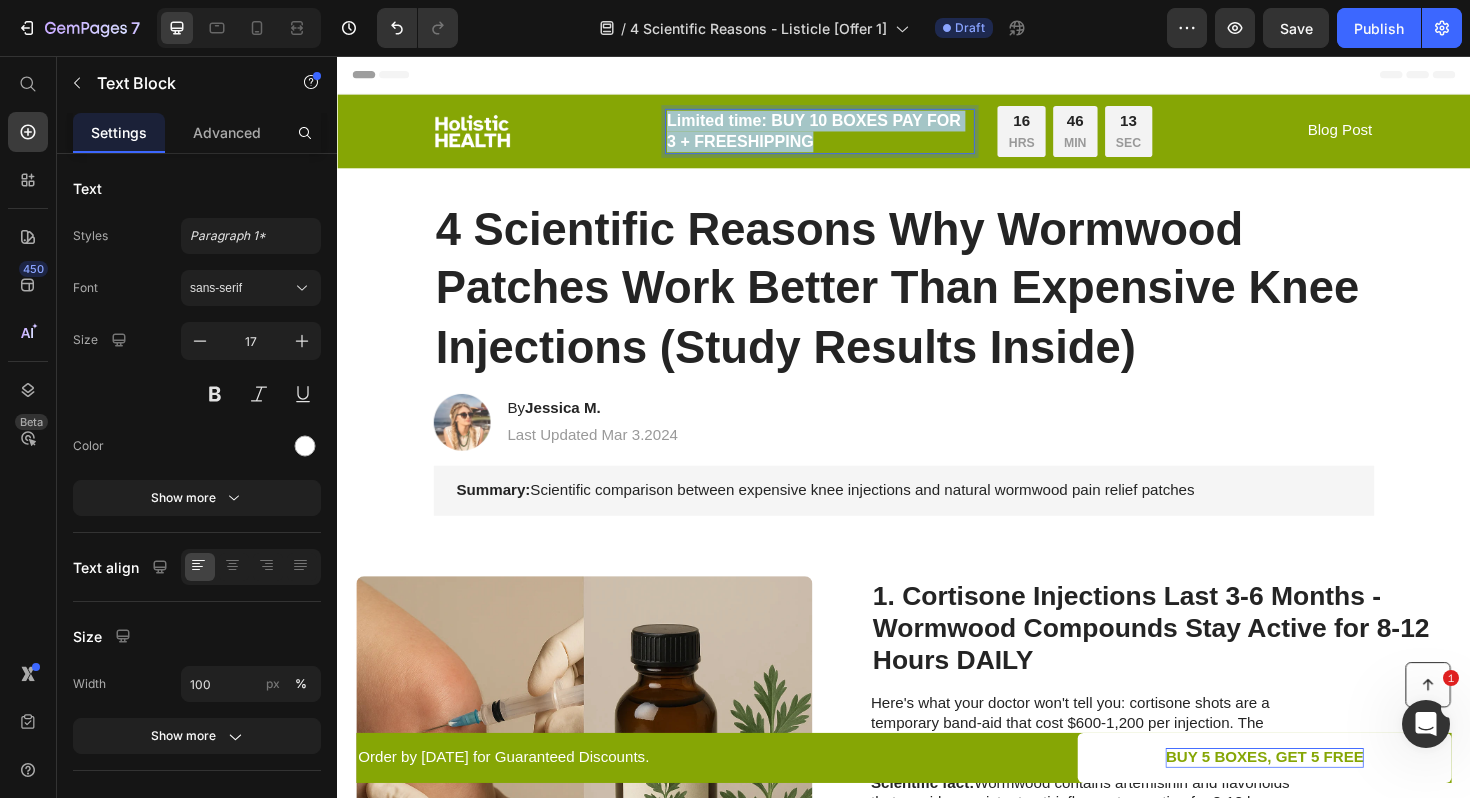 click on "Limited time: BUY 10 BOXES PAY FOR 3 + FREESHIPPING" at bounding box center [848, 136] 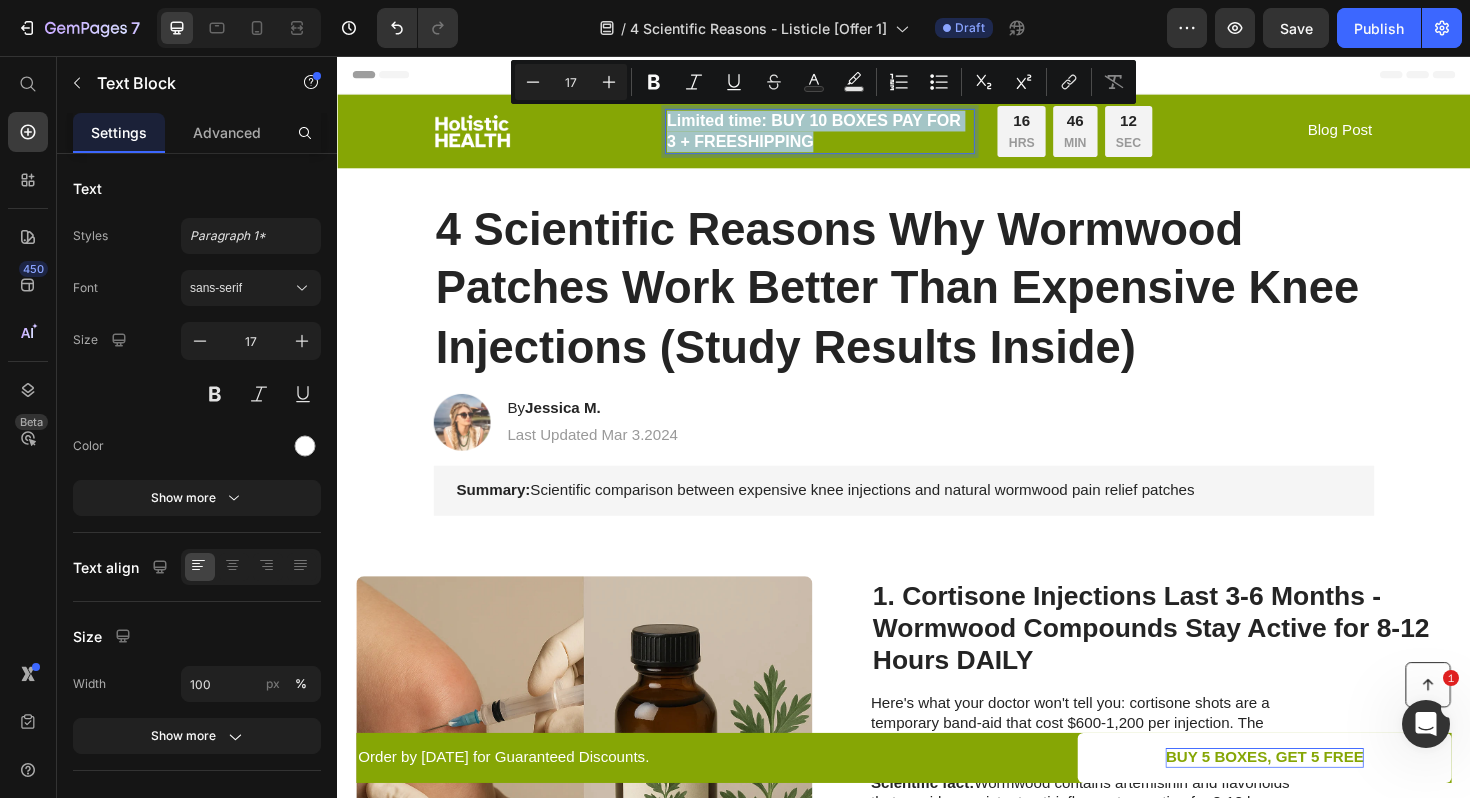 click on "Limited time: BUY 10 BOXES PAY FOR 3 + FREESHIPPING" at bounding box center [848, 136] 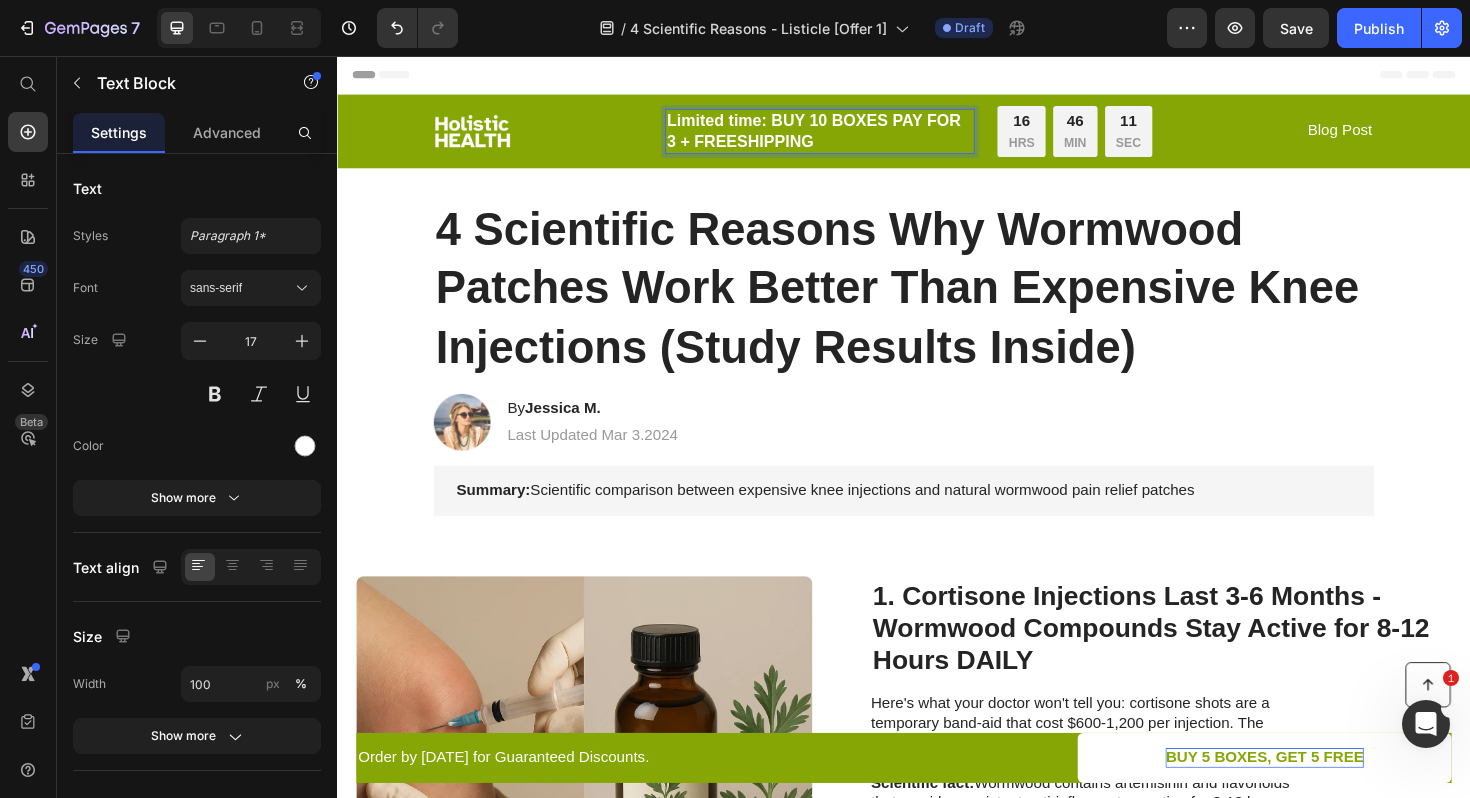 click on "Limited time: BUY 10 BOXES PAY FOR 3 + FREESHIPPING" at bounding box center [848, 136] 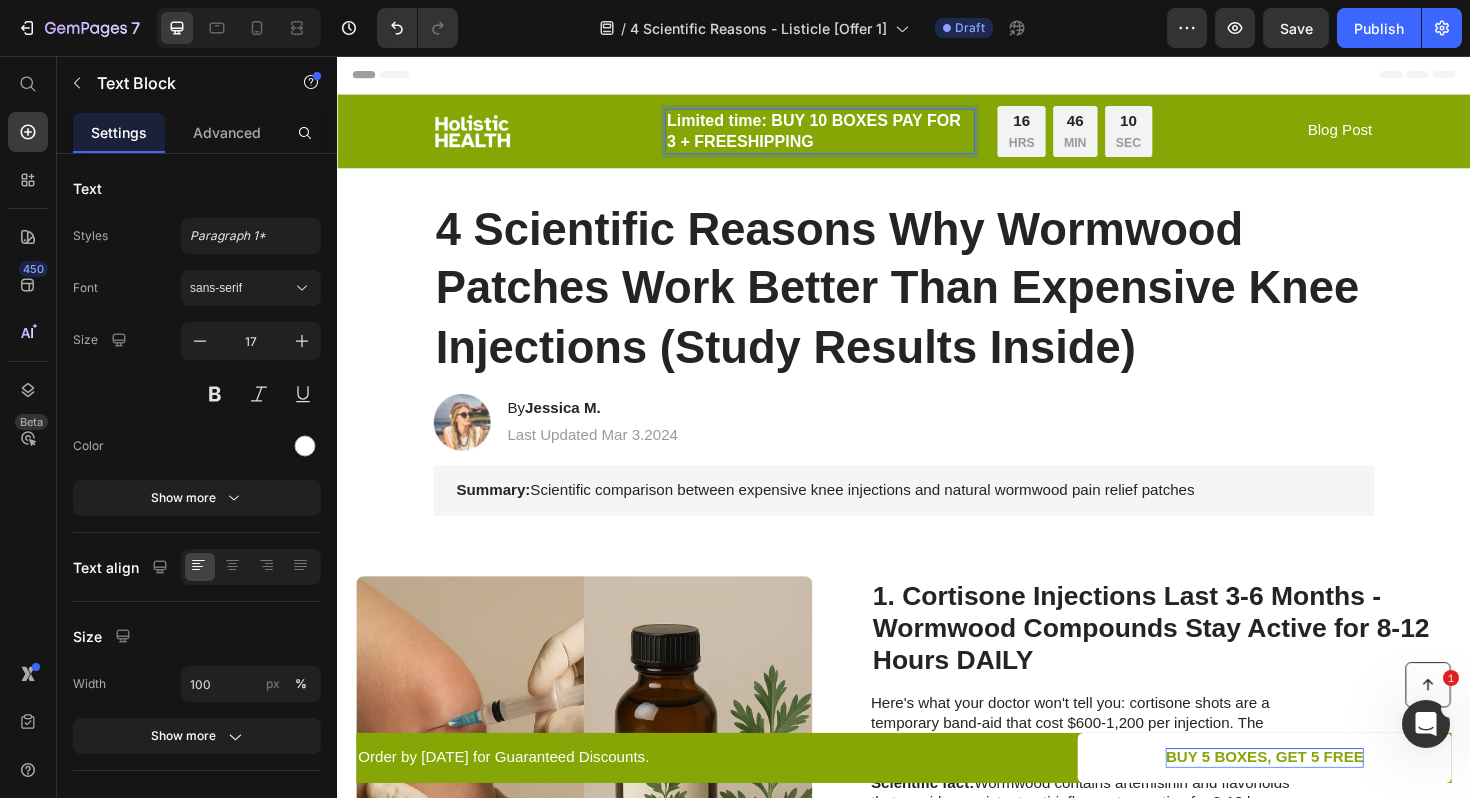 click on "Limited time: BUY 10 BOXES PAY FOR 3 + FREESHIPPING" at bounding box center [848, 136] 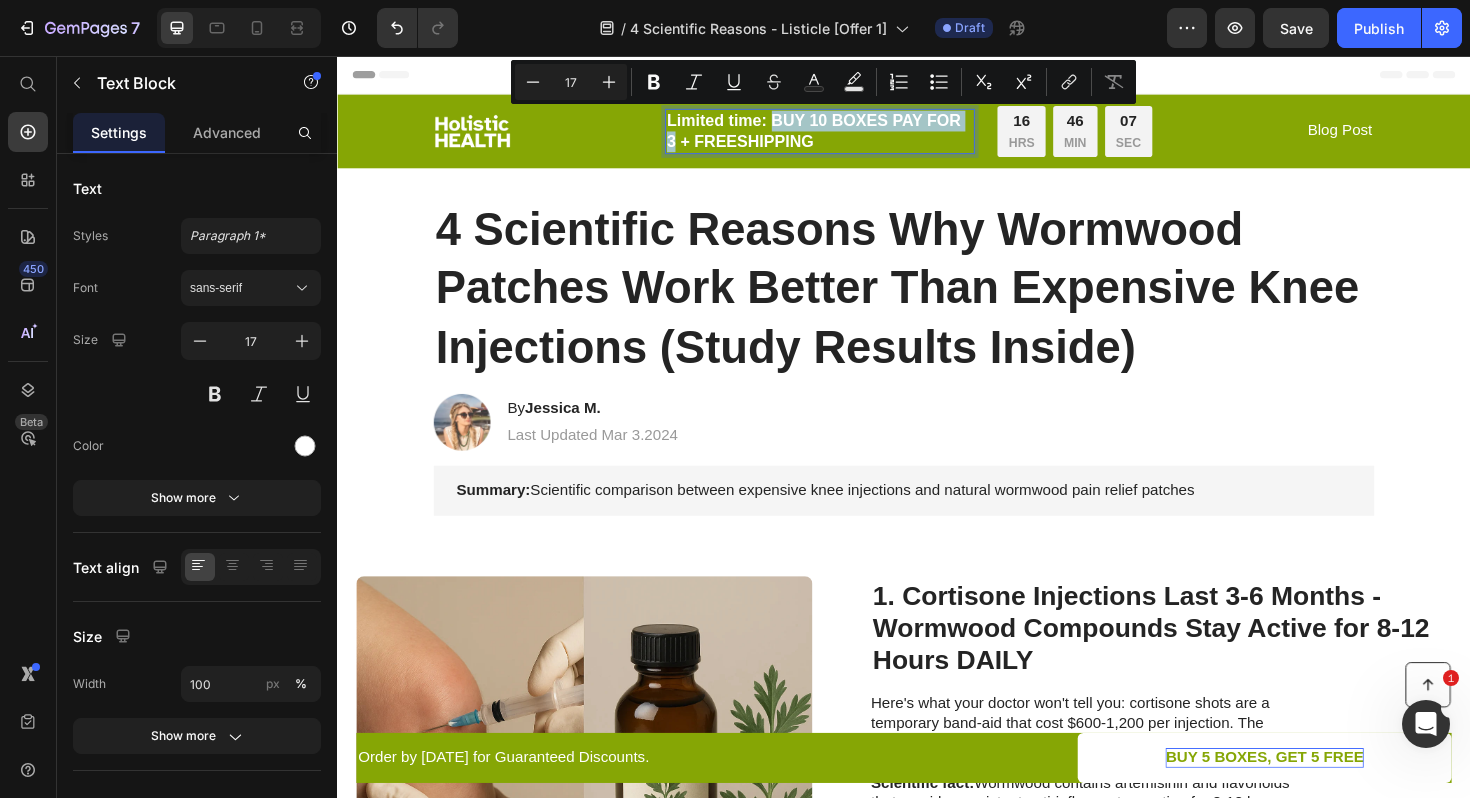 drag, startPoint x: 792, startPoint y: 126, endPoint x: 687, endPoint y: 148, distance: 107.28001 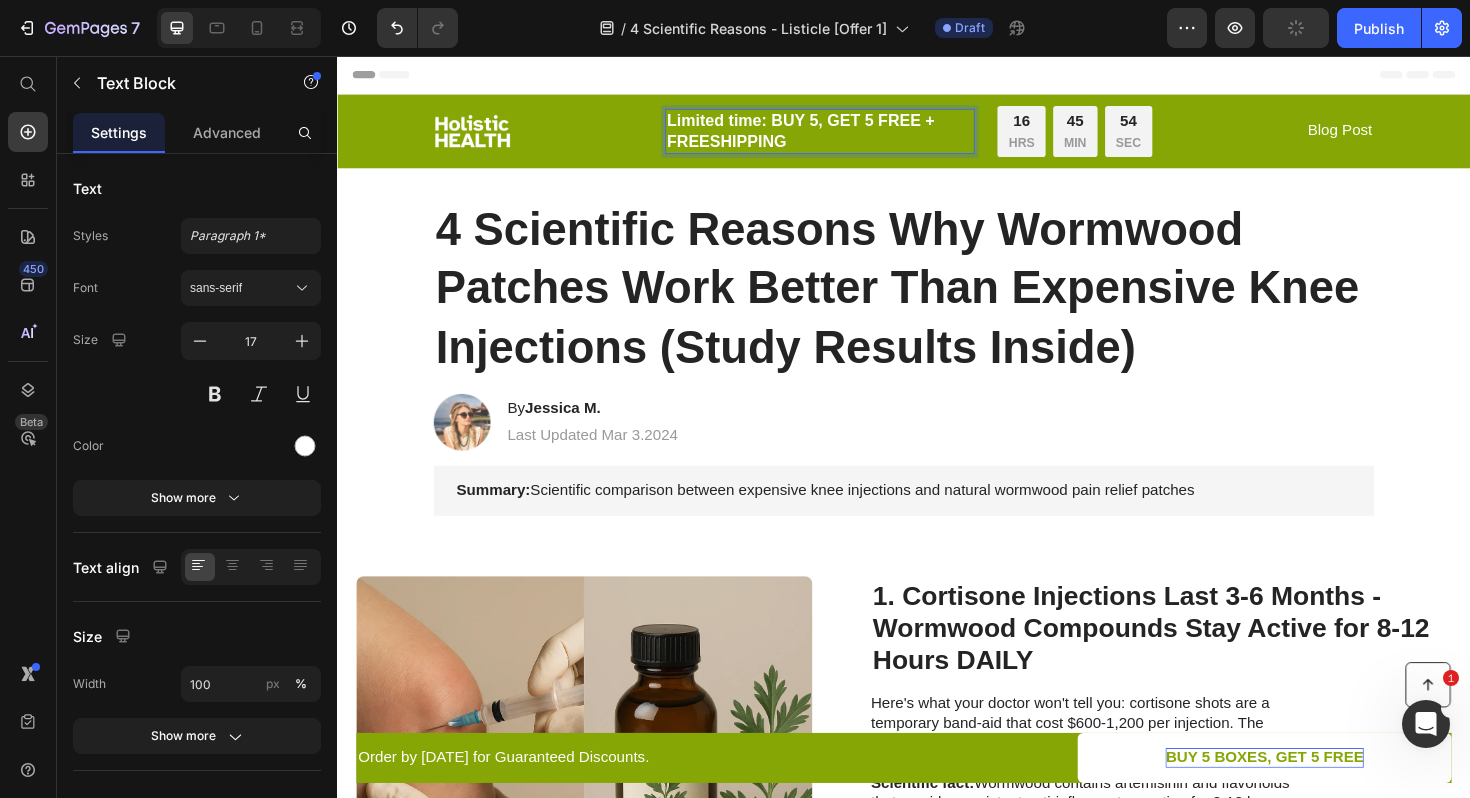 click on "Limited time: BUY 5, GET 5 FREE + FREESHIPPING" at bounding box center [848, 136] 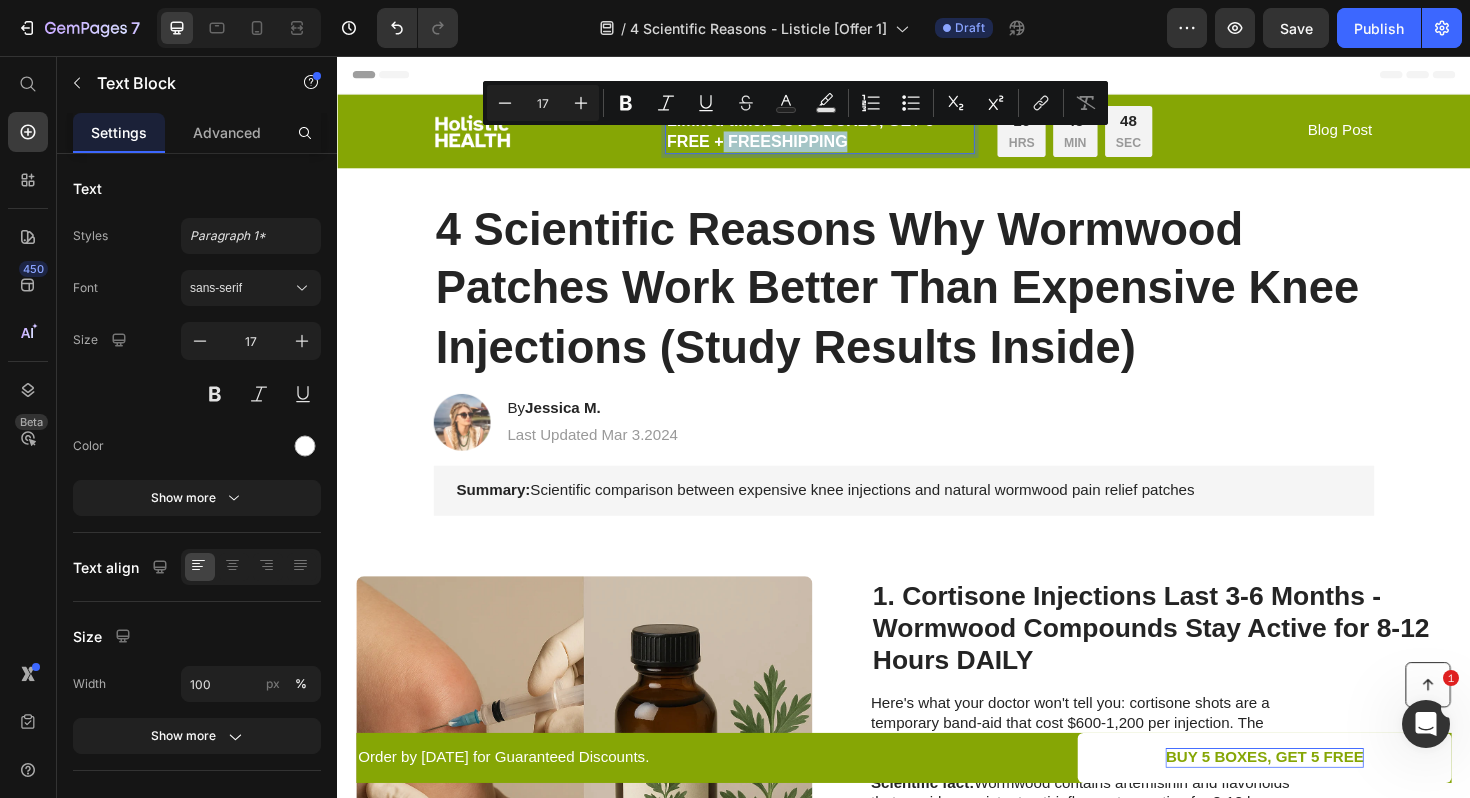 drag, startPoint x: 903, startPoint y: 141, endPoint x: 740, endPoint y: 143, distance: 163.01227 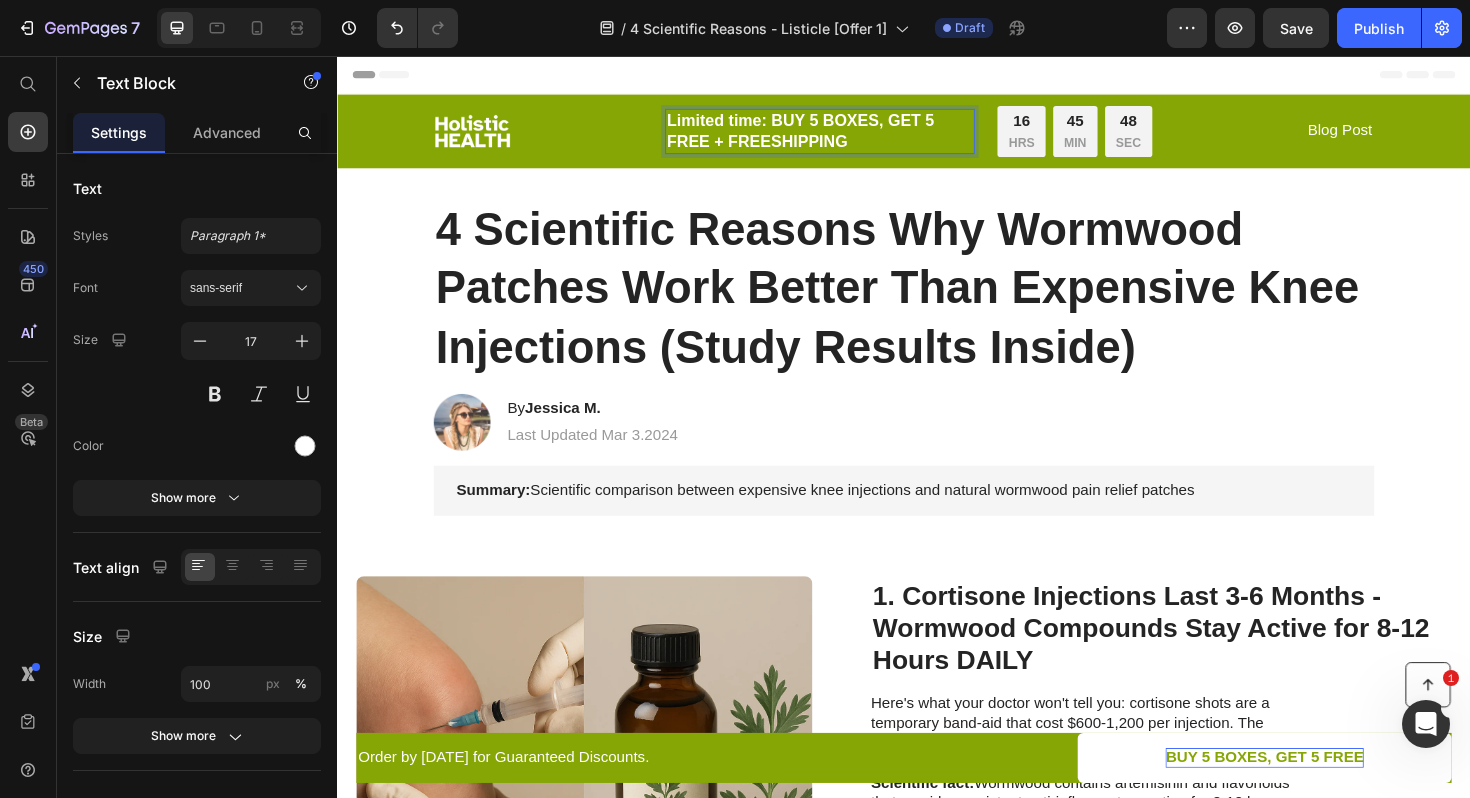 click on "Limited time: BUY 5 BOXES, GET 5 FREE + FREESHIPPING" at bounding box center [848, 136] 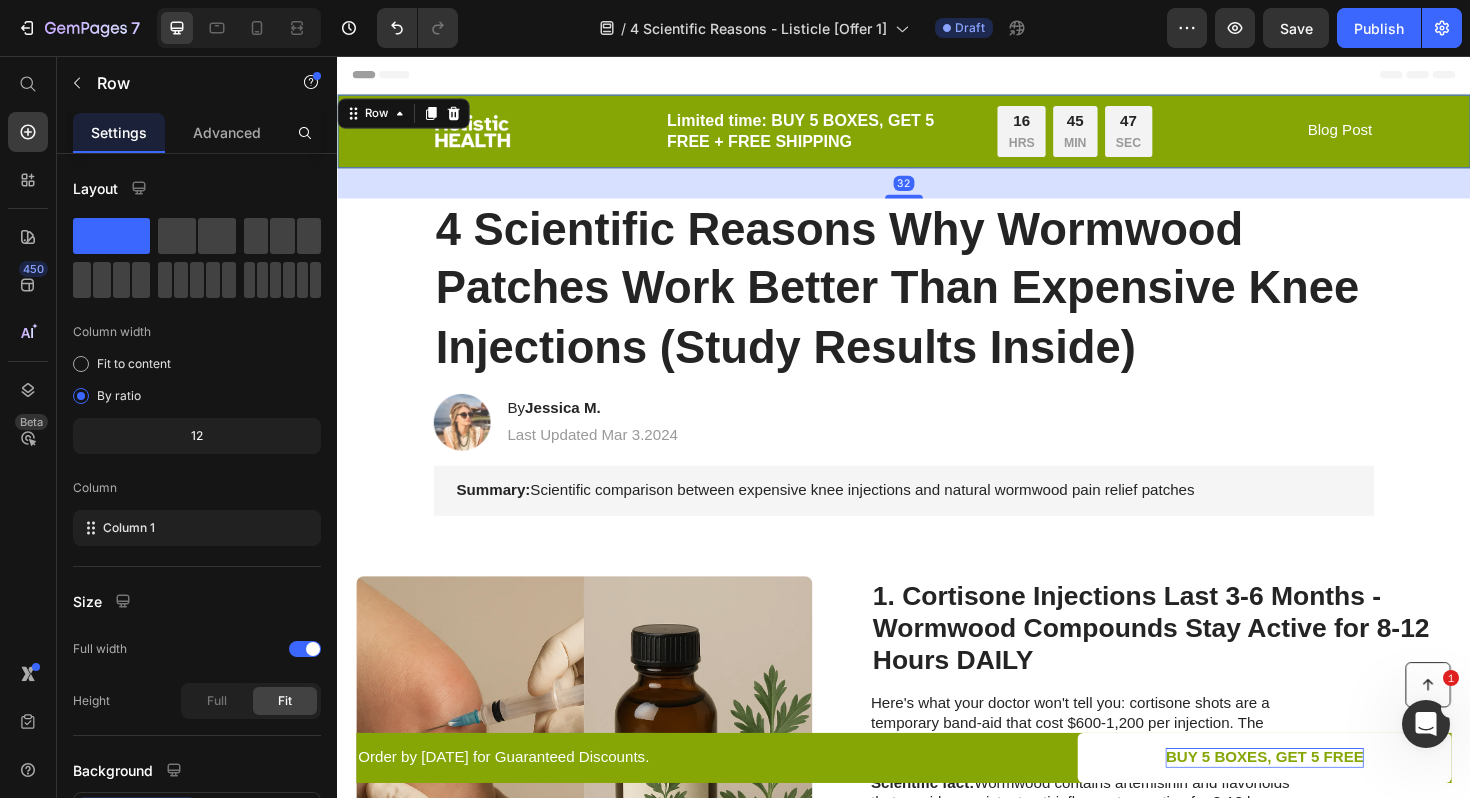 click on "Image [DATE] Text Block Row Row   [NUMBER]" at bounding box center [937, 136] 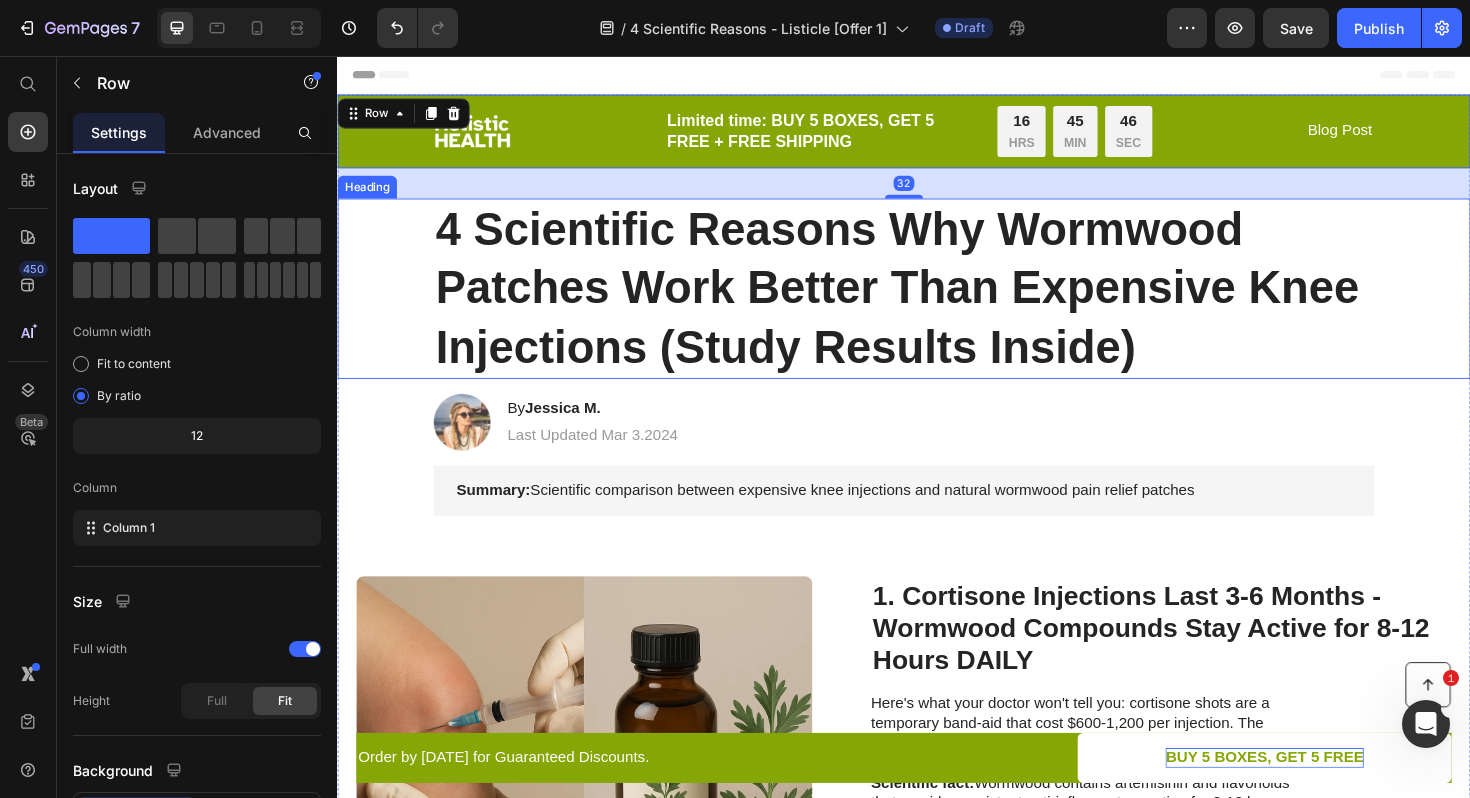 click on "4 Scientific Reasons Why Wormwood Patches Work Better Than Expensive Knee Injections (Study Results Inside)" at bounding box center (937, 302) 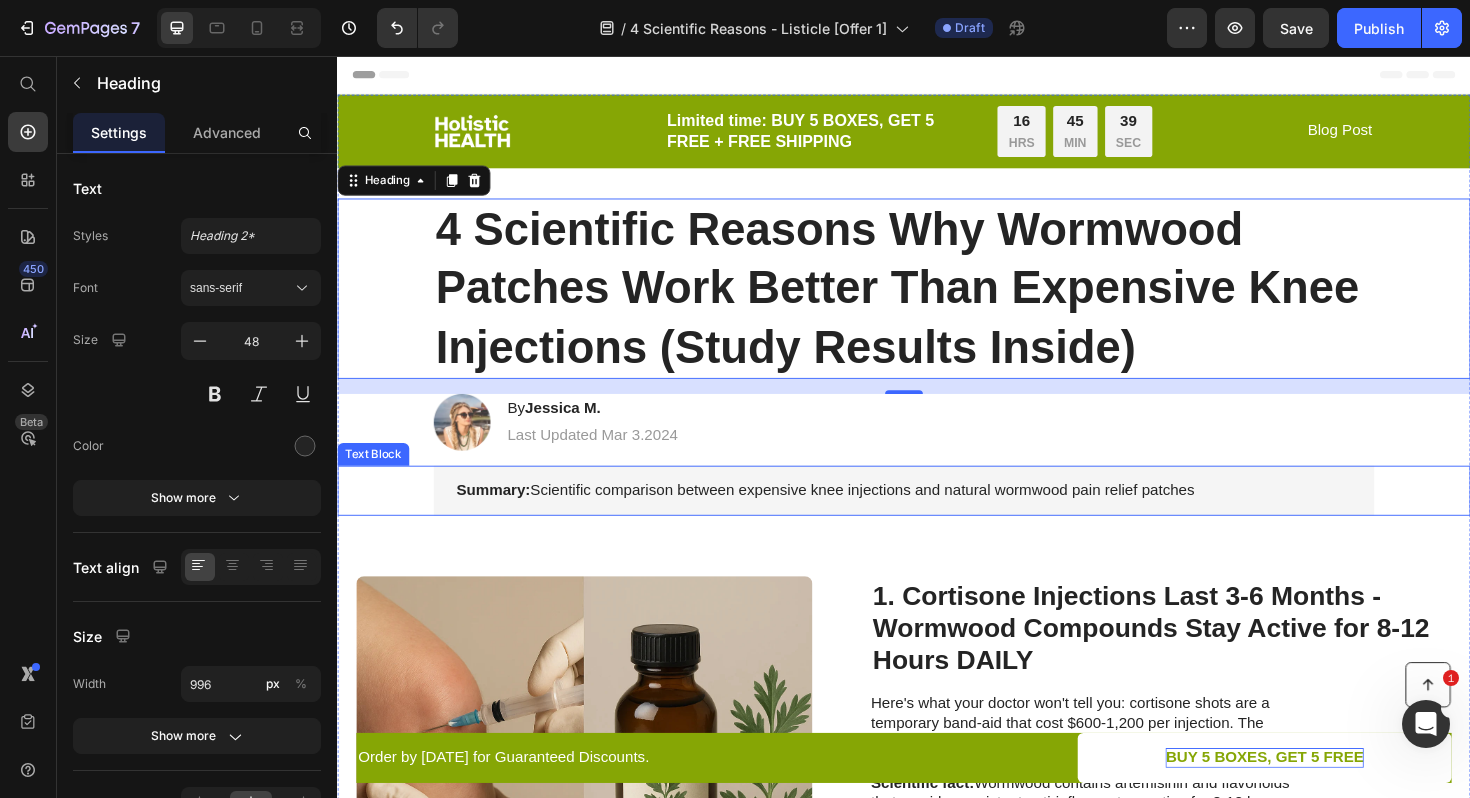 click on "Summary:  Scientific comparison between expensive knee injections and natural wormwood pain relief patches" at bounding box center (937, 516) 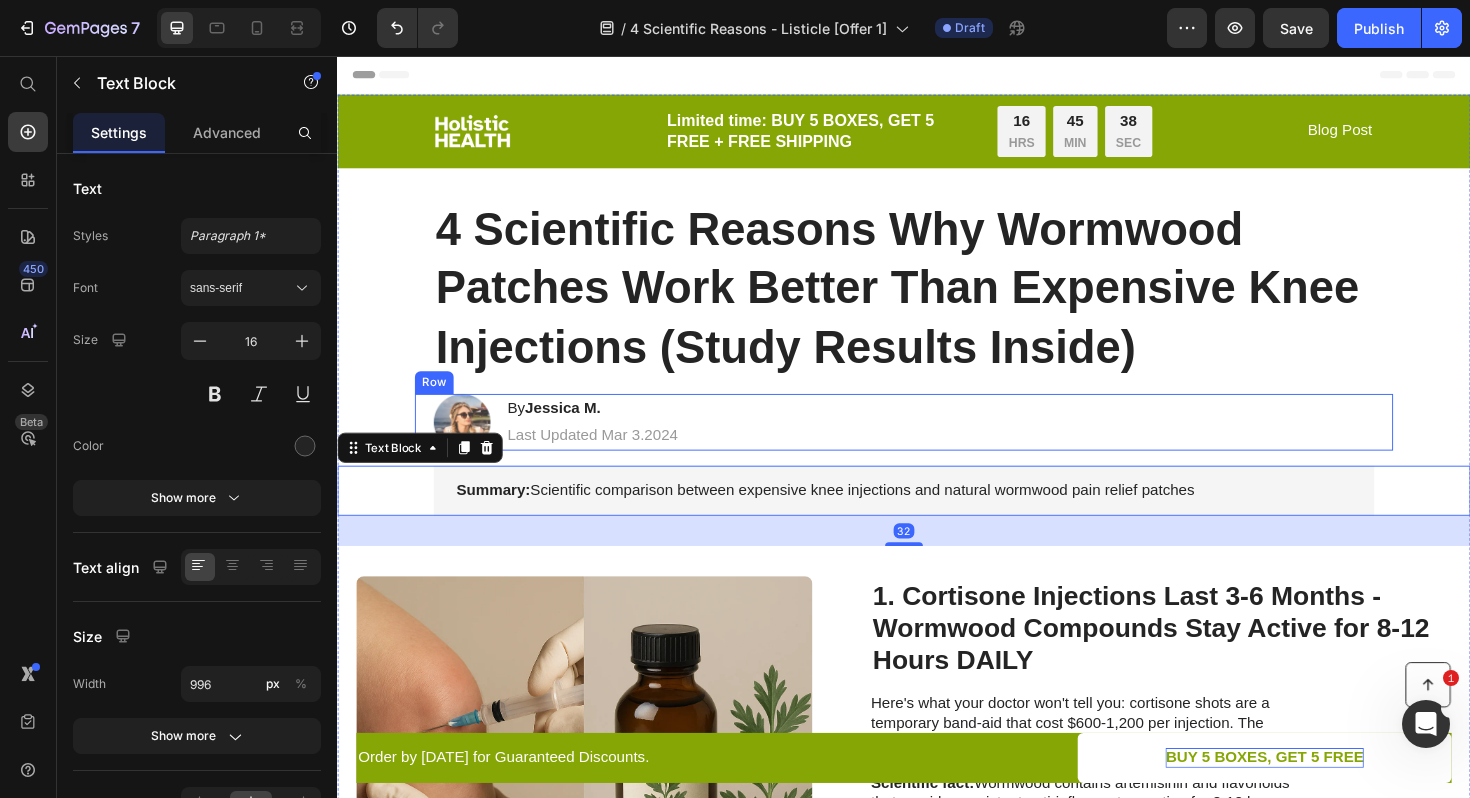 click on "Image By [FIRST] [LAST] Last Updated [DATE] Text Block Row" at bounding box center [937, 444] 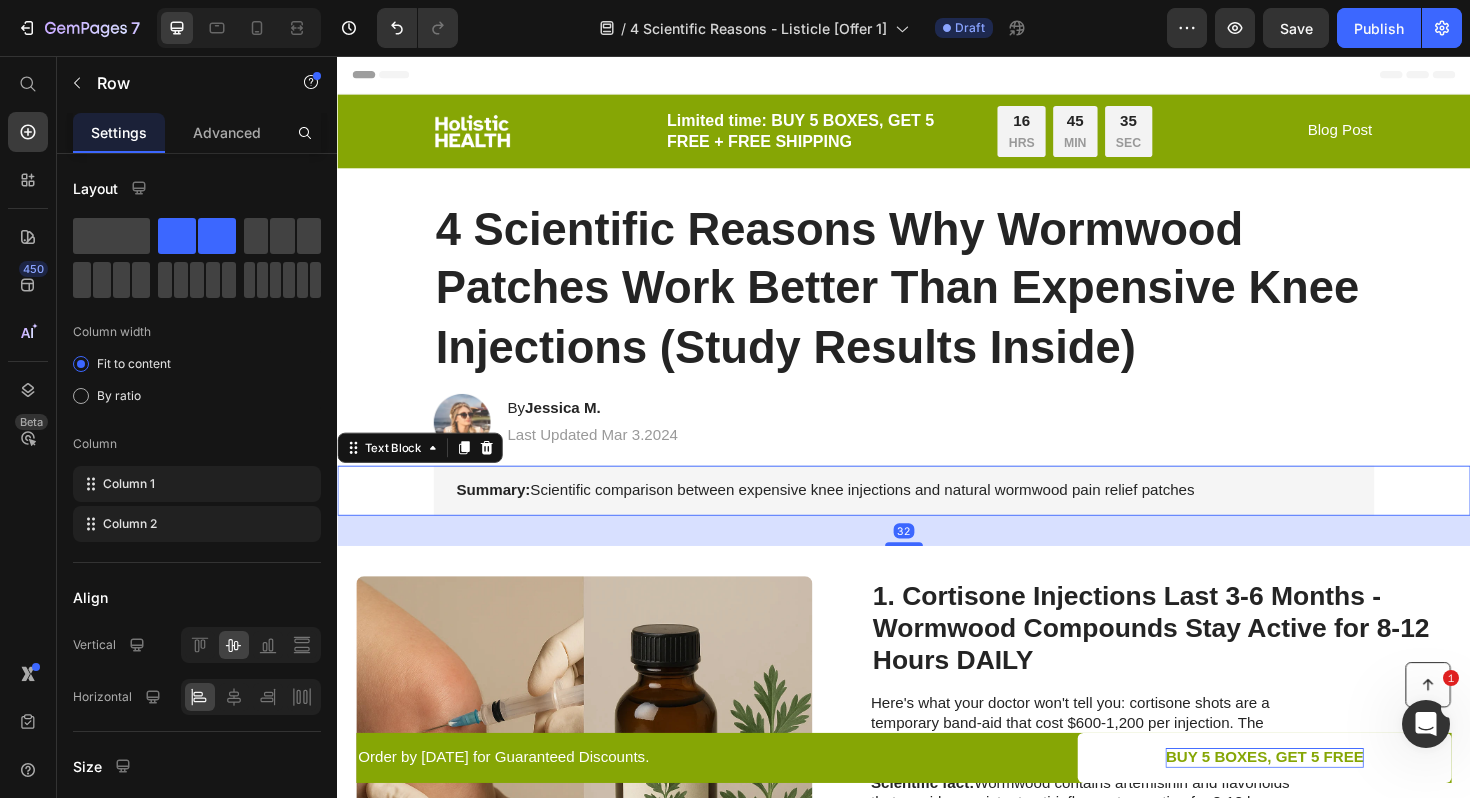click on "Summary:  Scientific comparison between expensive knee injections and natural wormwood pain relief patches" at bounding box center [937, 516] 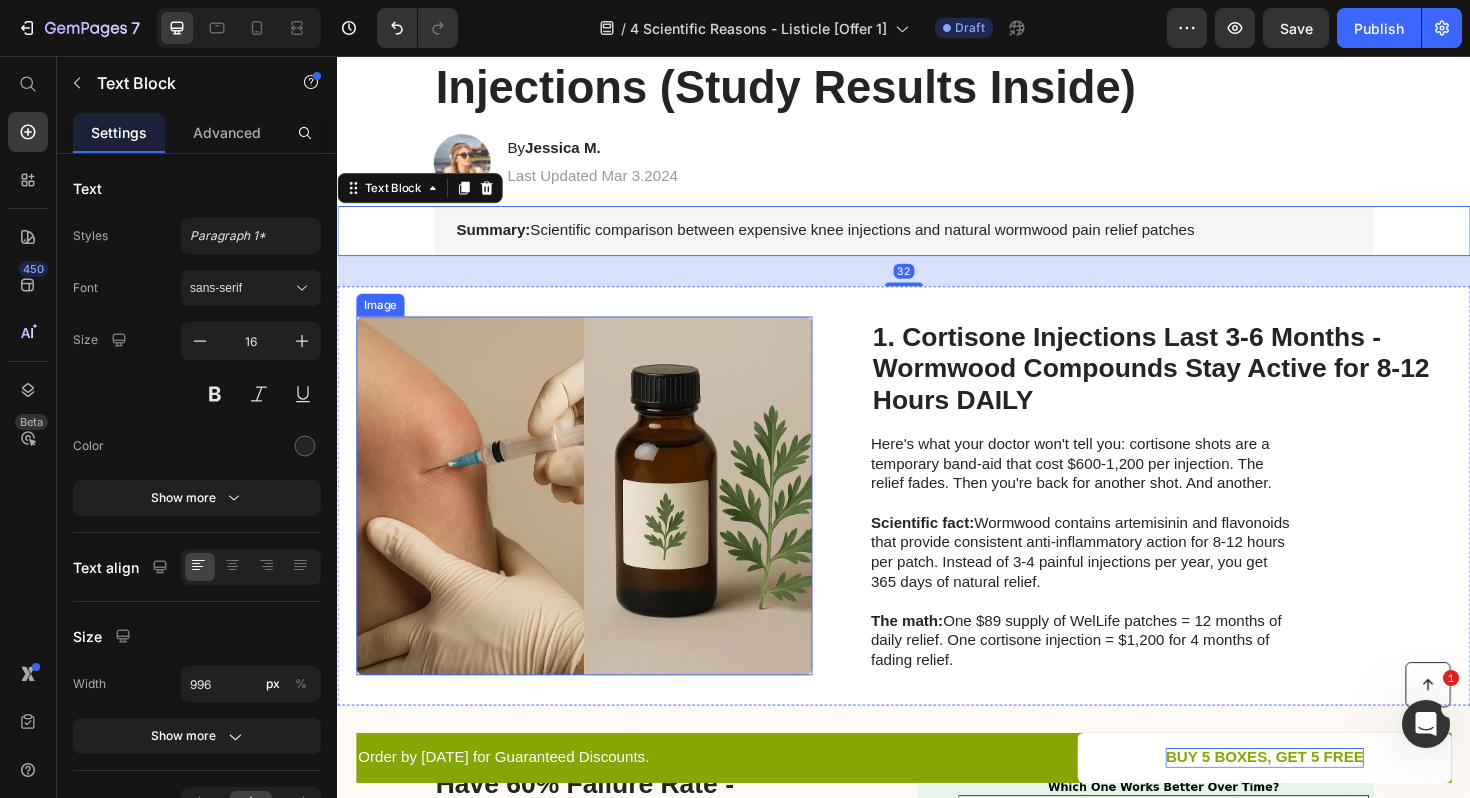 scroll, scrollTop: 279, scrollLeft: 0, axis: vertical 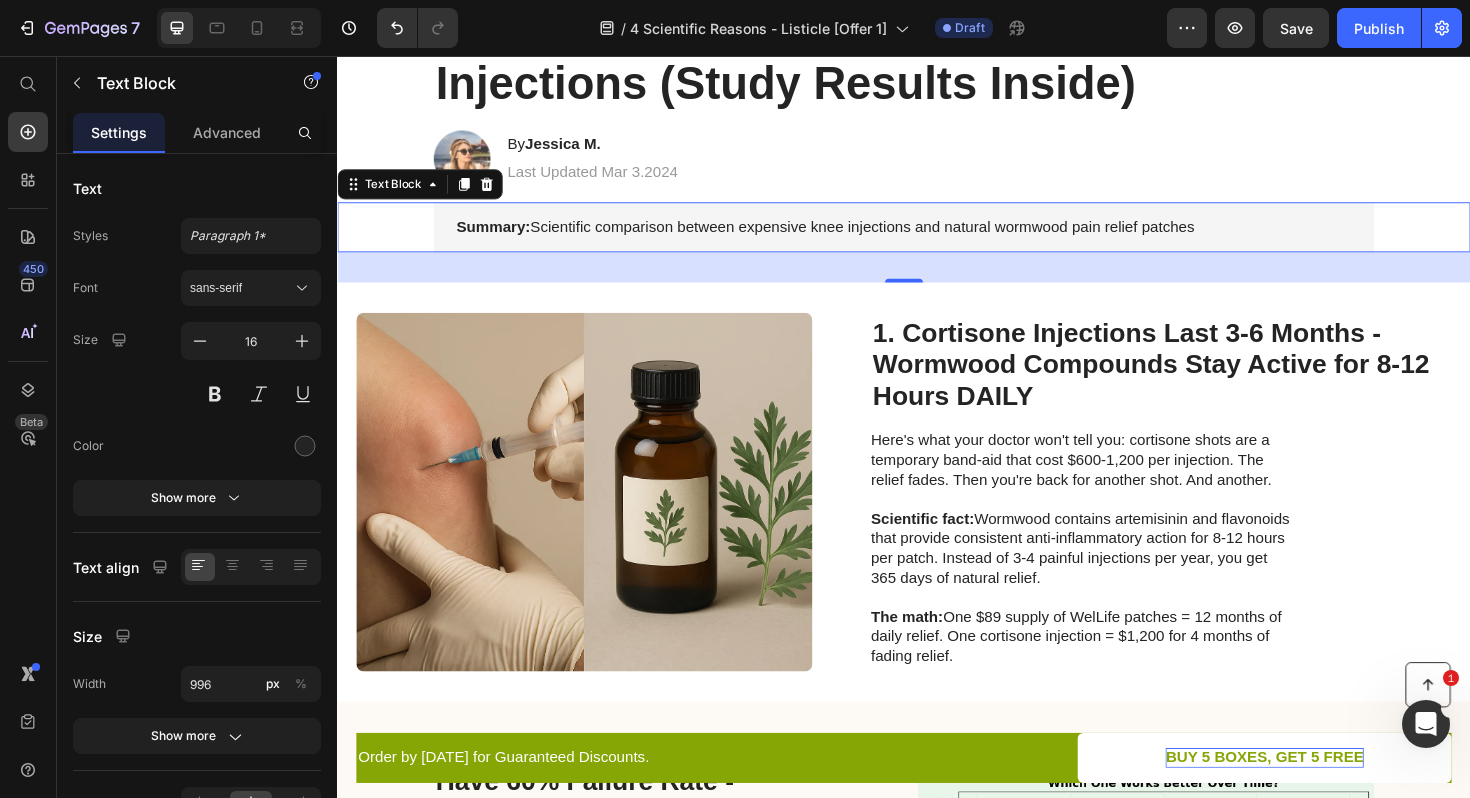 click on "Summary:  Scientific comparison between expensive knee injections and natural wormwood pain relief patches" at bounding box center (937, 237) 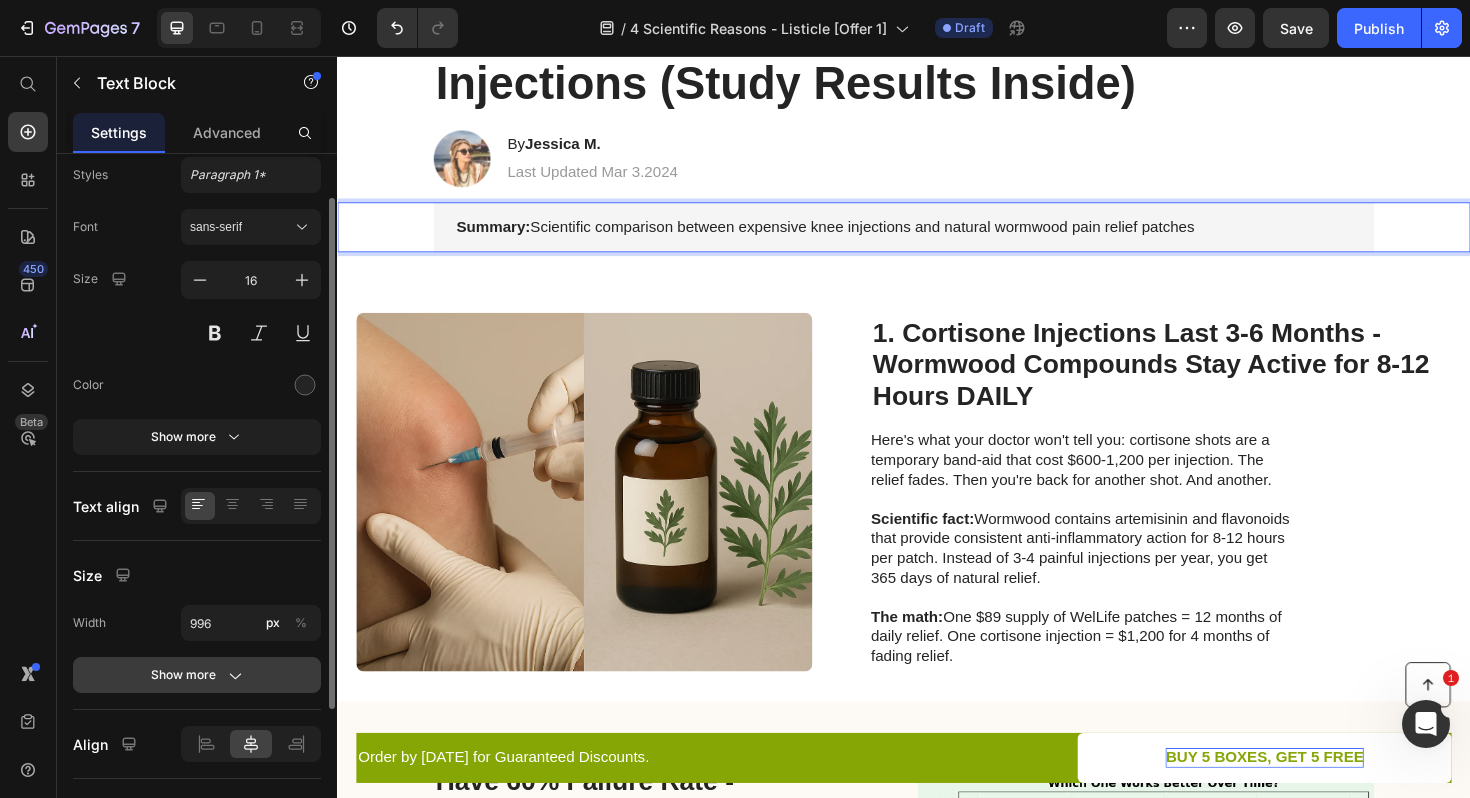 scroll, scrollTop: 0, scrollLeft: 0, axis: both 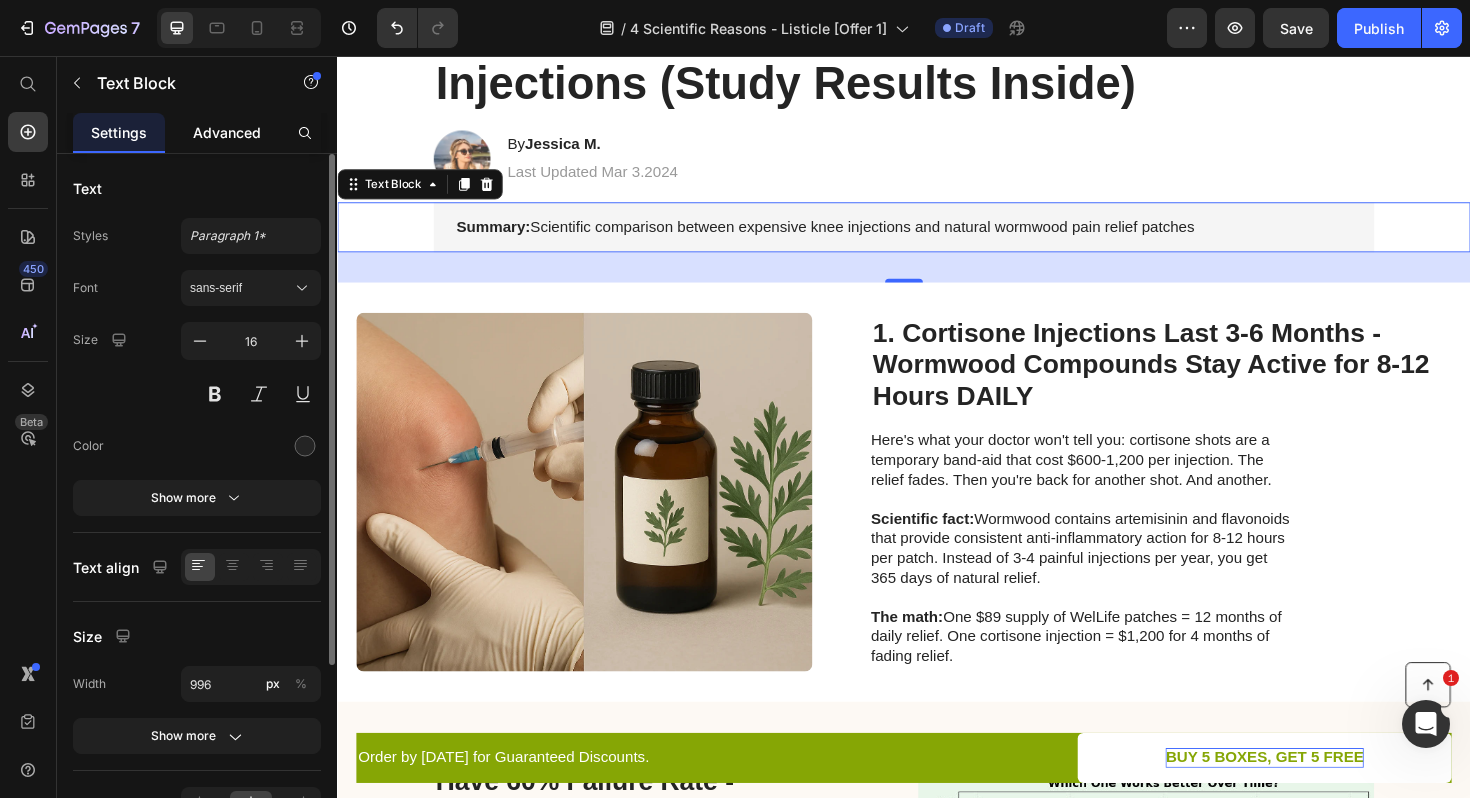 click on "Advanced" at bounding box center [227, 132] 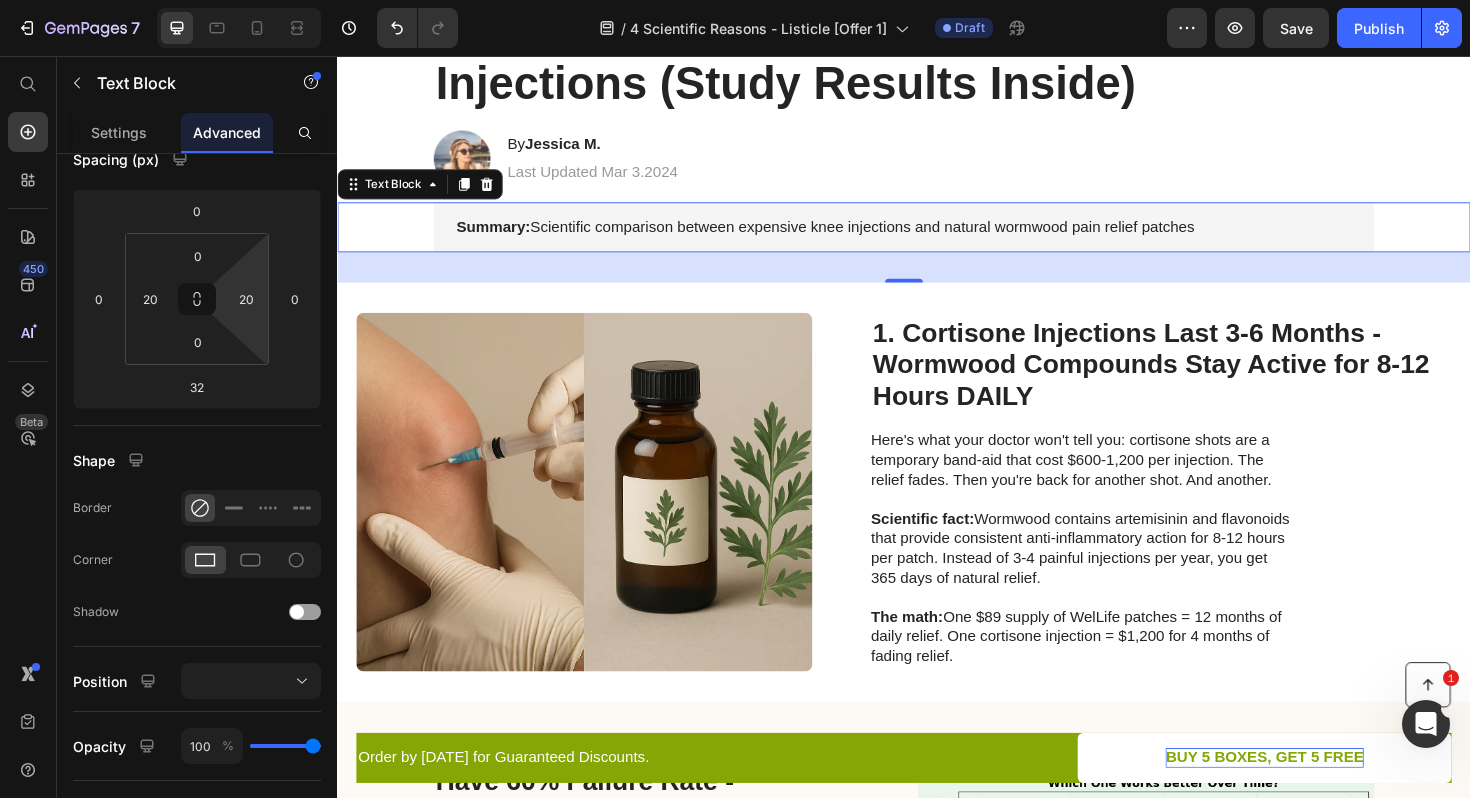 scroll, scrollTop: 564, scrollLeft: 0, axis: vertical 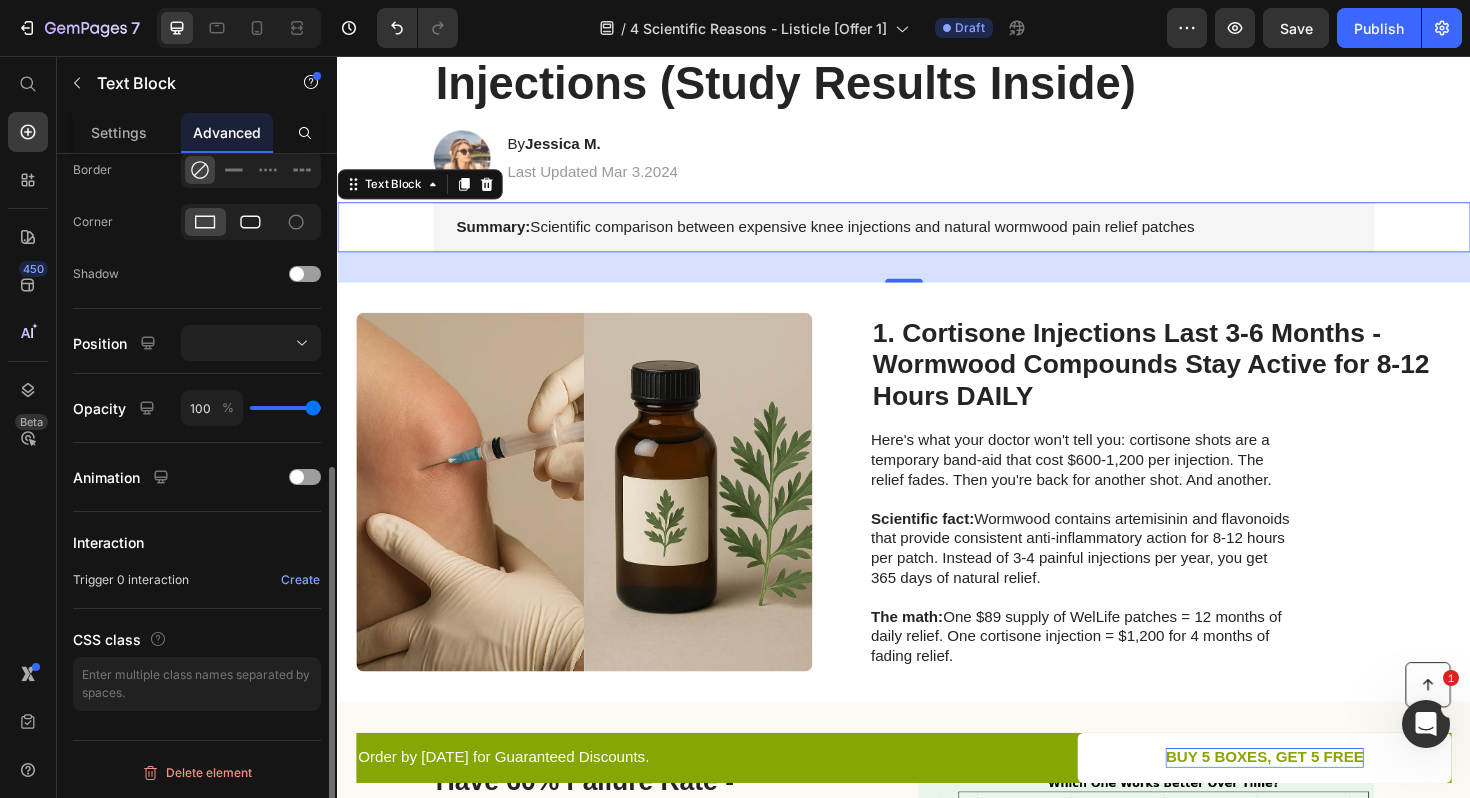 click 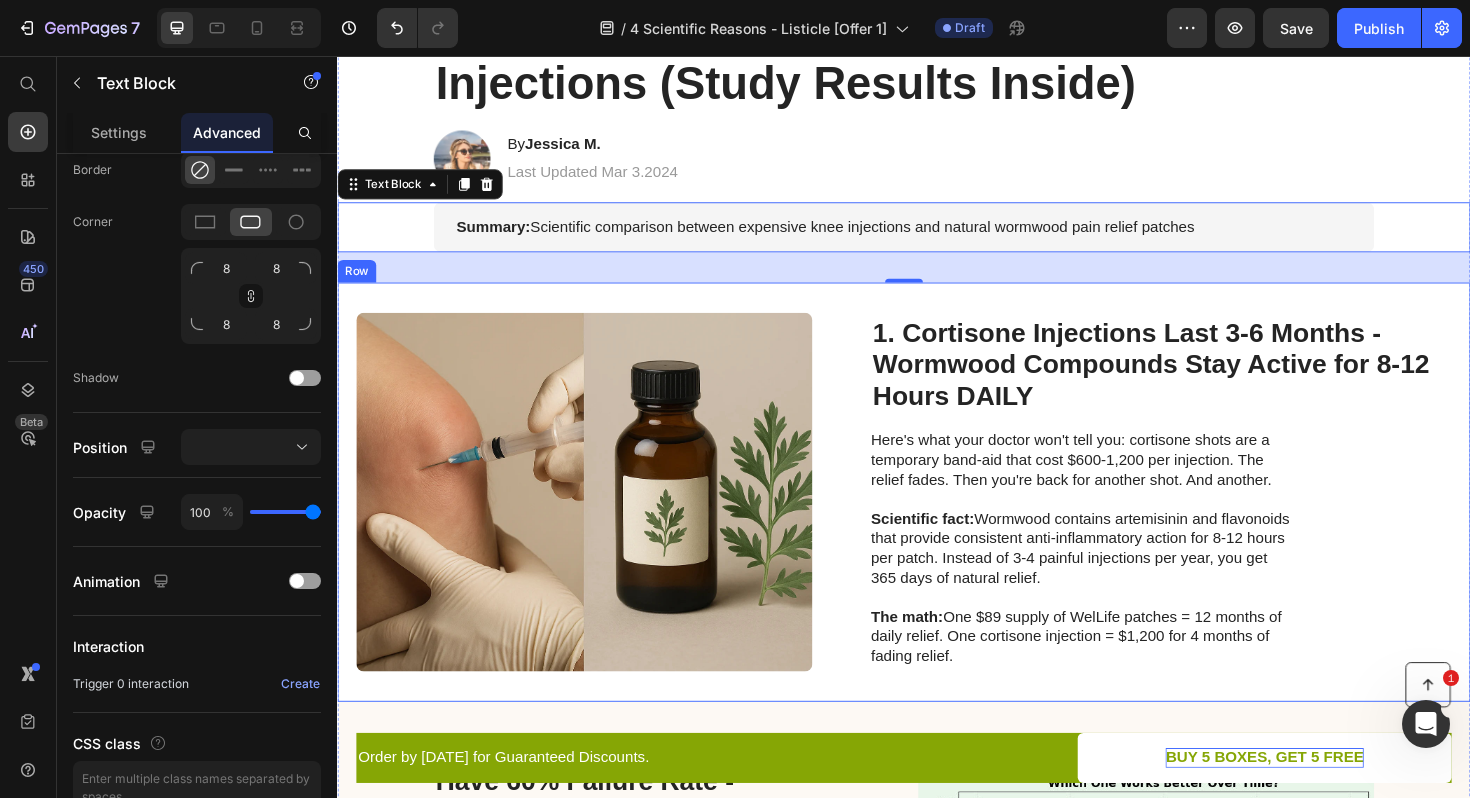 click on "Image 1. Cortisone Injections Last 3-6 Months - Wormwood Compounds Stay Active for 8-12 Hours DAILY Heading Here's what your doctor won't tell you: cortisone shots are a temporary band-aid that cost $[PRICE] per injection. The relief fades. Then you're back for another shot. And another.   Scientific fact:  Wormwood contains artemisinin and flavonoids that provide consistent anti-inflammatory action for 8-12 hours per patch. Instead of 3-4 painful injections per year, you get 365 days of natural relief.   The math:  One $[PRICE] supply of WelLife patches = 12 months of daily relief. One cortisone injection = $[PRICE] for 4 months of fading relief. Text Block Row" at bounding box center [937, 518] 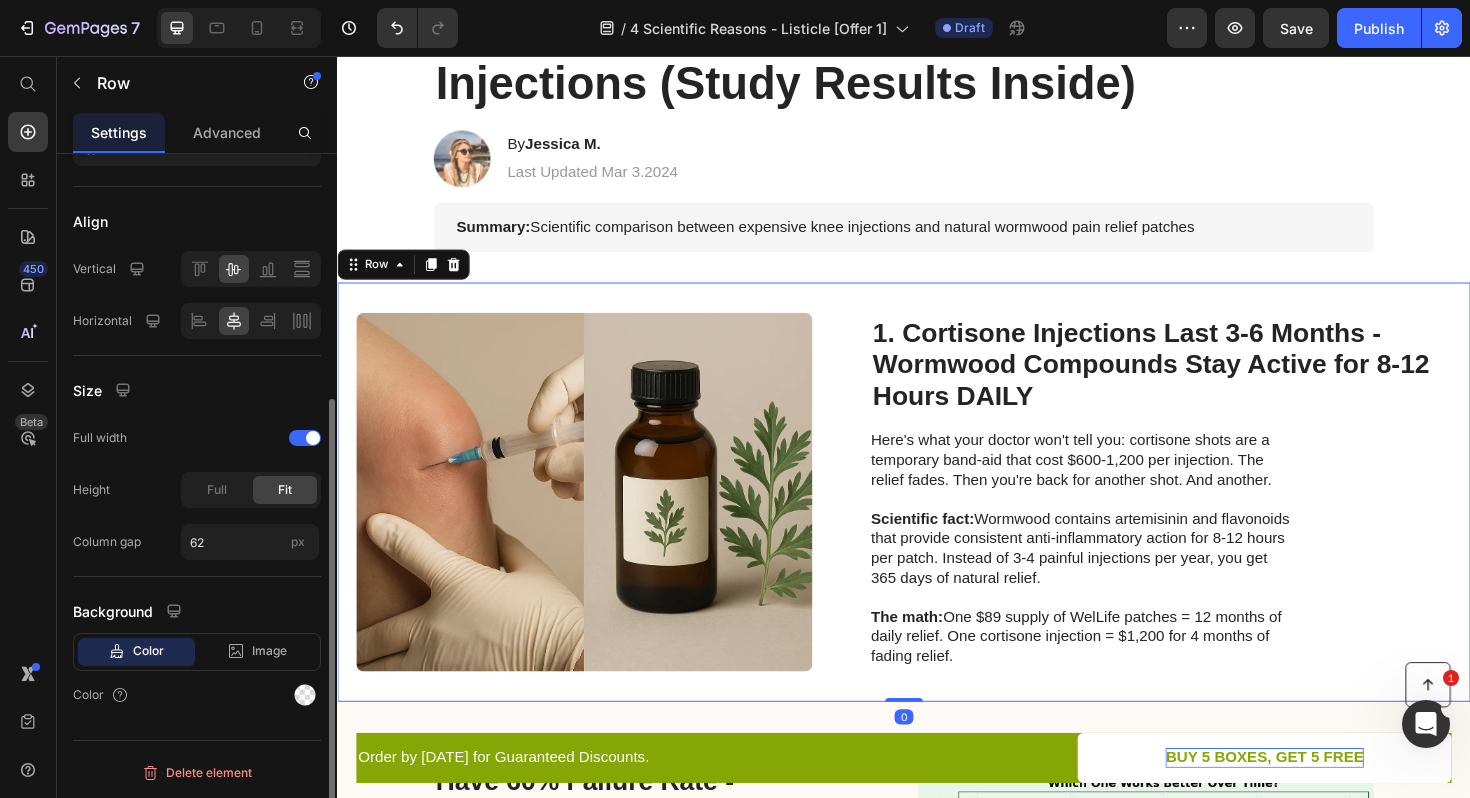 scroll, scrollTop: 0, scrollLeft: 0, axis: both 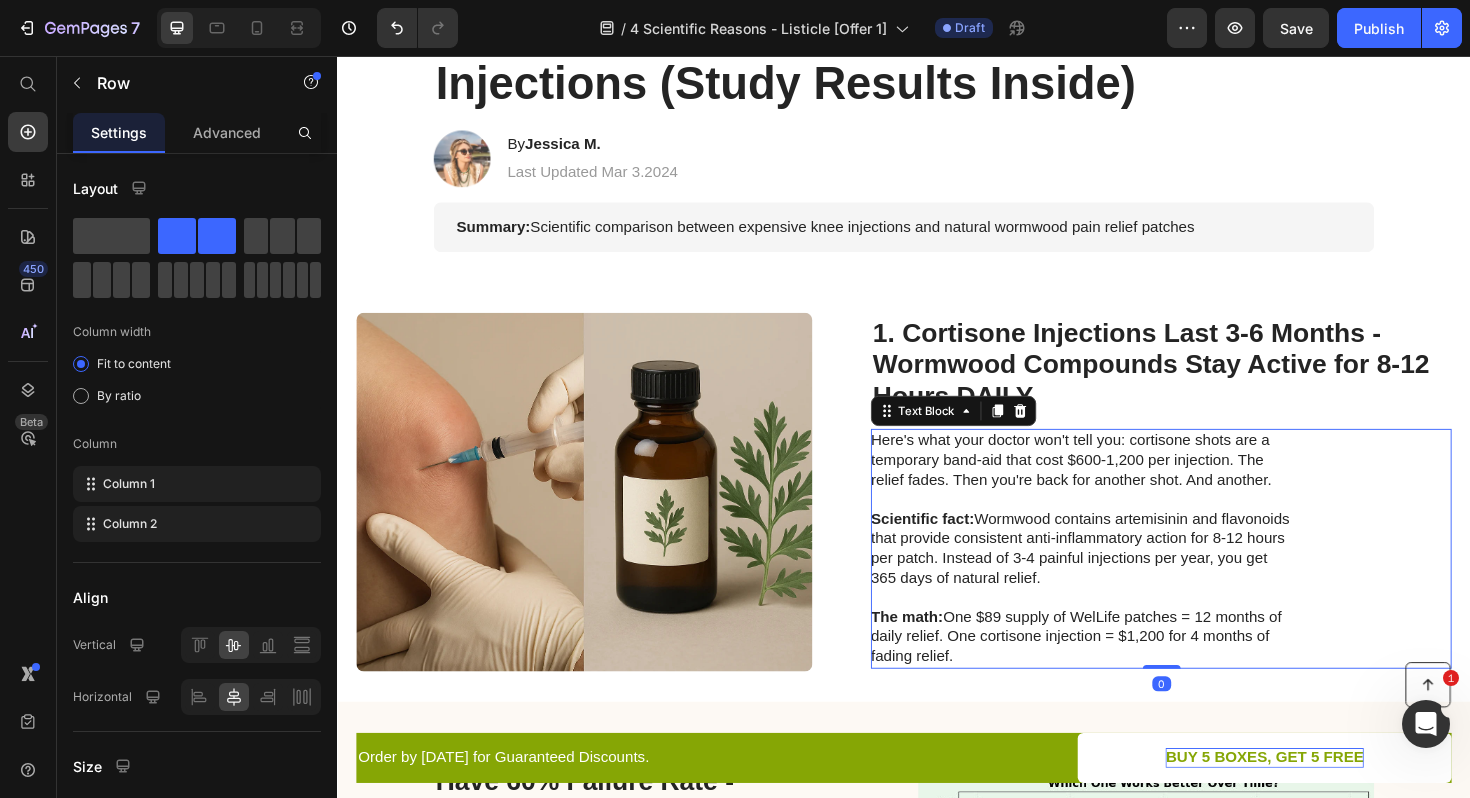 click at bounding box center (1126, 526) 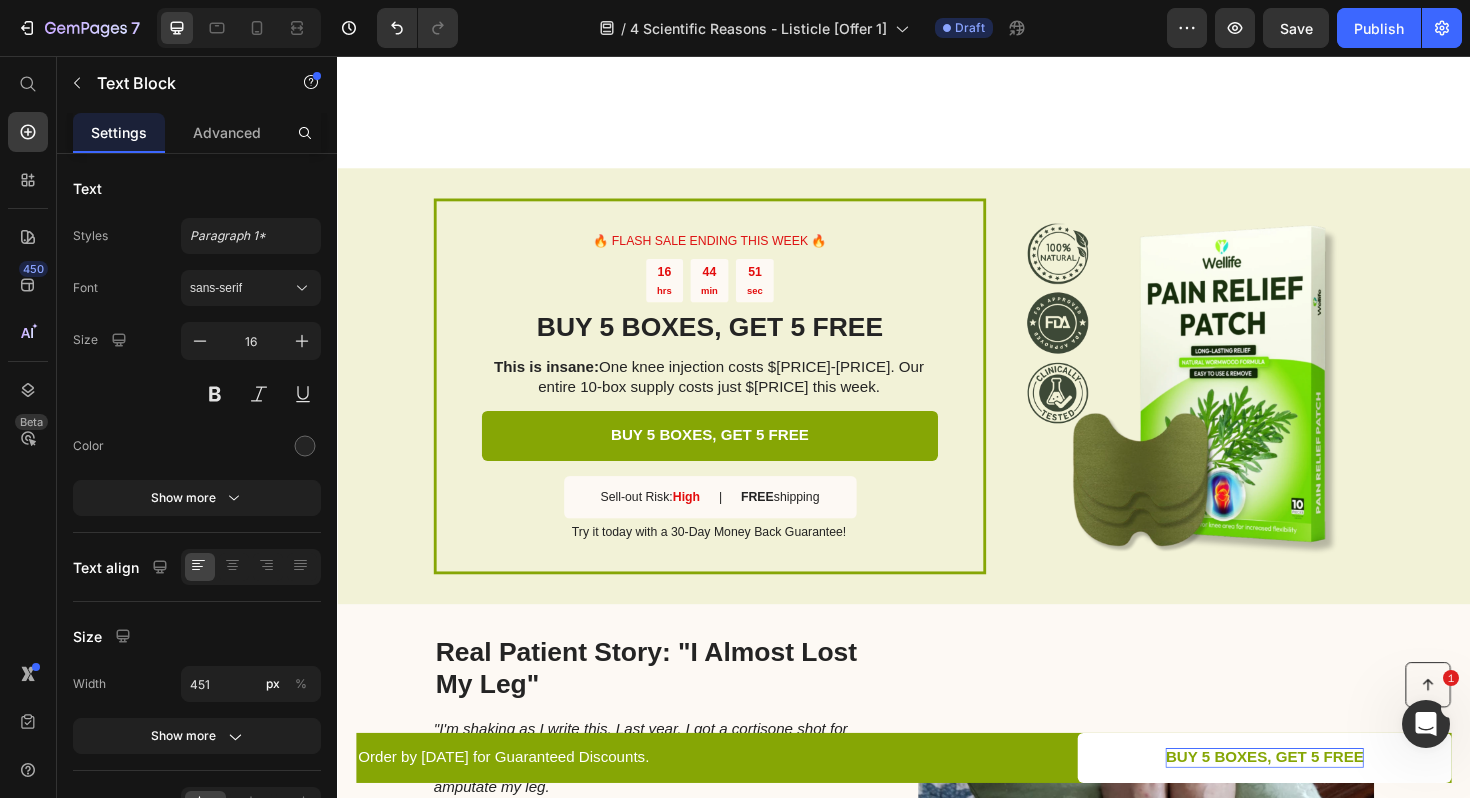 scroll, scrollTop: 1638, scrollLeft: 0, axis: vertical 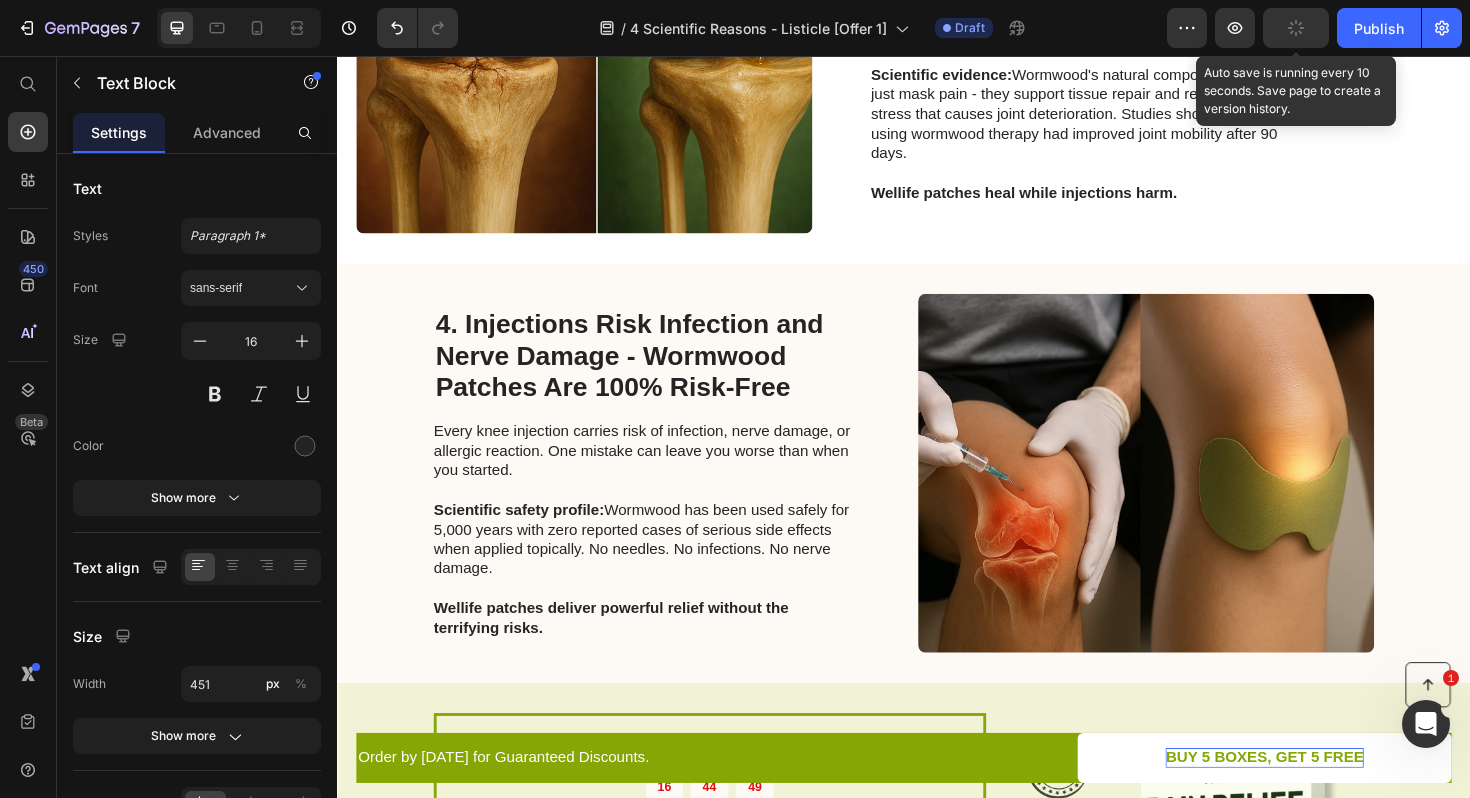 click 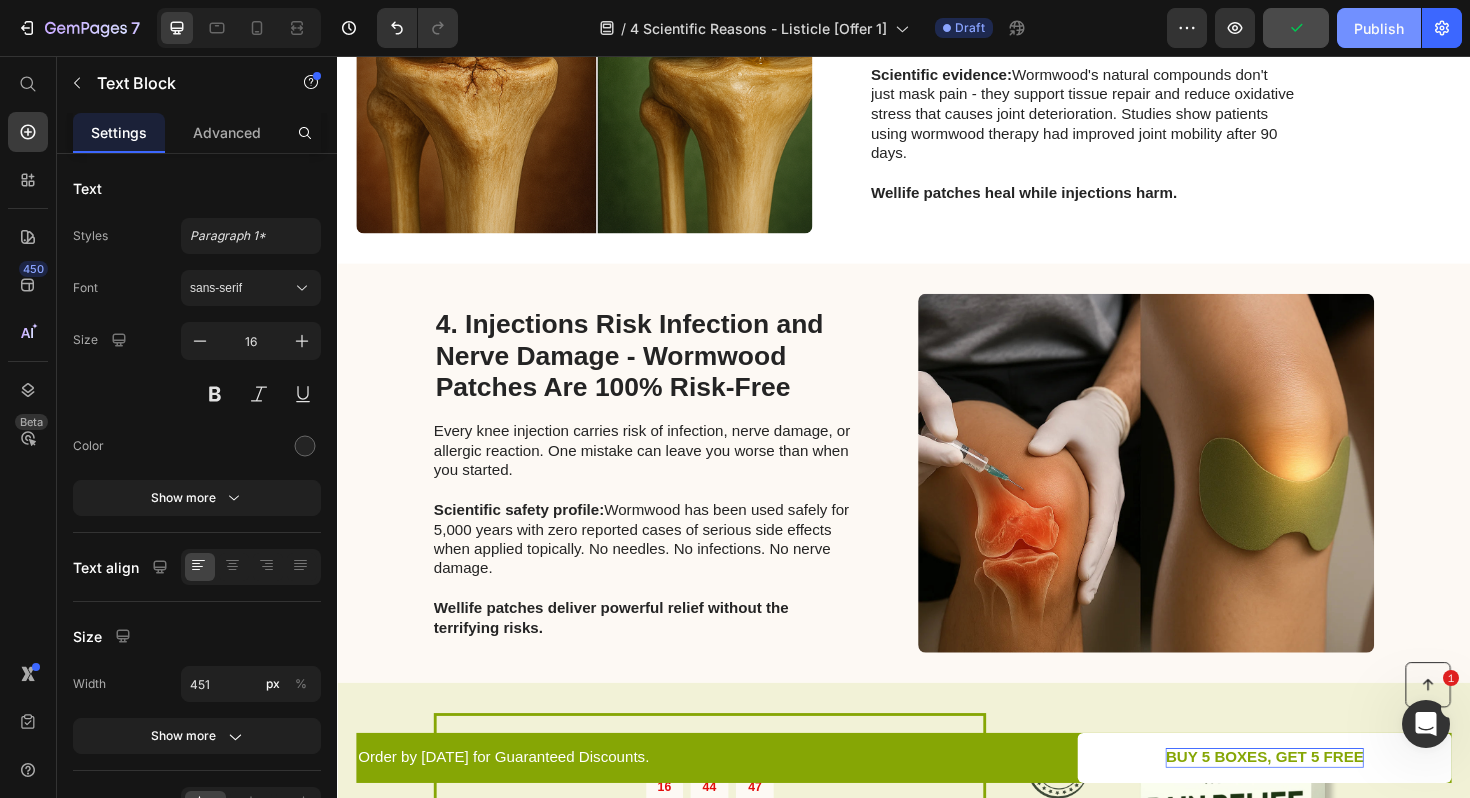 click on "Publish" at bounding box center [1379, 28] 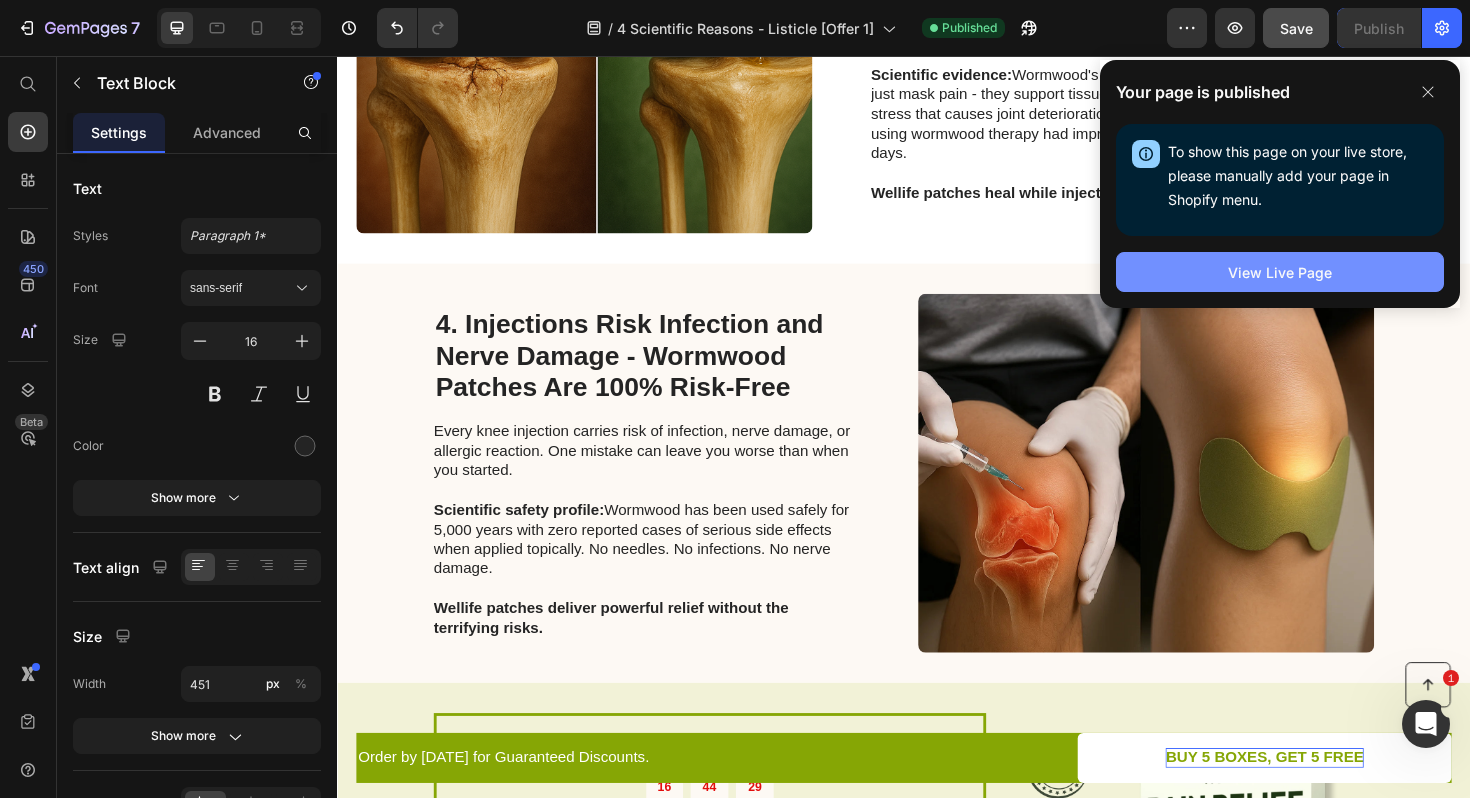 click on "View Live Page" at bounding box center (1280, 272) 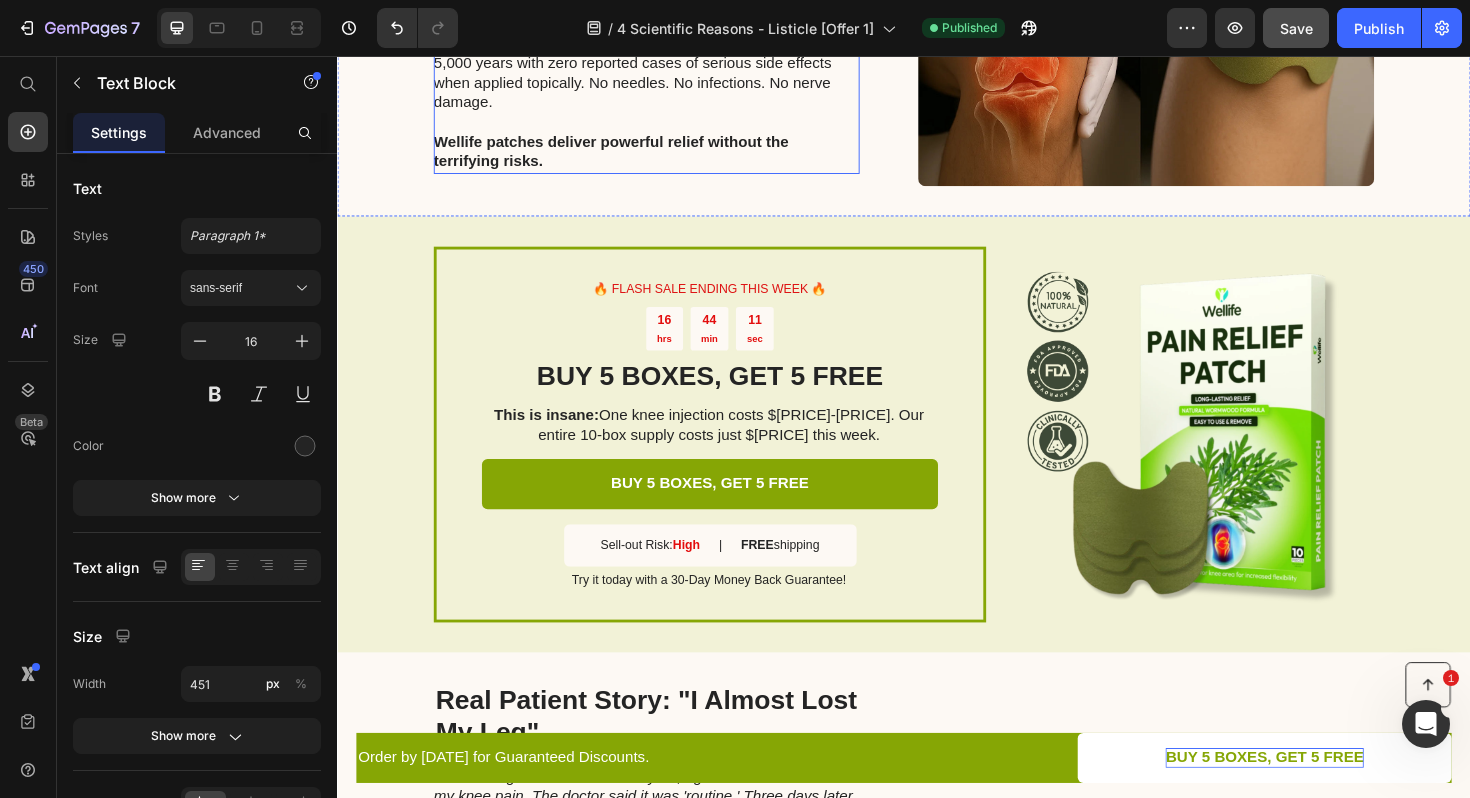 scroll, scrollTop: 2075, scrollLeft: 0, axis: vertical 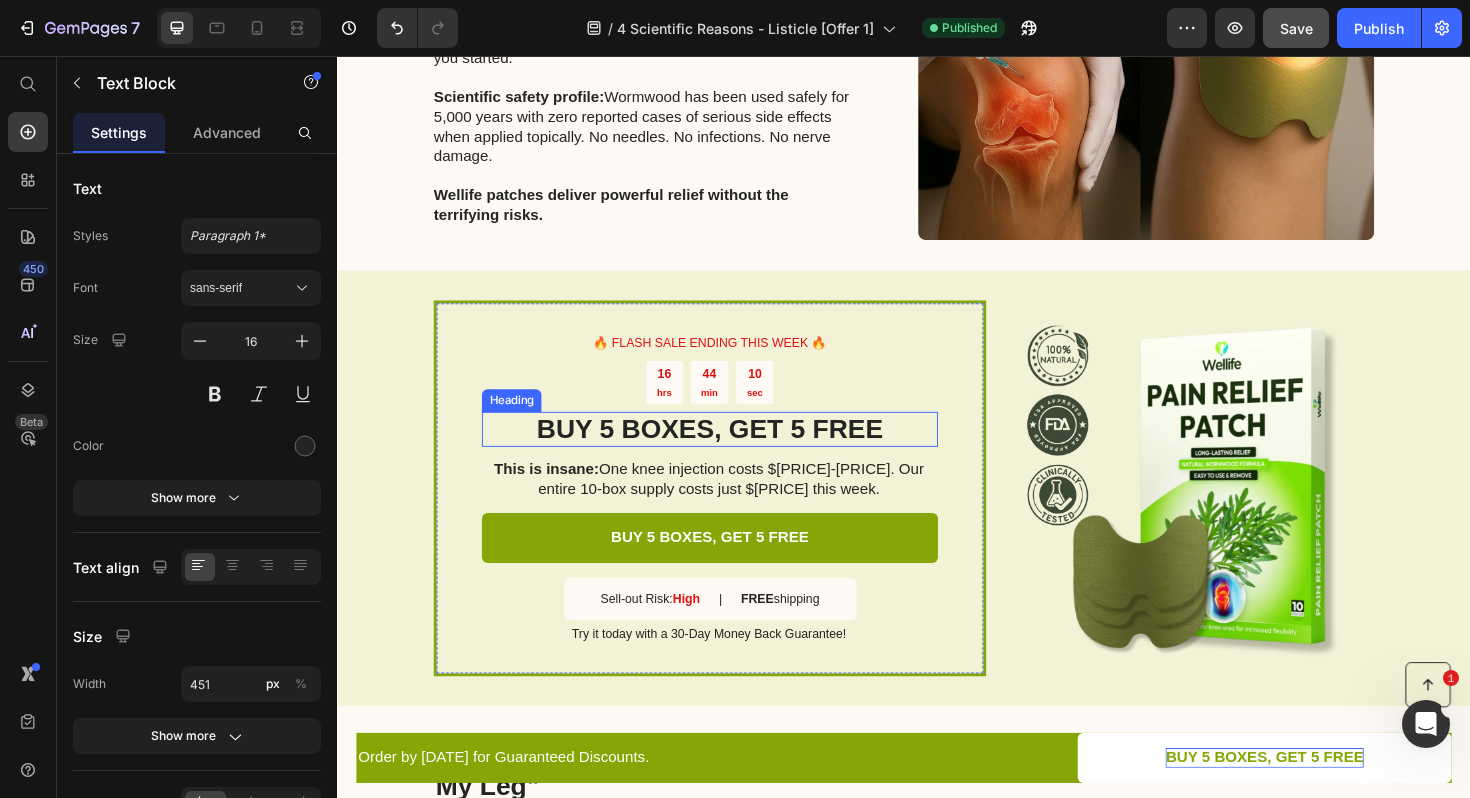 click on "BUY 5 BOXES, GET 5 FREE" at bounding box center (731, 452) 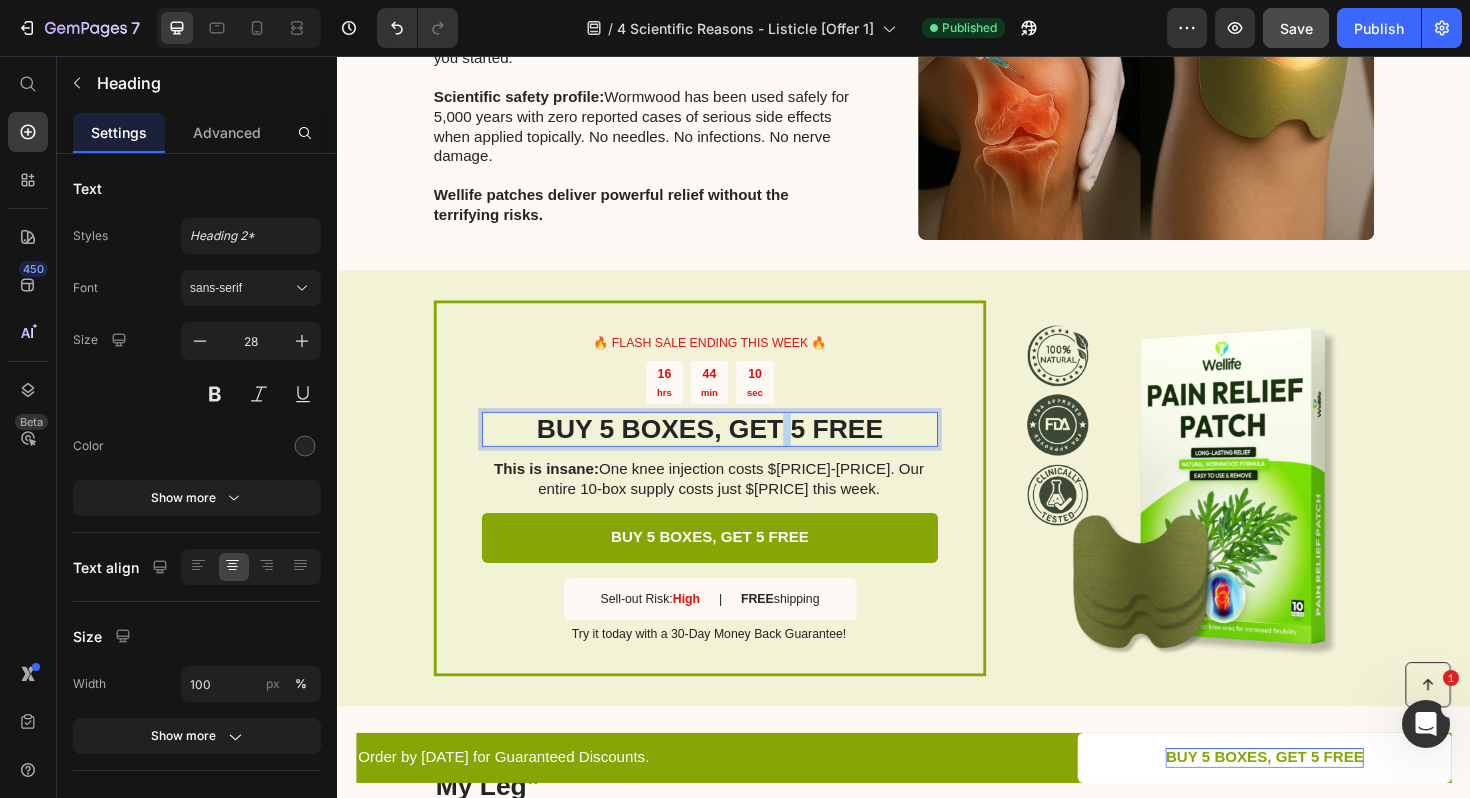 click on "BUY 5 BOXES, GET 5 FREE" at bounding box center (731, 452) 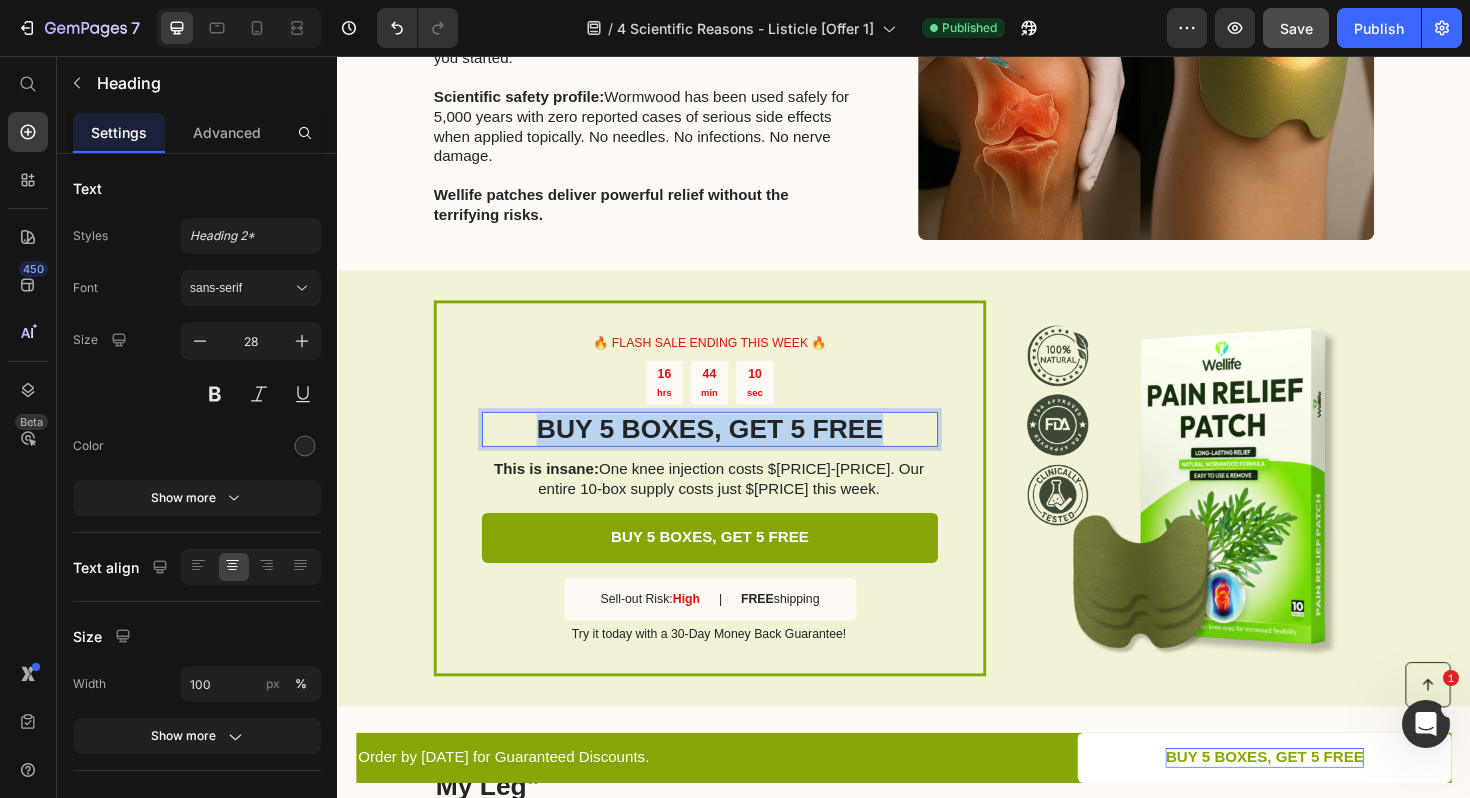 click on "BUY 5 BOXES, GET 5 FREE" at bounding box center [731, 452] 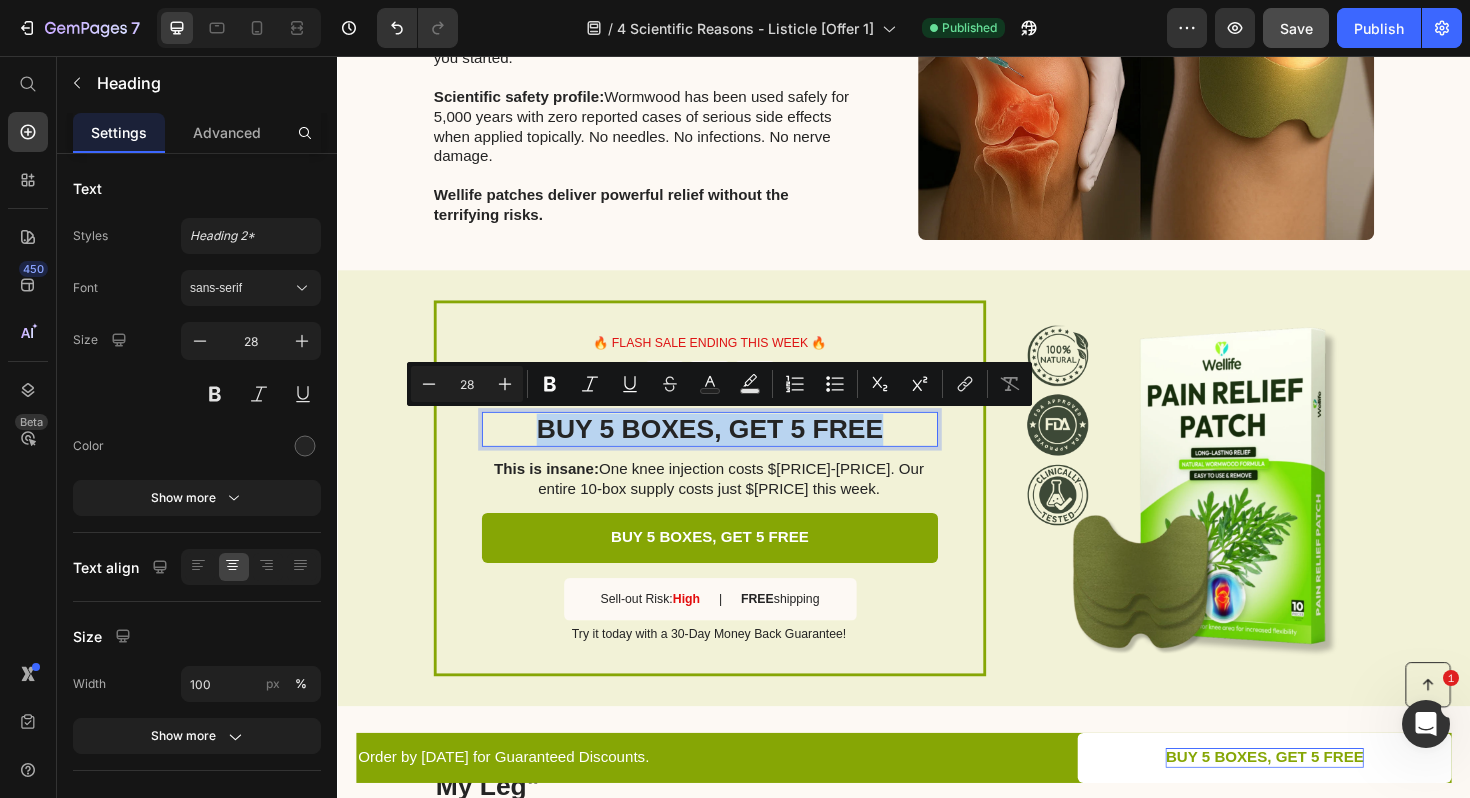 copy on "BUY 5 BOXES, GET 5 FREE" 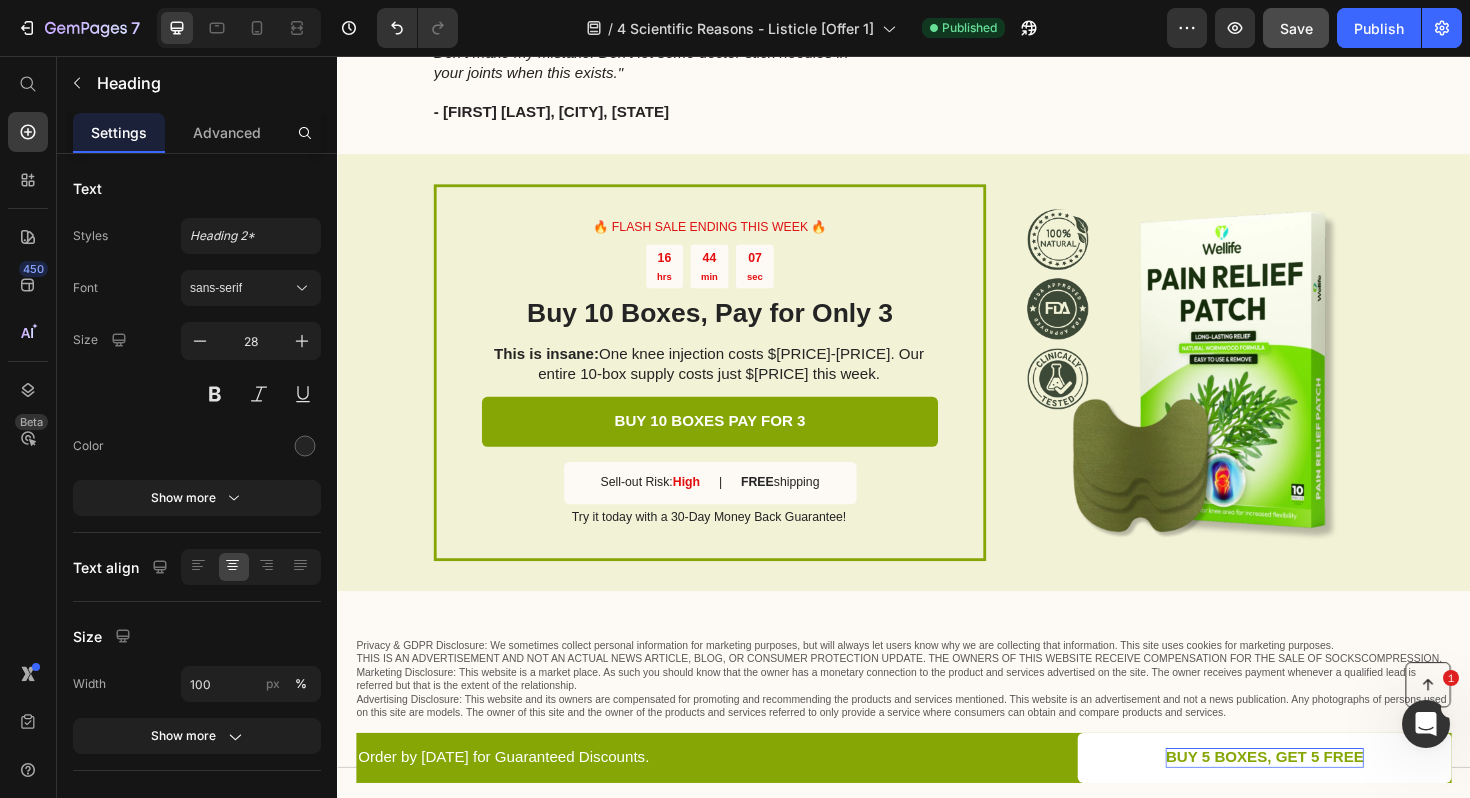 scroll, scrollTop: 3316, scrollLeft: 0, axis: vertical 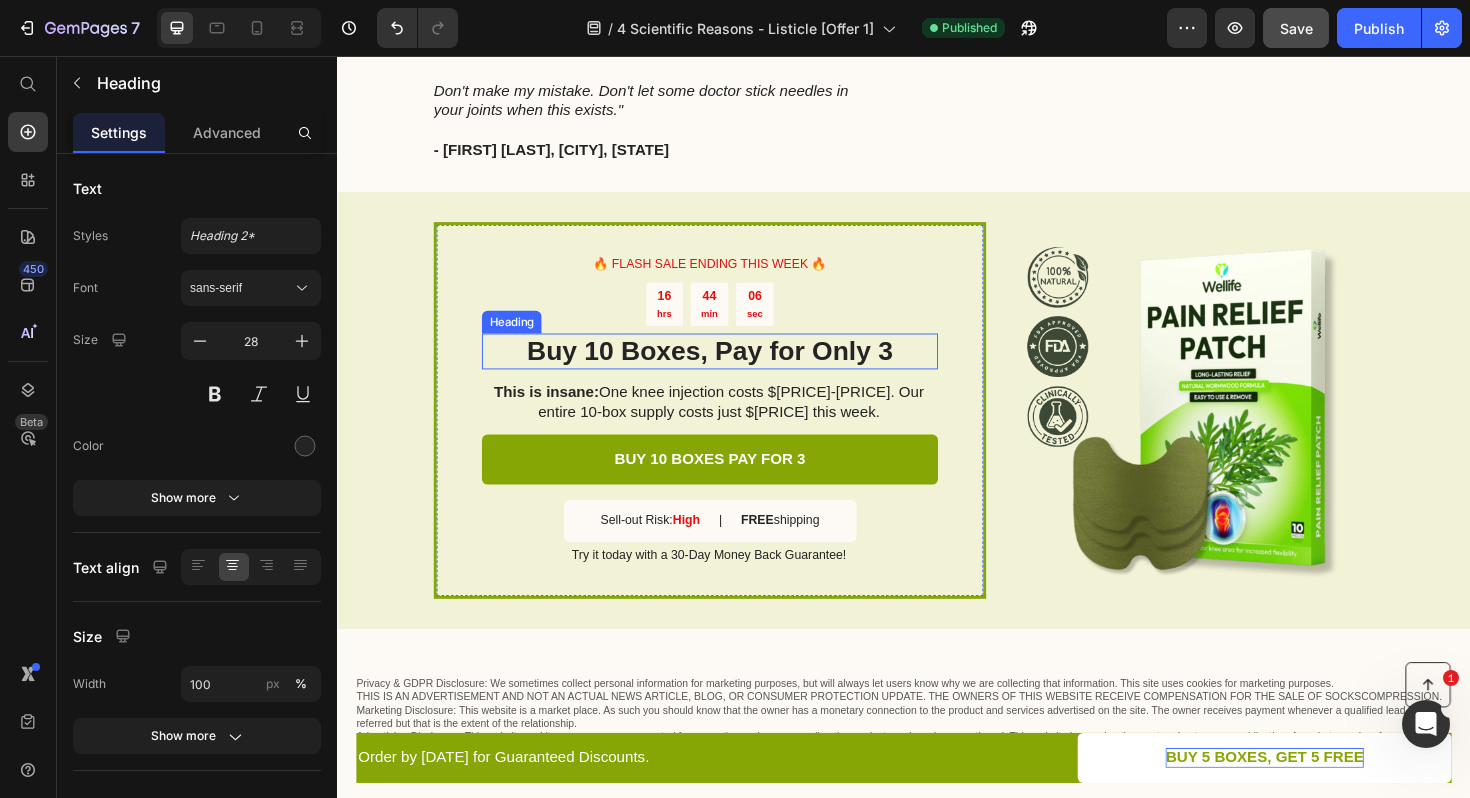 click on "Buy 10 Boxes, Pay for Only 3" at bounding box center [731, 369] 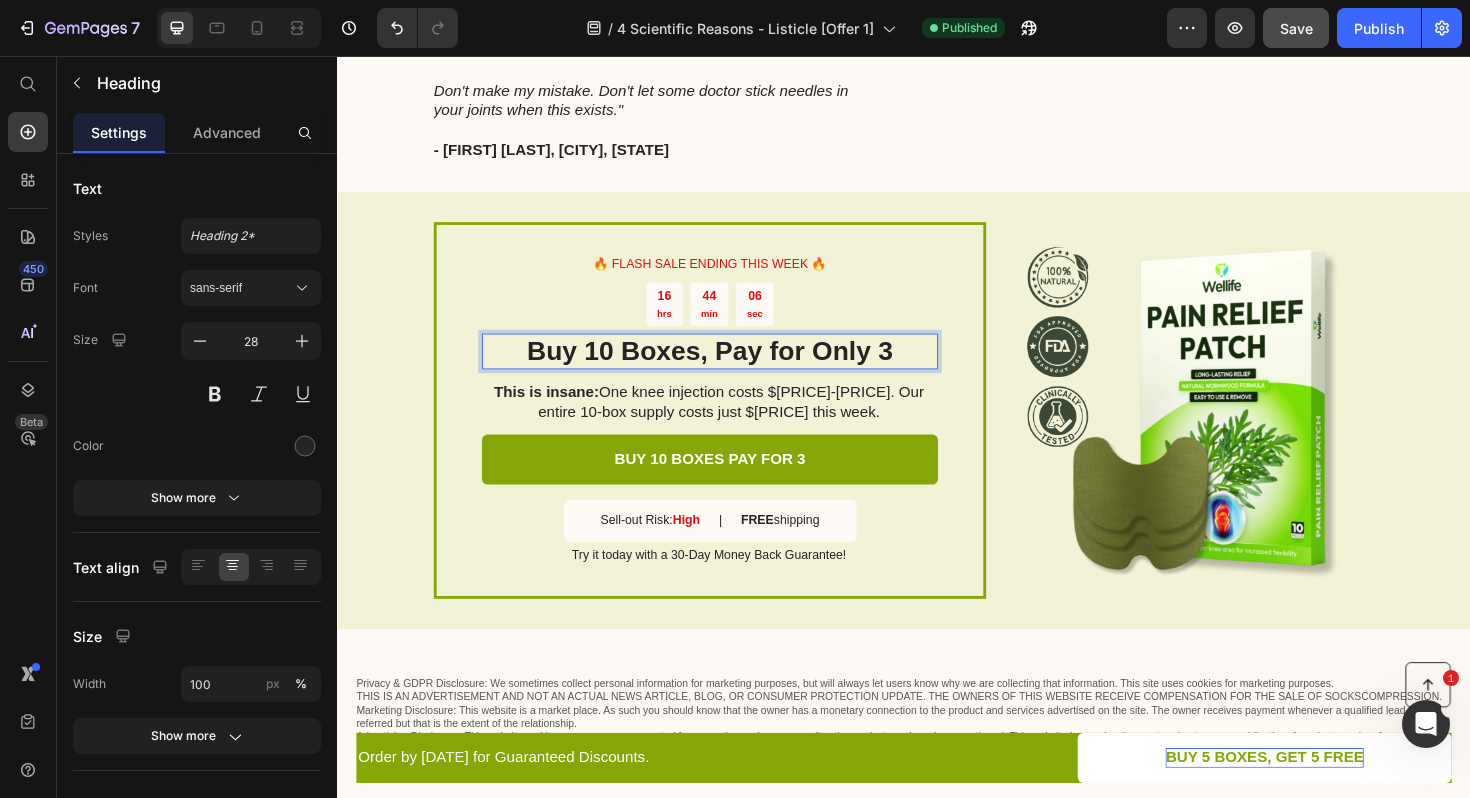 click on "Buy 10 Boxes, Pay for Only 3" at bounding box center (731, 369) 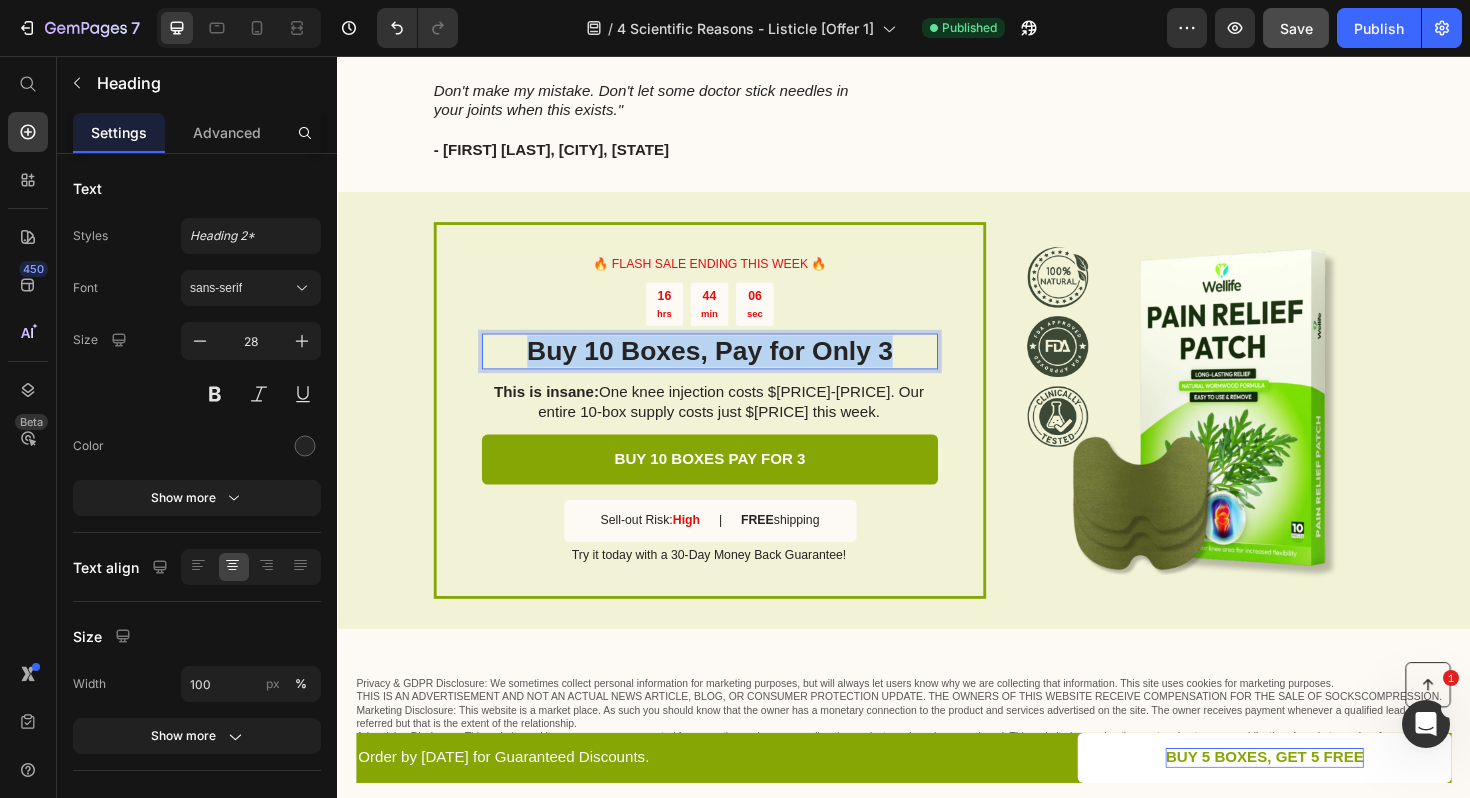 click on "Buy 10 Boxes, Pay for Only 3" at bounding box center [731, 369] 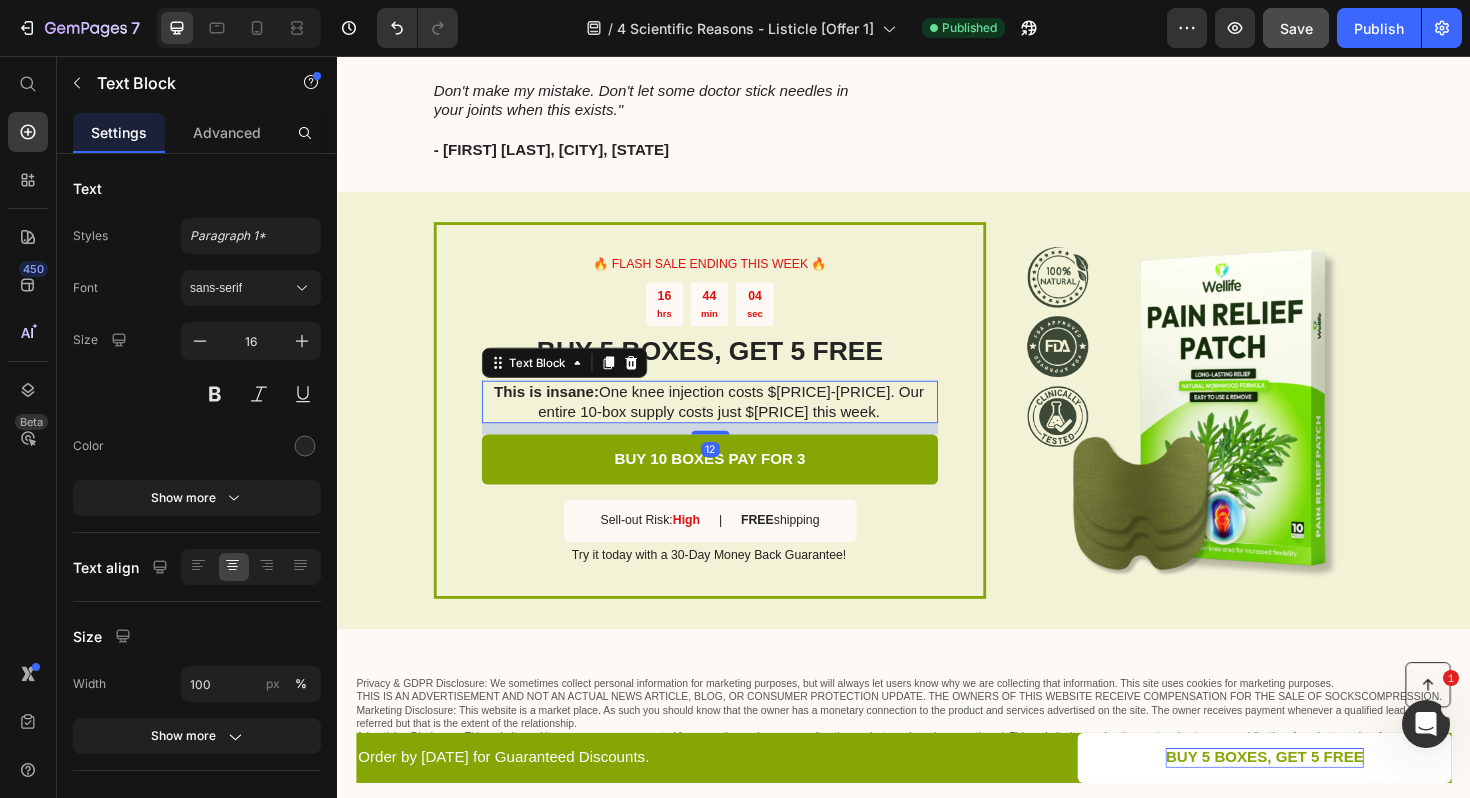 click on "This is insane:  One knee injection costs $[PRICE]-[PRICE]. Our entire 10-box supply costs just $[PRICE] this week." at bounding box center (730, 423) 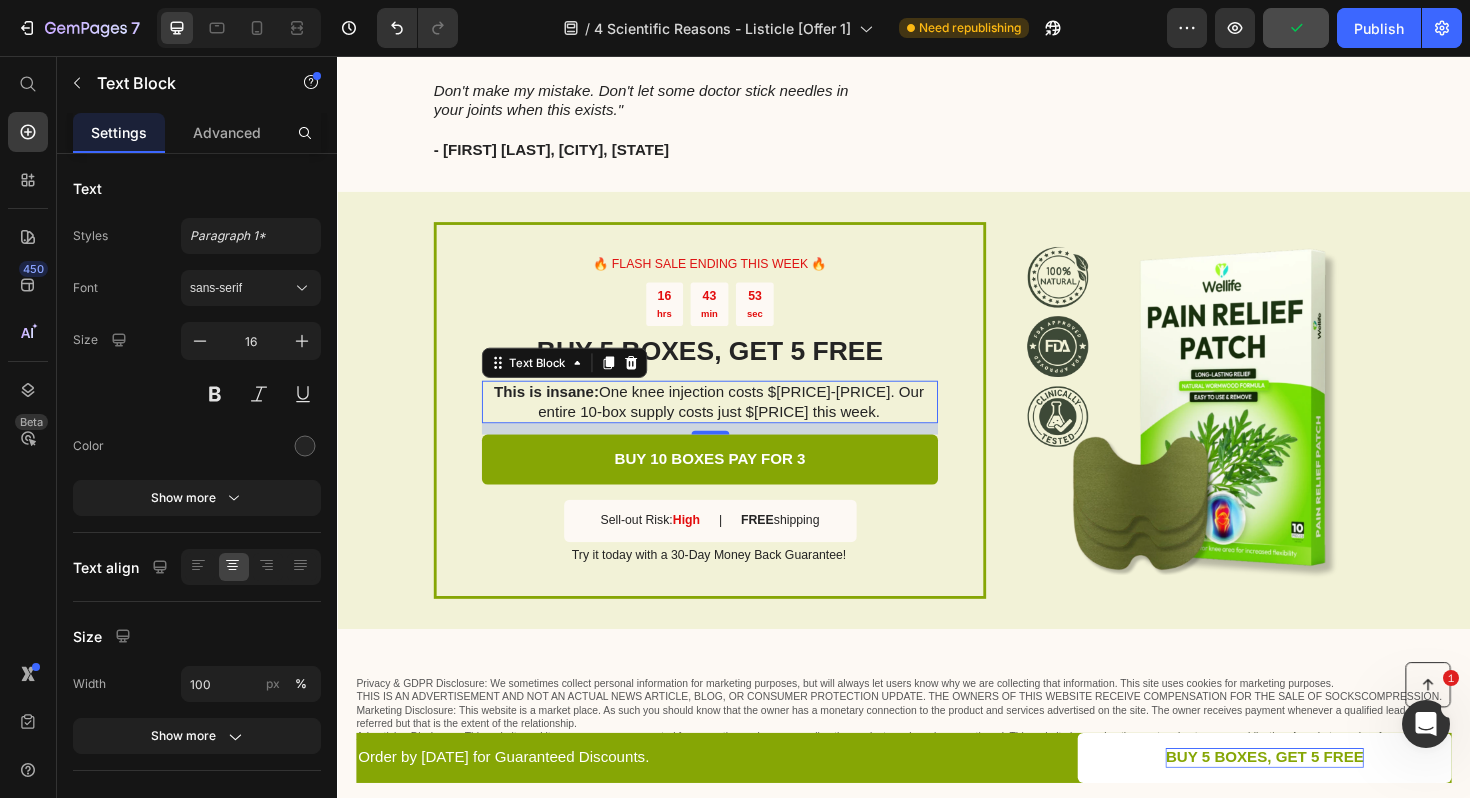 click on "This is insane:  One knee injection costs $[PRICE]-[PRICE]. Our entire 10-box supply costs just $[PRICE] this week." at bounding box center [730, 423] 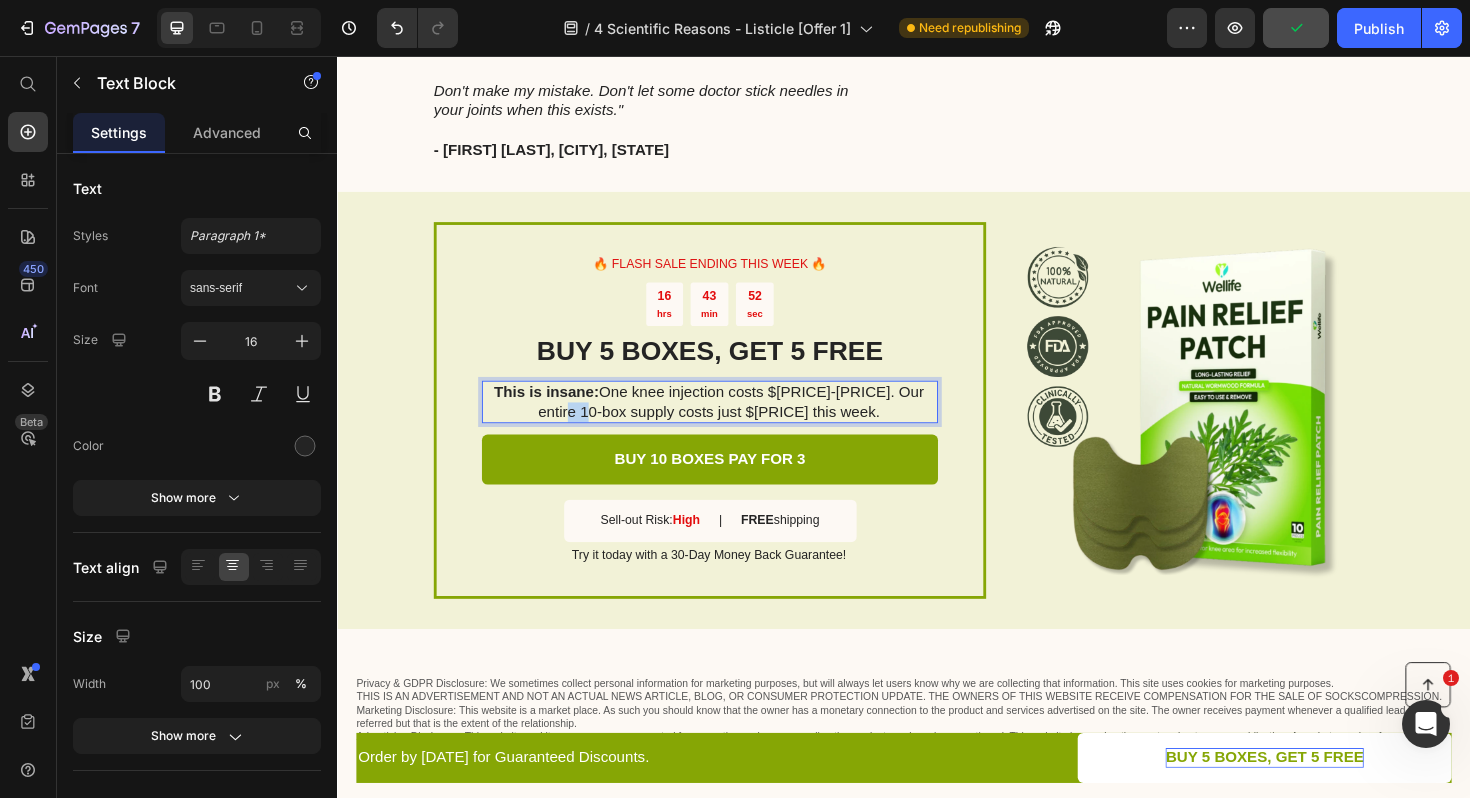 click on "This is insane:  One knee injection costs $[PRICE]-[PRICE]. Our entire 10-box supply costs just $[PRICE] this week." at bounding box center (730, 423) 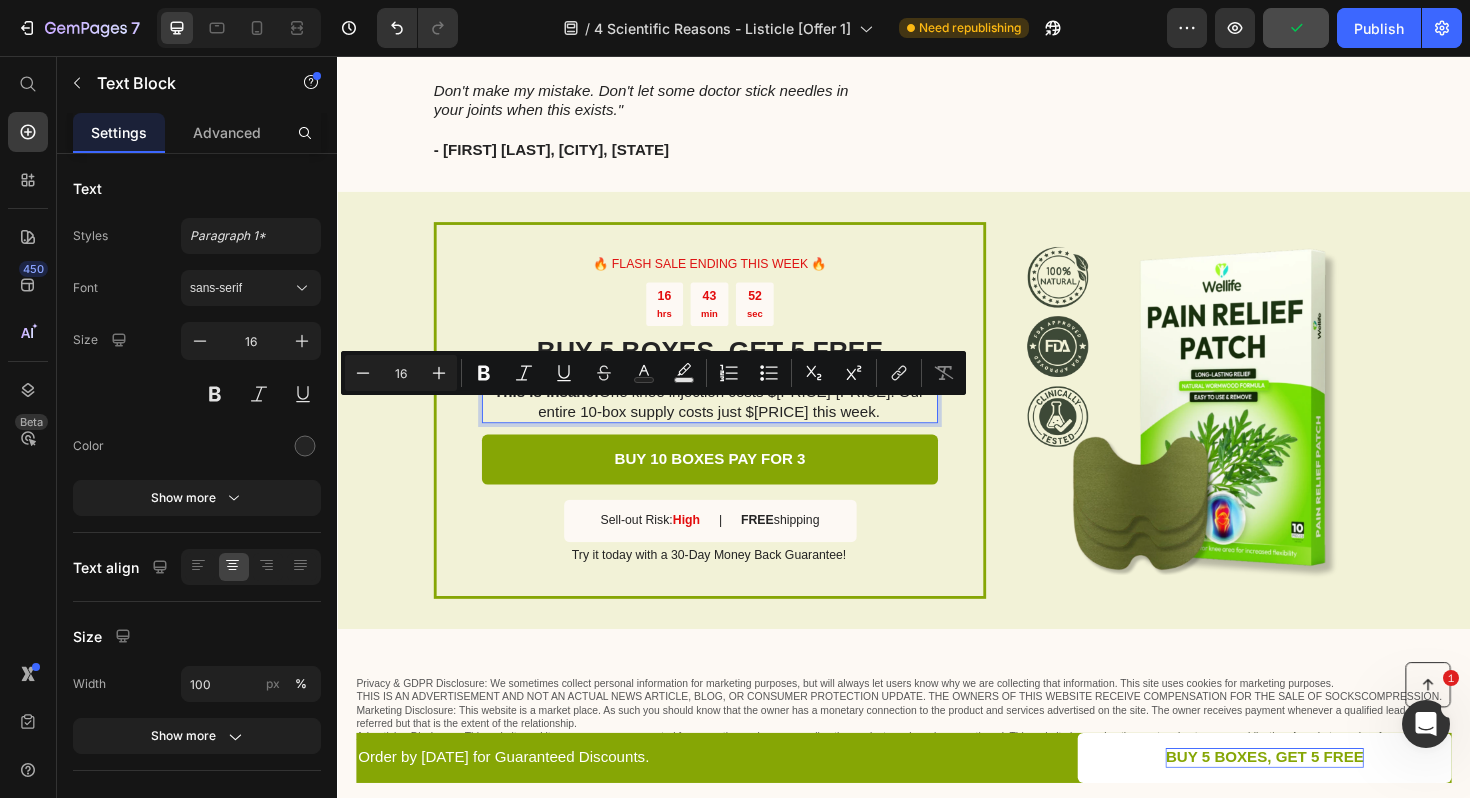click on "This is insane:  One knee injection costs $[PRICE]-[PRICE]. Our entire 10-box supply costs just $[PRICE] this week." at bounding box center [730, 423] 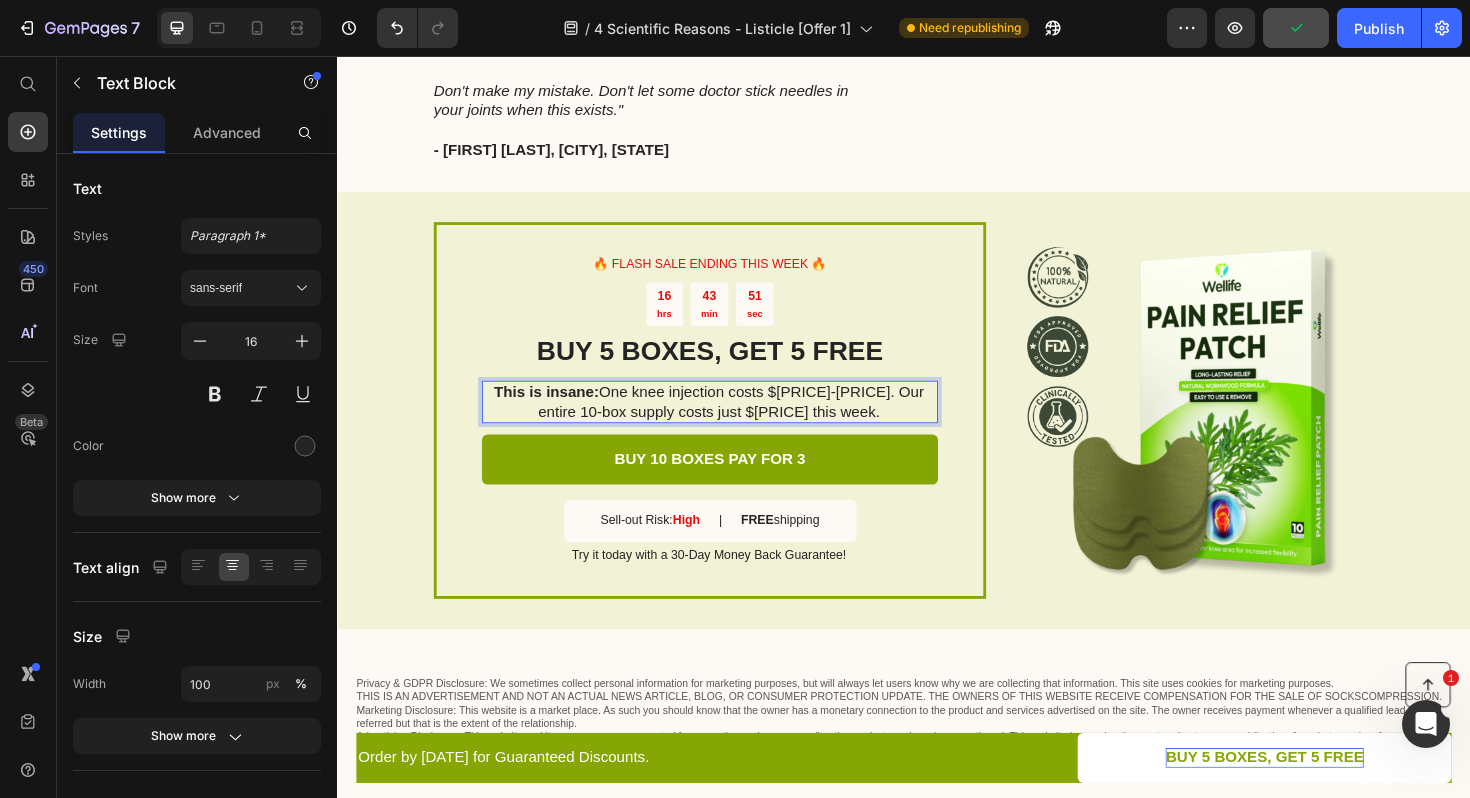 click on "This is insane:  One knee injection costs $[PRICE]-[PRICE]. Our entire 10-box supply costs just $[PRICE] this week." at bounding box center (730, 423) 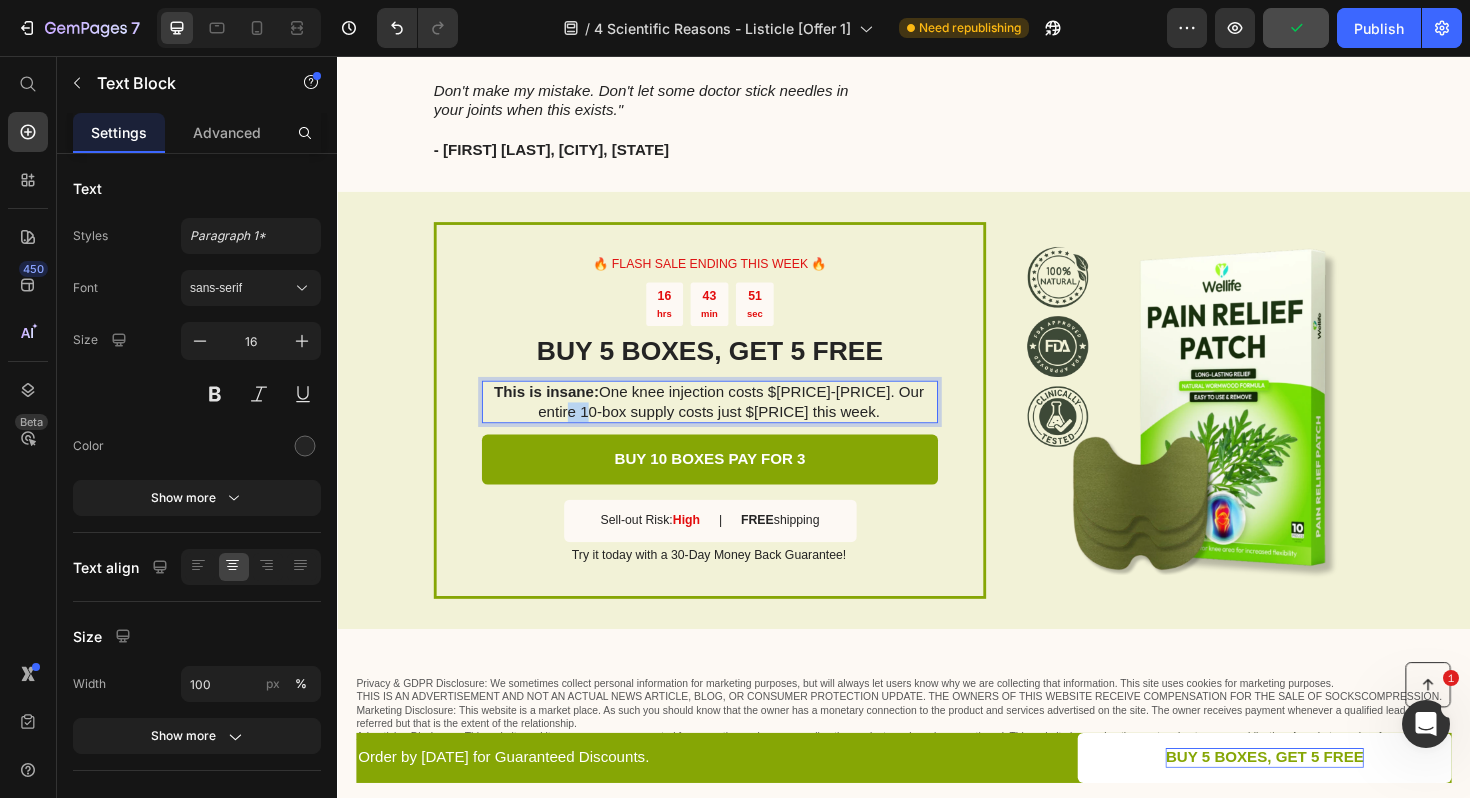 click on "This is insane:  One knee injection costs $[PRICE]-[PRICE]. Our entire 10-box supply costs just $[PRICE] this week." at bounding box center [730, 423] 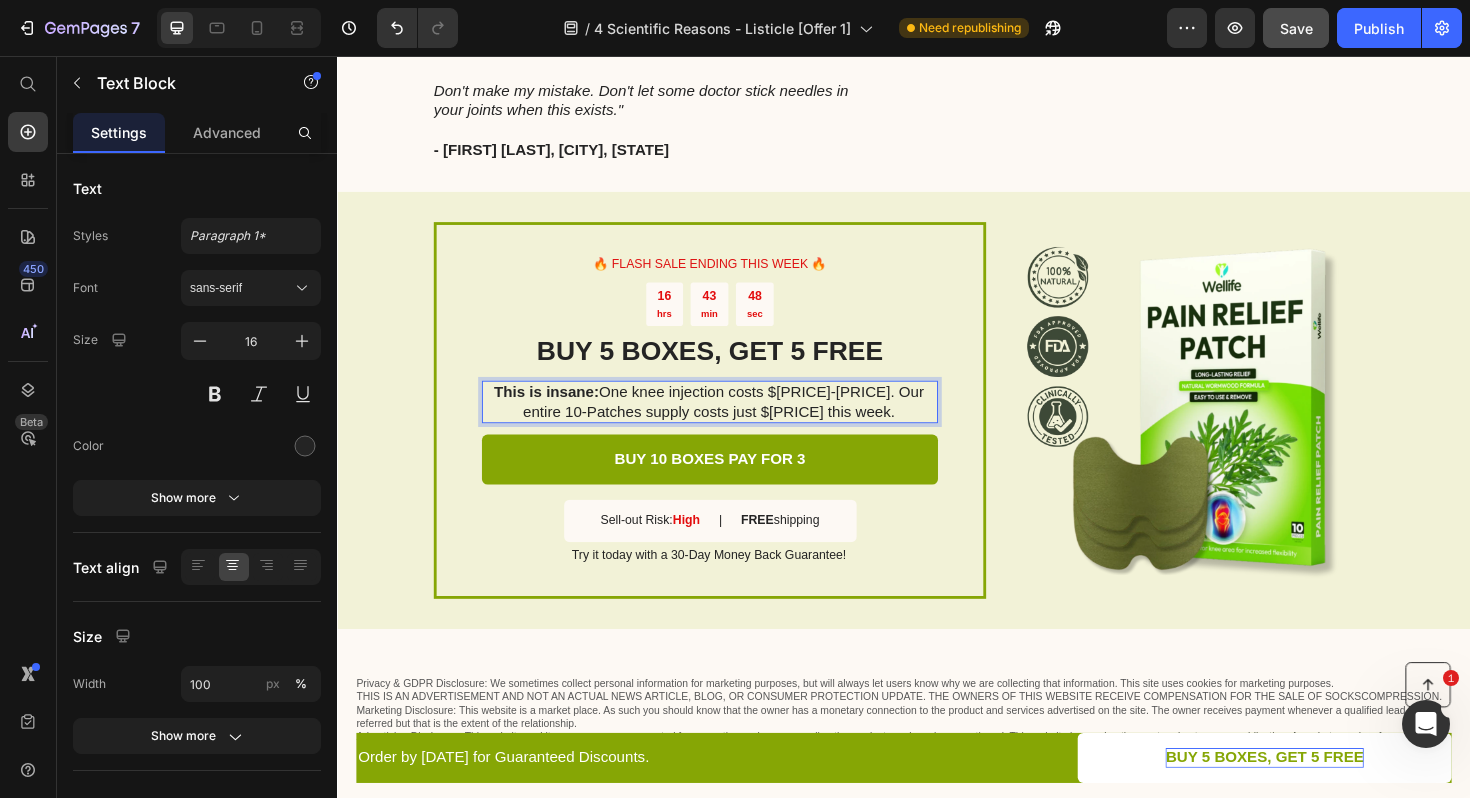 click on "This is insane:  One knee injection costs $[PRICE]-[PRICE]. Our entire 10-Patches supply costs just $[PRICE] this week." at bounding box center (730, 423) 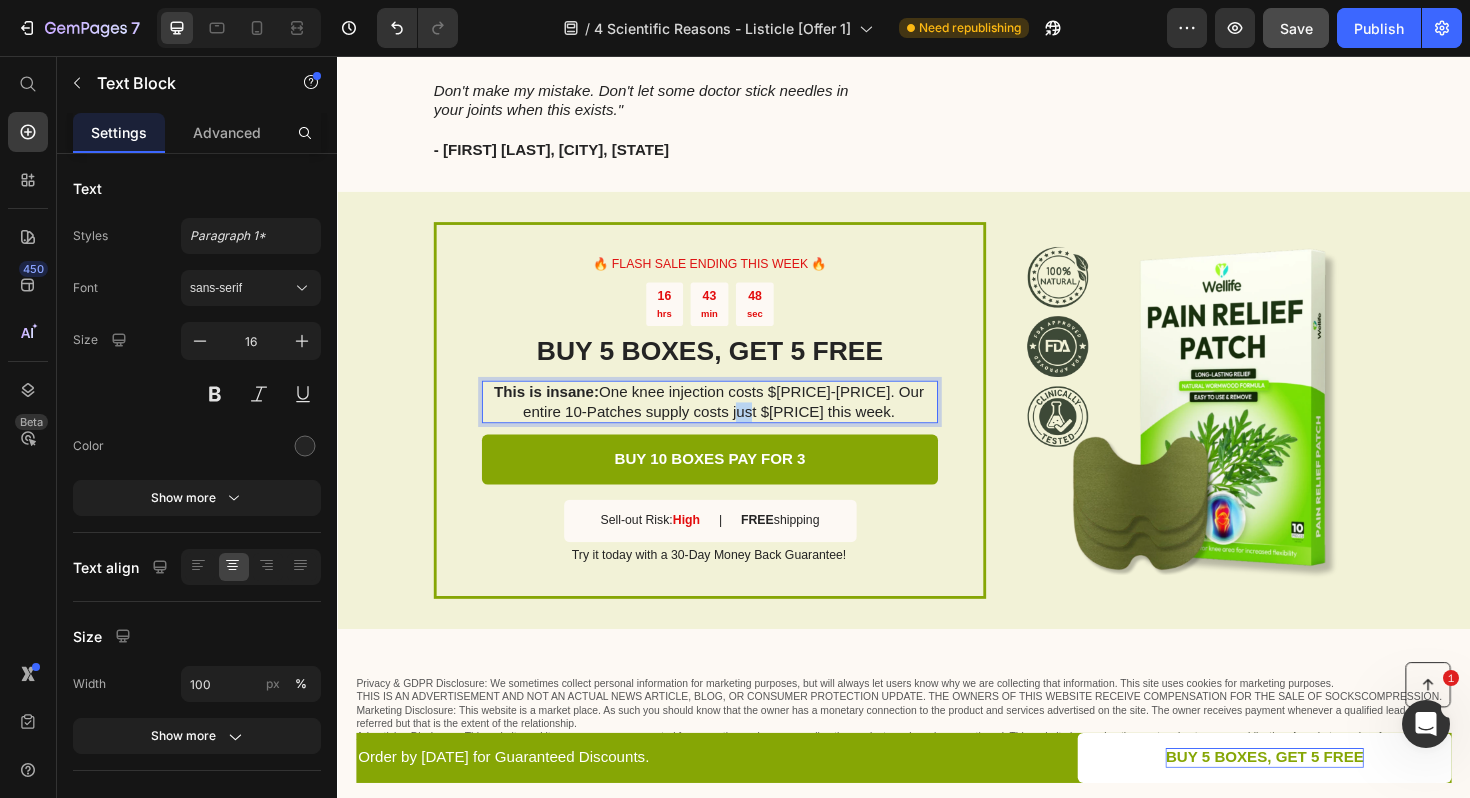 click on "This is insane:  One knee injection costs $[PRICE]-[PRICE]. Our entire 10-Patches supply costs just $[PRICE] this week." at bounding box center (730, 423) 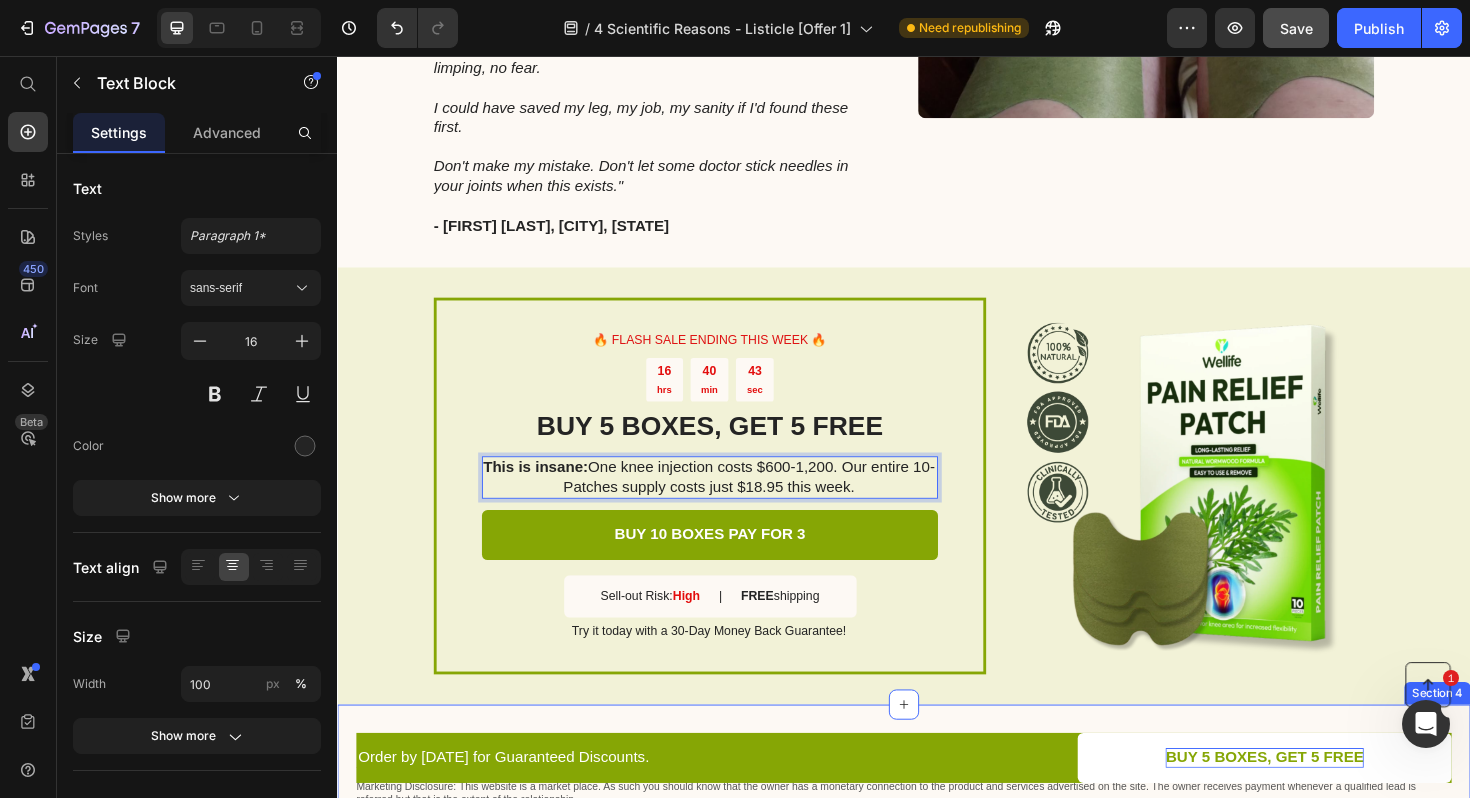 scroll, scrollTop: 3221, scrollLeft: 0, axis: vertical 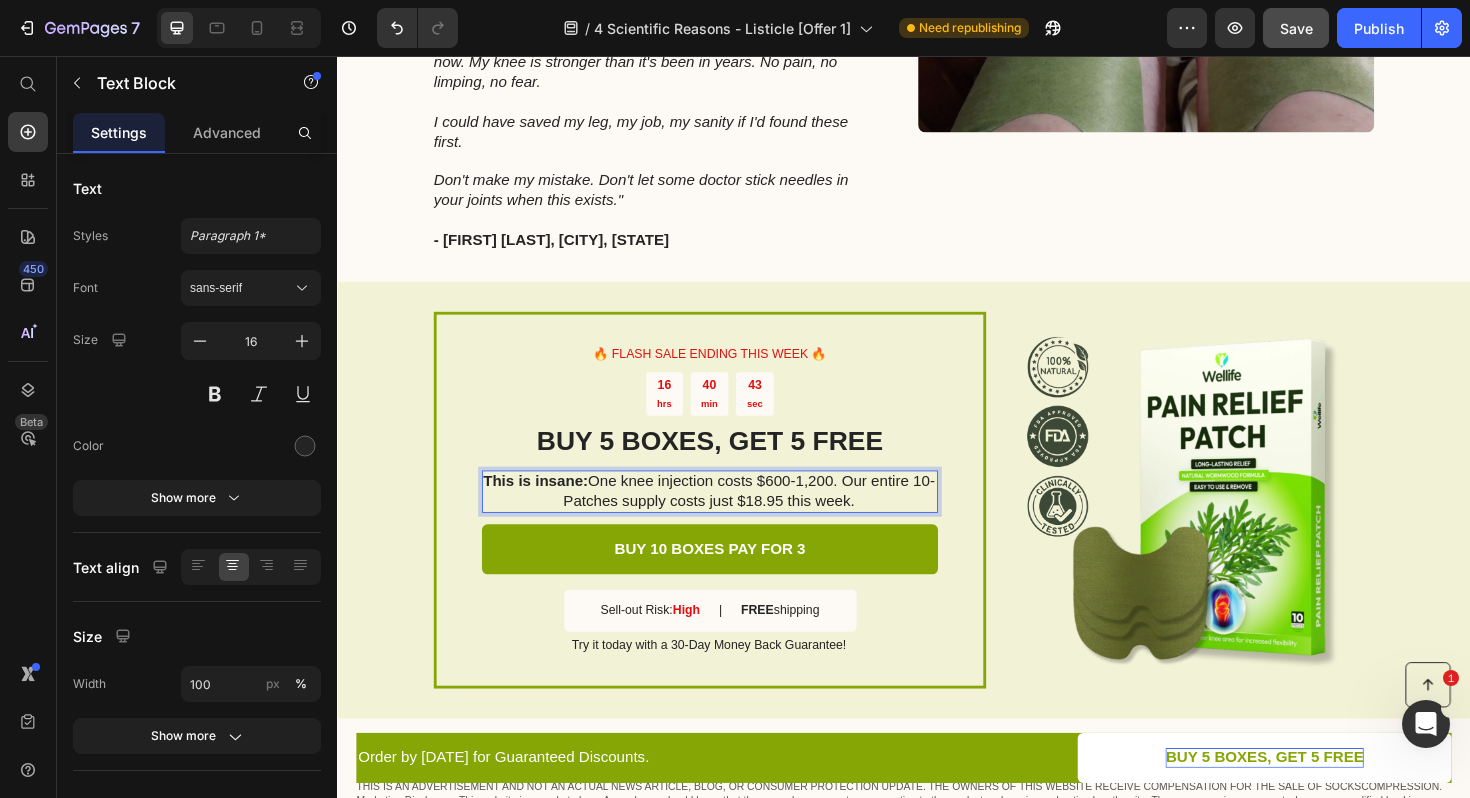 click on "This is insane:  One knee injection costs $[PRICE]-[PRICE]. Our entire 10-Patches supply costs just $[PRICE] this week." at bounding box center (730, 518) 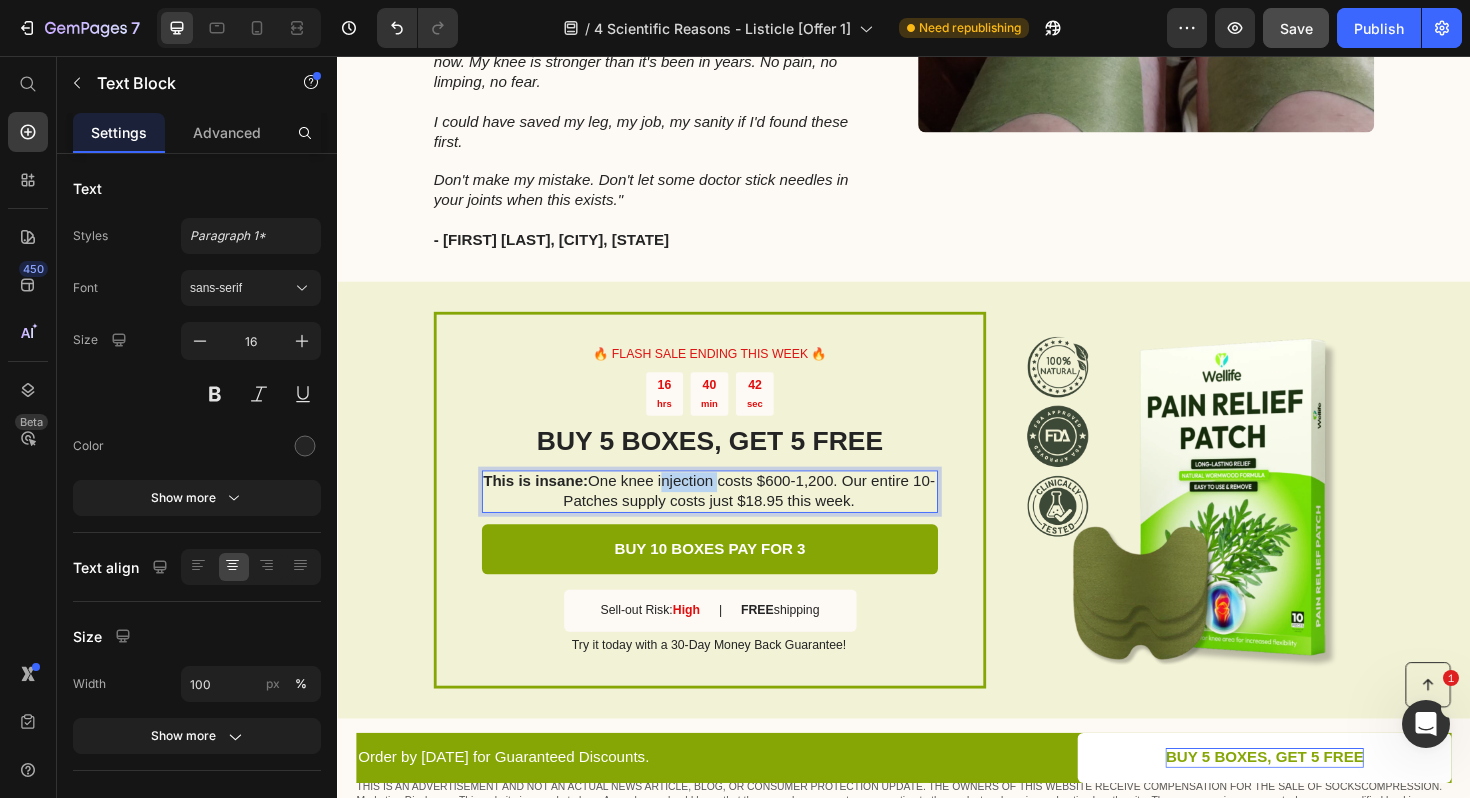 click on "This is insane:  One knee injection costs $[PRICE]-[PRICE]. Our entire 10-Patches supply costs just $[PRICE] this week." at bounding box center [730, 518] 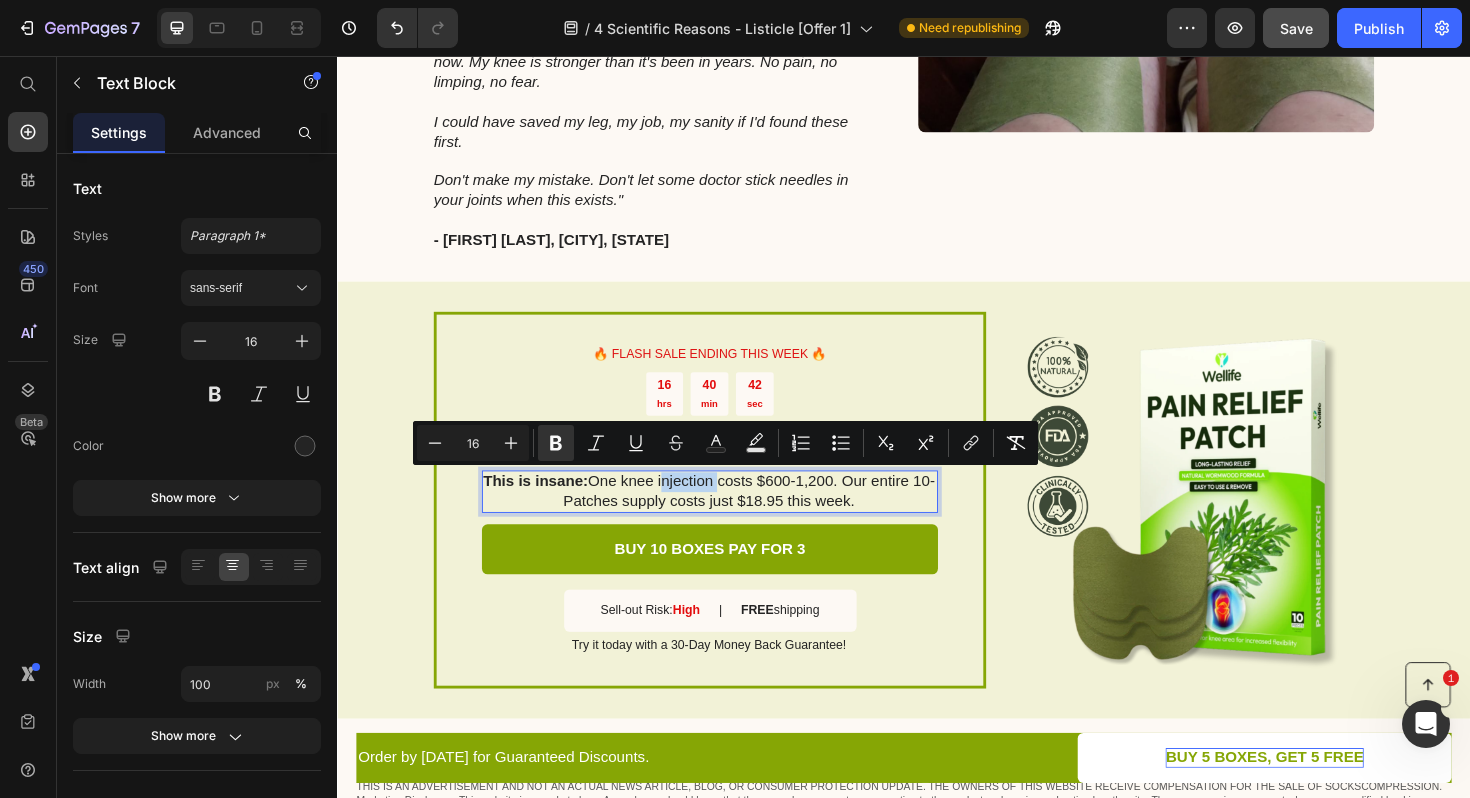 copy on "This is insane:  One knee injection costs $[PRICE]-[PRICE]. Our entire 10-Patches supply costs just $[PRICE] this week." 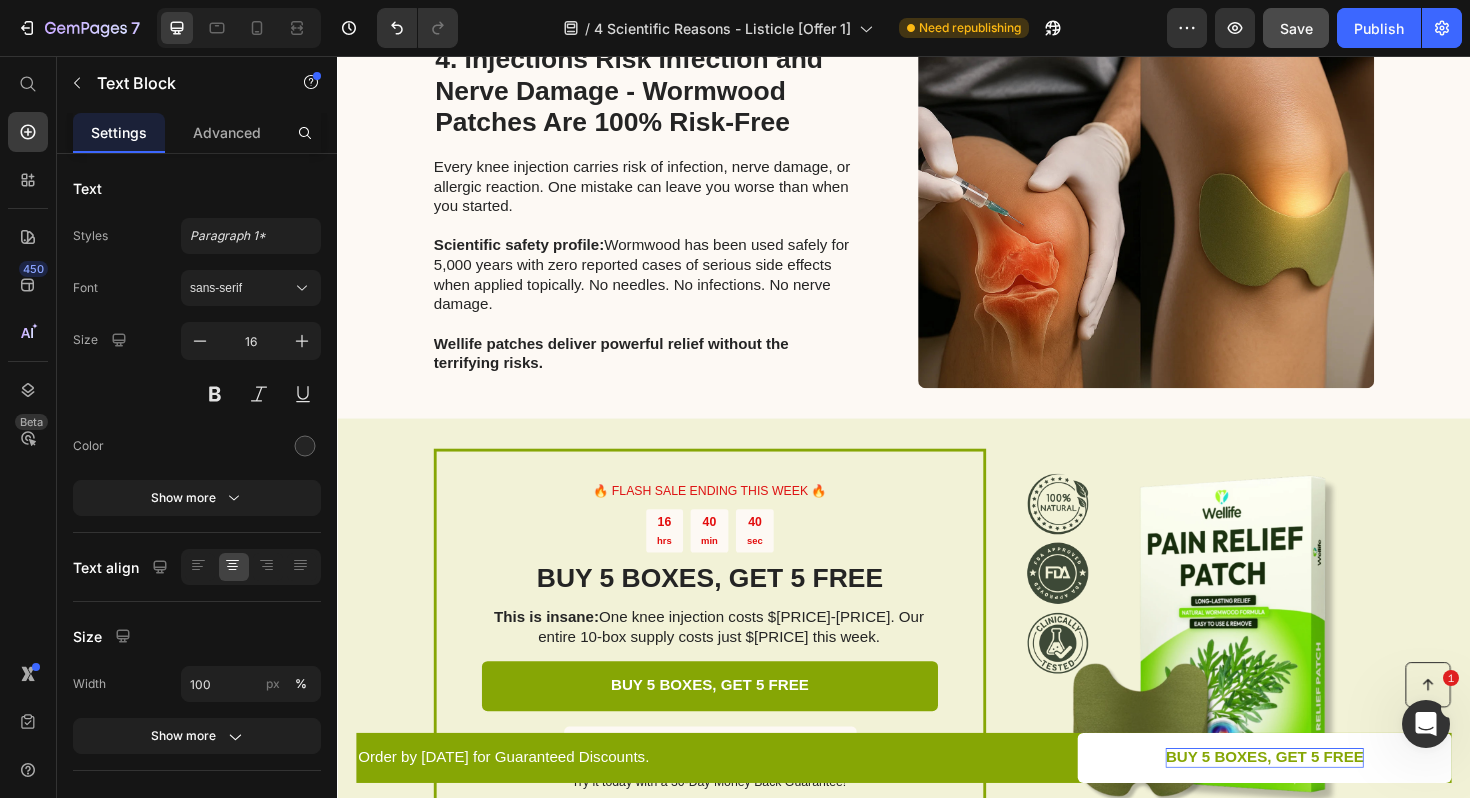 scroll, scrollTop: 2162, scrollLeft: 0, axis: vertical 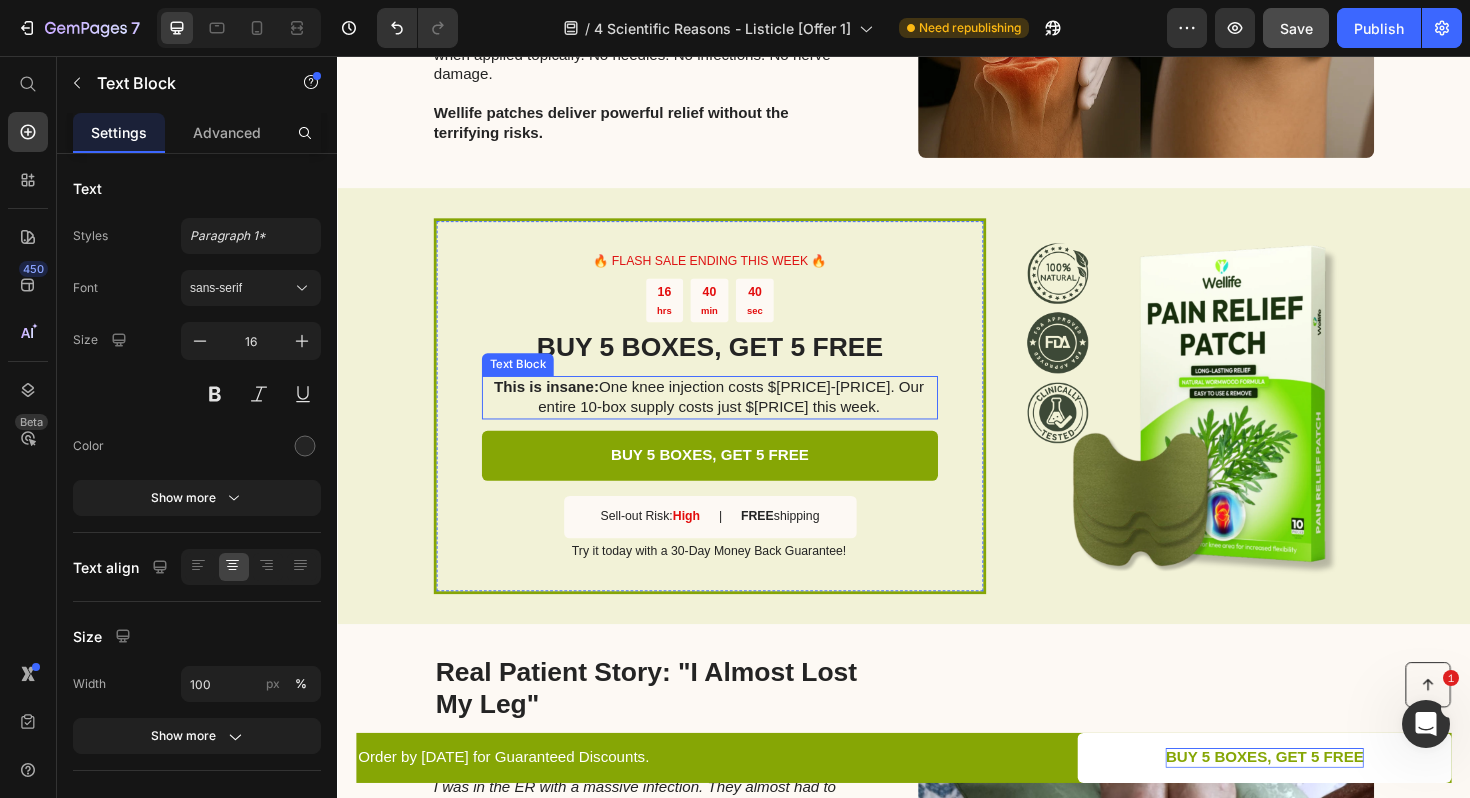 click on "This is insane:  One knee injection costs $[PRICE]-[PRICE]. Our entire 10-box supply costs just $[PRICE] this week." at bounding box center (730, 418) 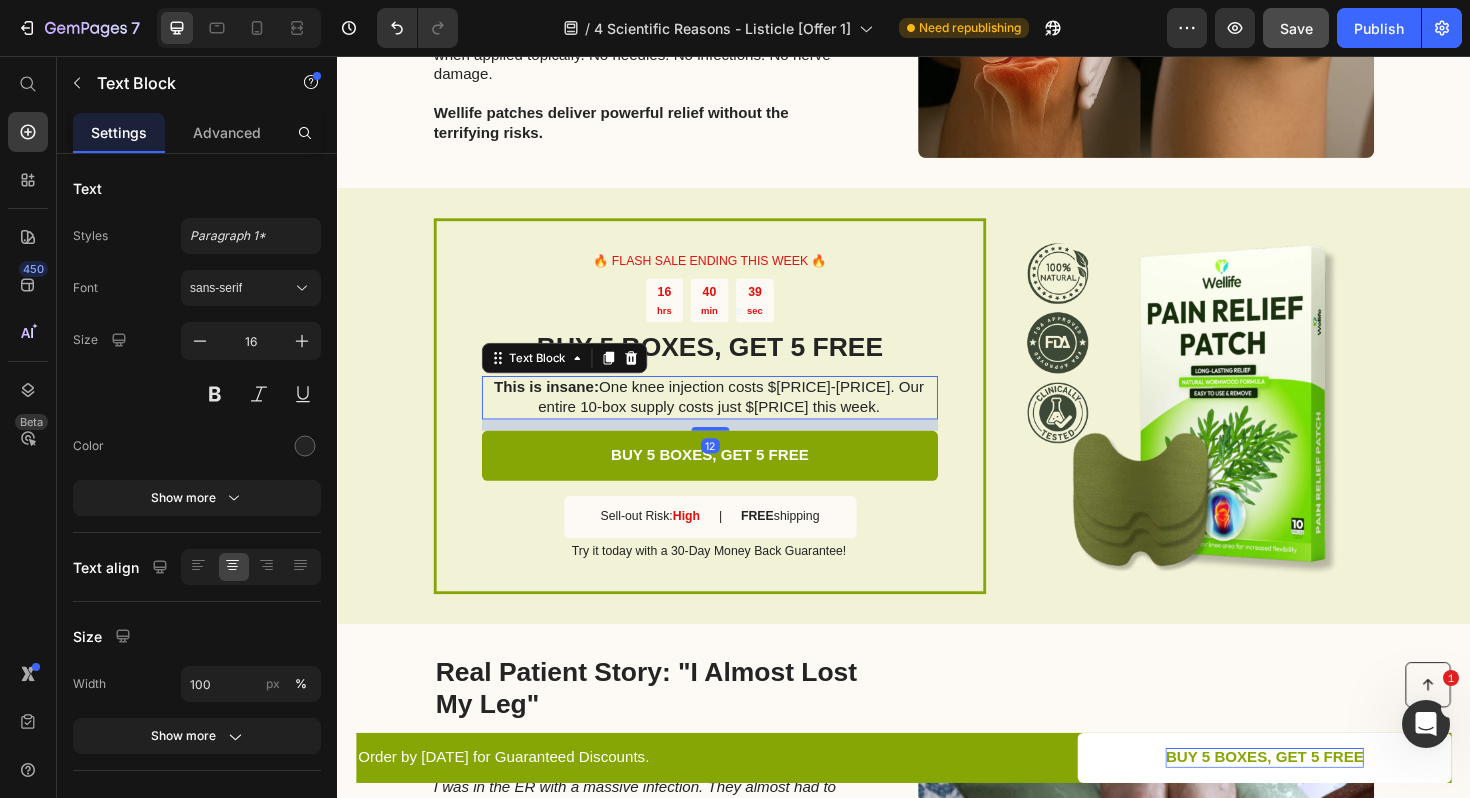 click on "This is insane:  One knee injection costs $[PRICE]-[PRICE]. Our entire 10-box supply costs just $[PRICE] this week." at bounding box center [730, 418] 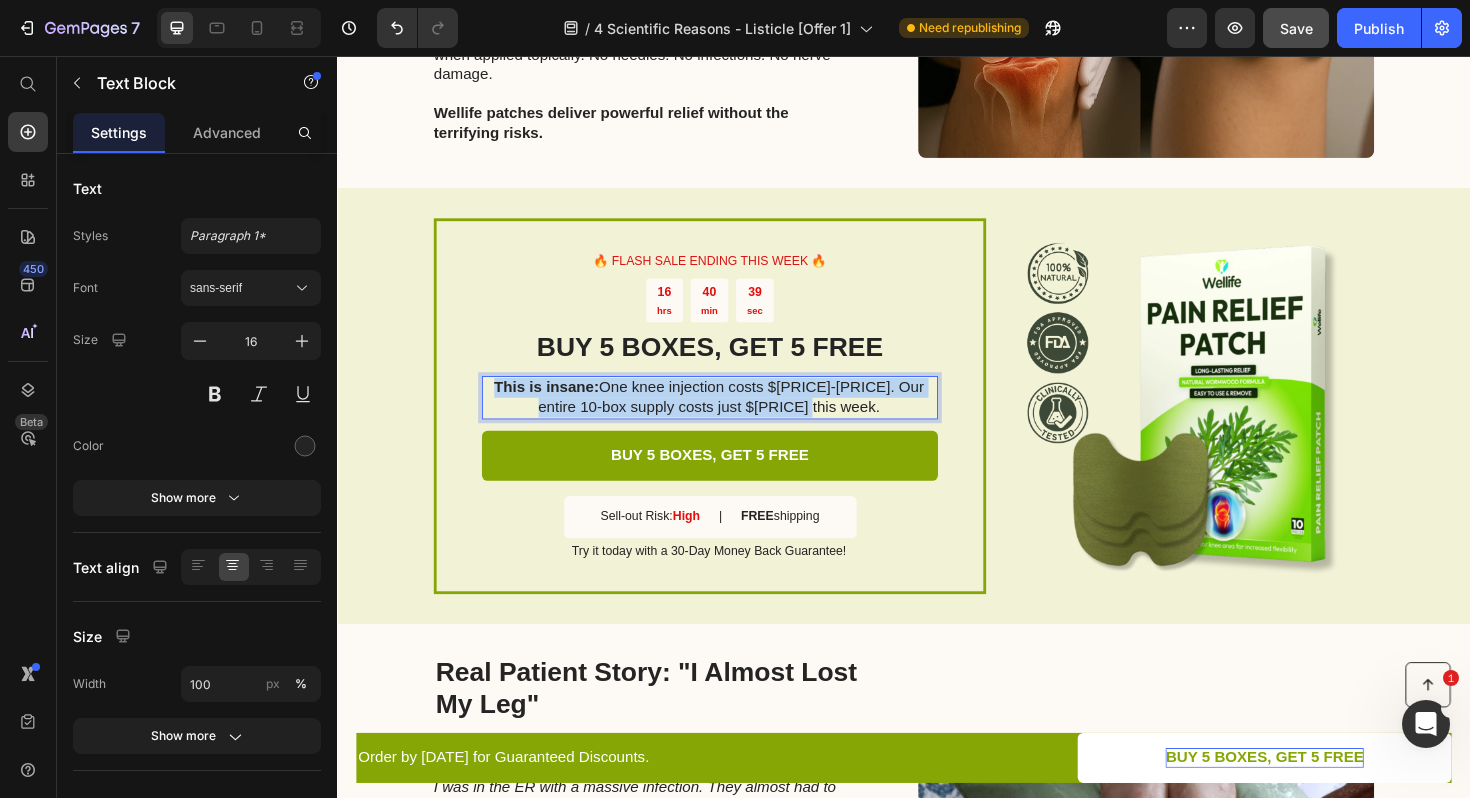 click on "This is insane:  One knee injection costs $[PRICE]-[PRICE]. Our entire 10-box supply costs just $[PRICE] this week." at bounding box center (730, 418) 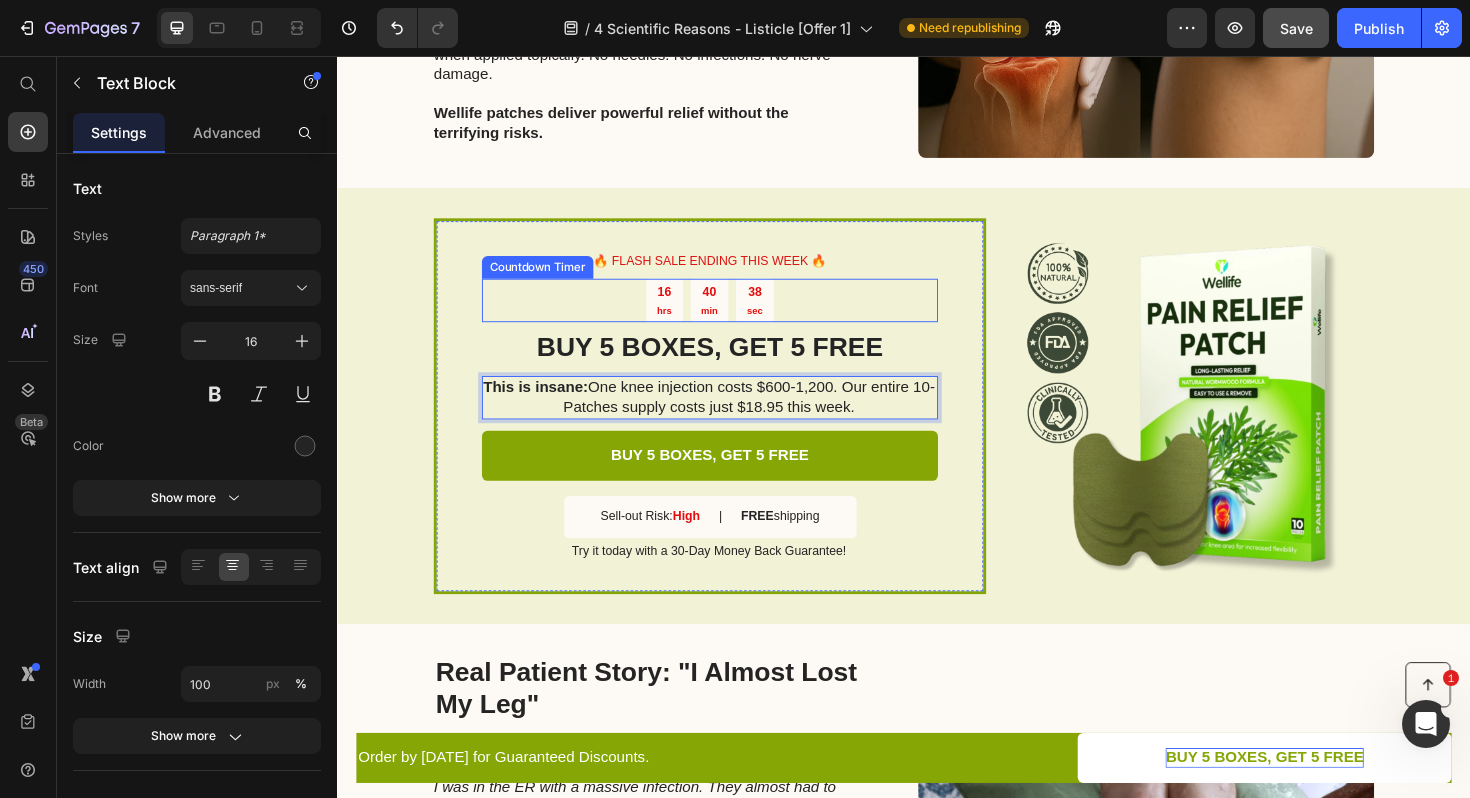 click on "[TIME] [TIME] [TIME]" at bounding box center [731, 315] 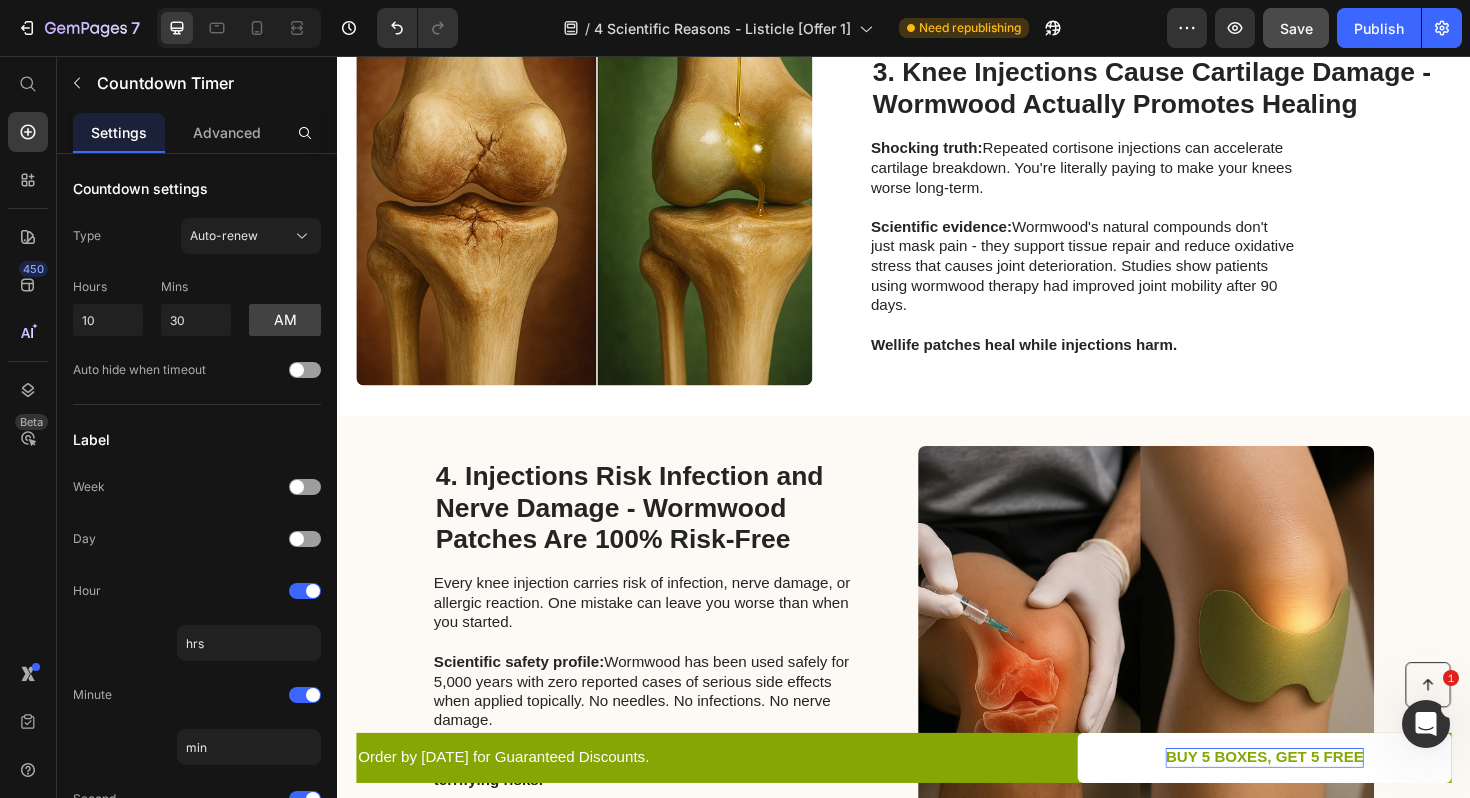 scroll, scrollTop: 803, scrollLeft: 0, axis: vertical 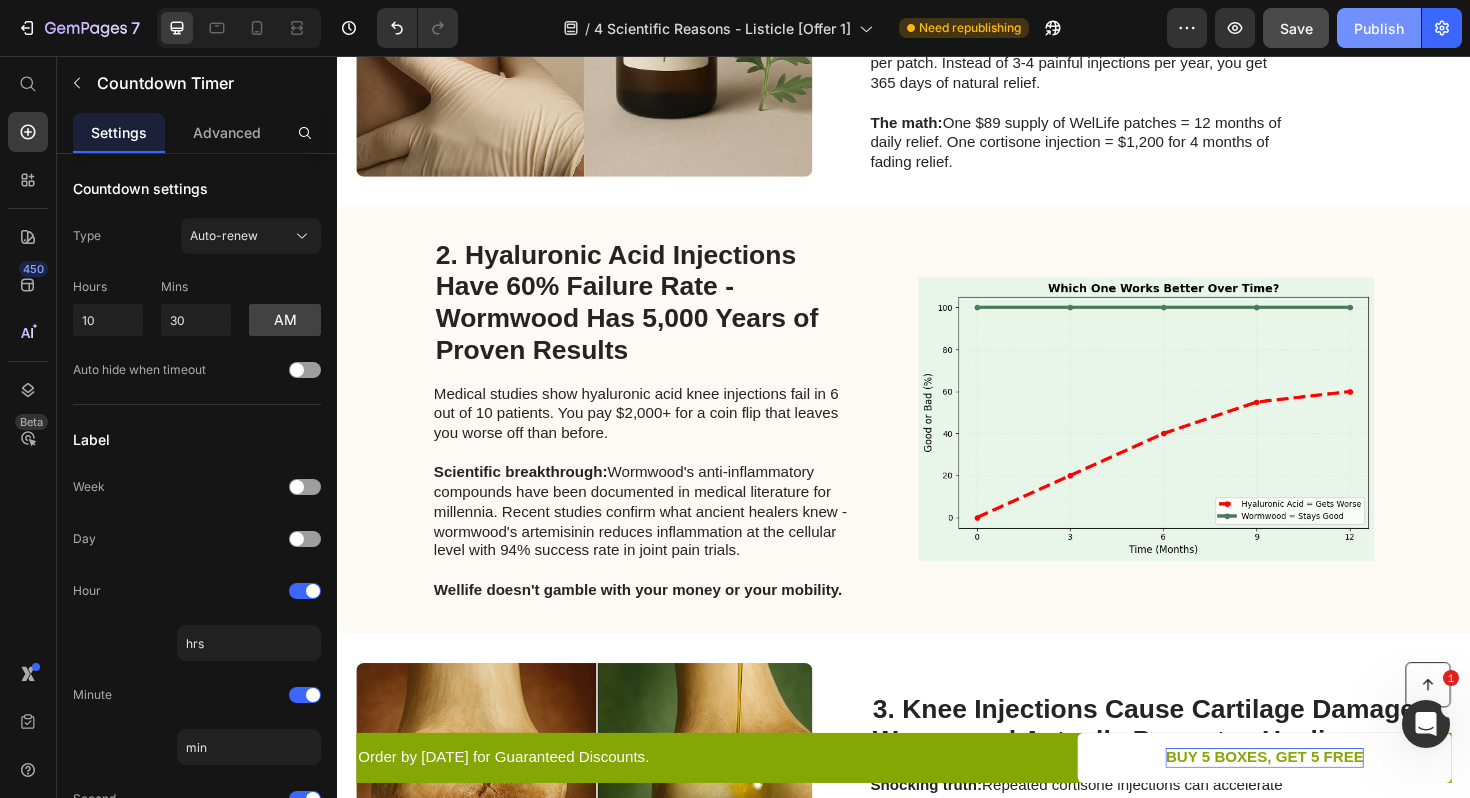 click on "Publish" at bounding box center (1379, 28) 